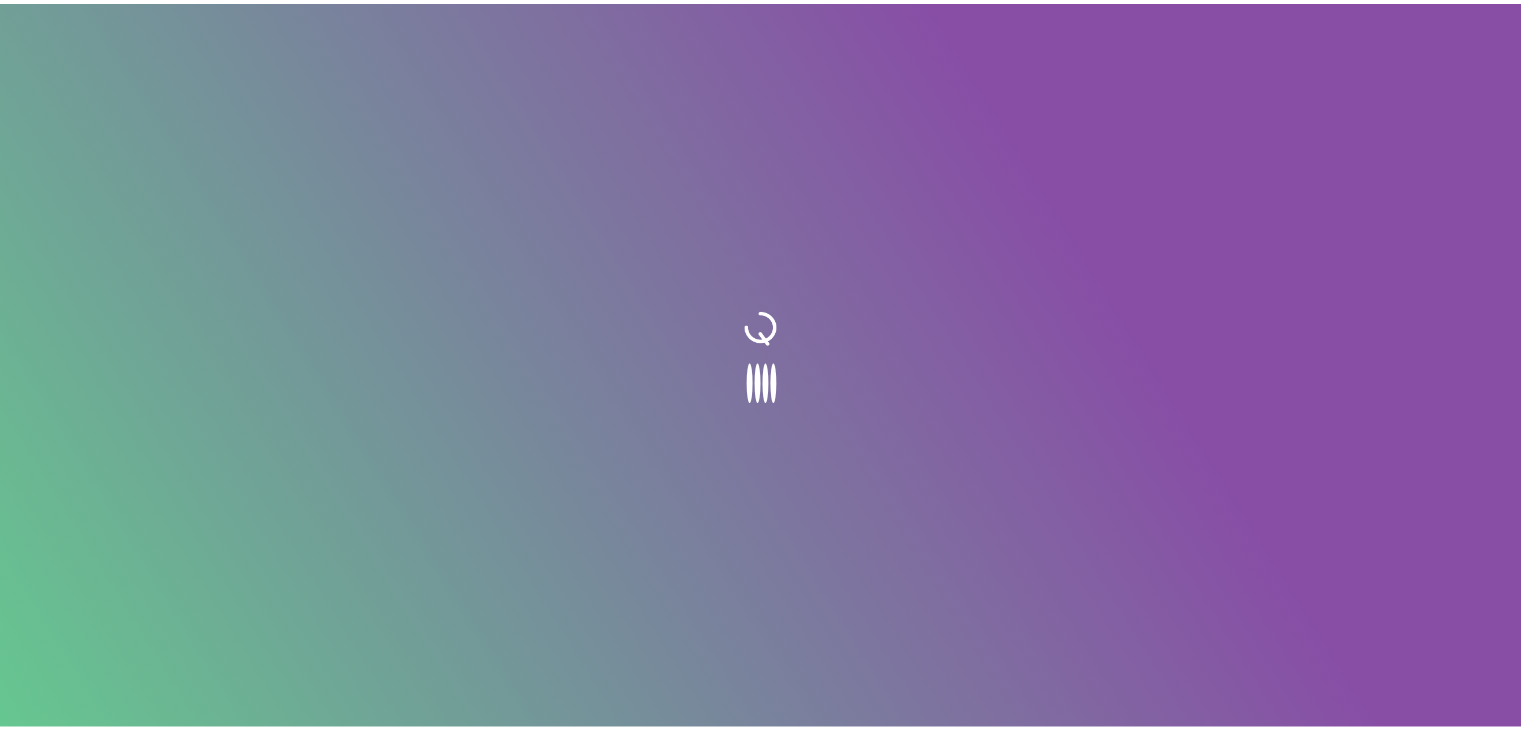 scroll, scrollTop: 0, scrollLeft: 0, axis: both 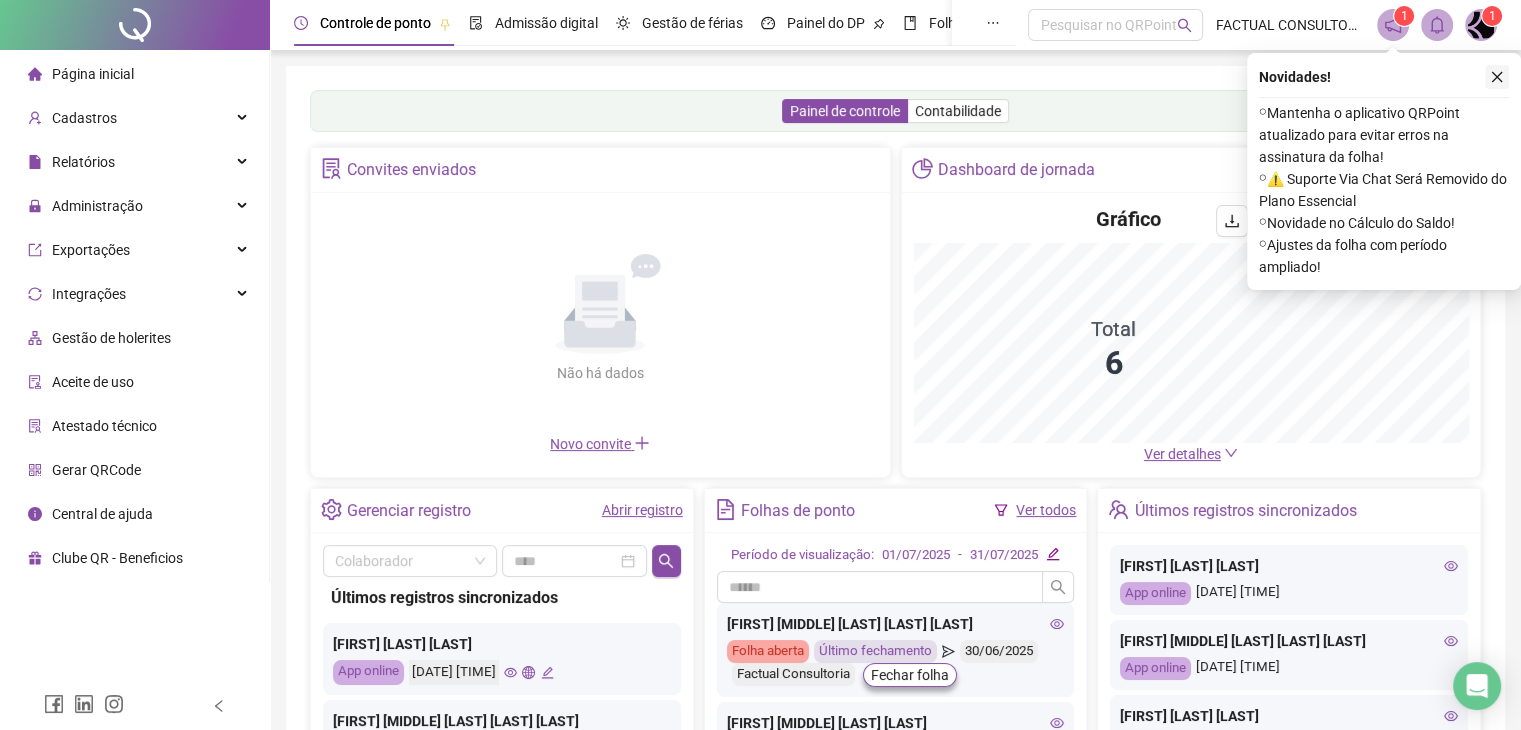 click 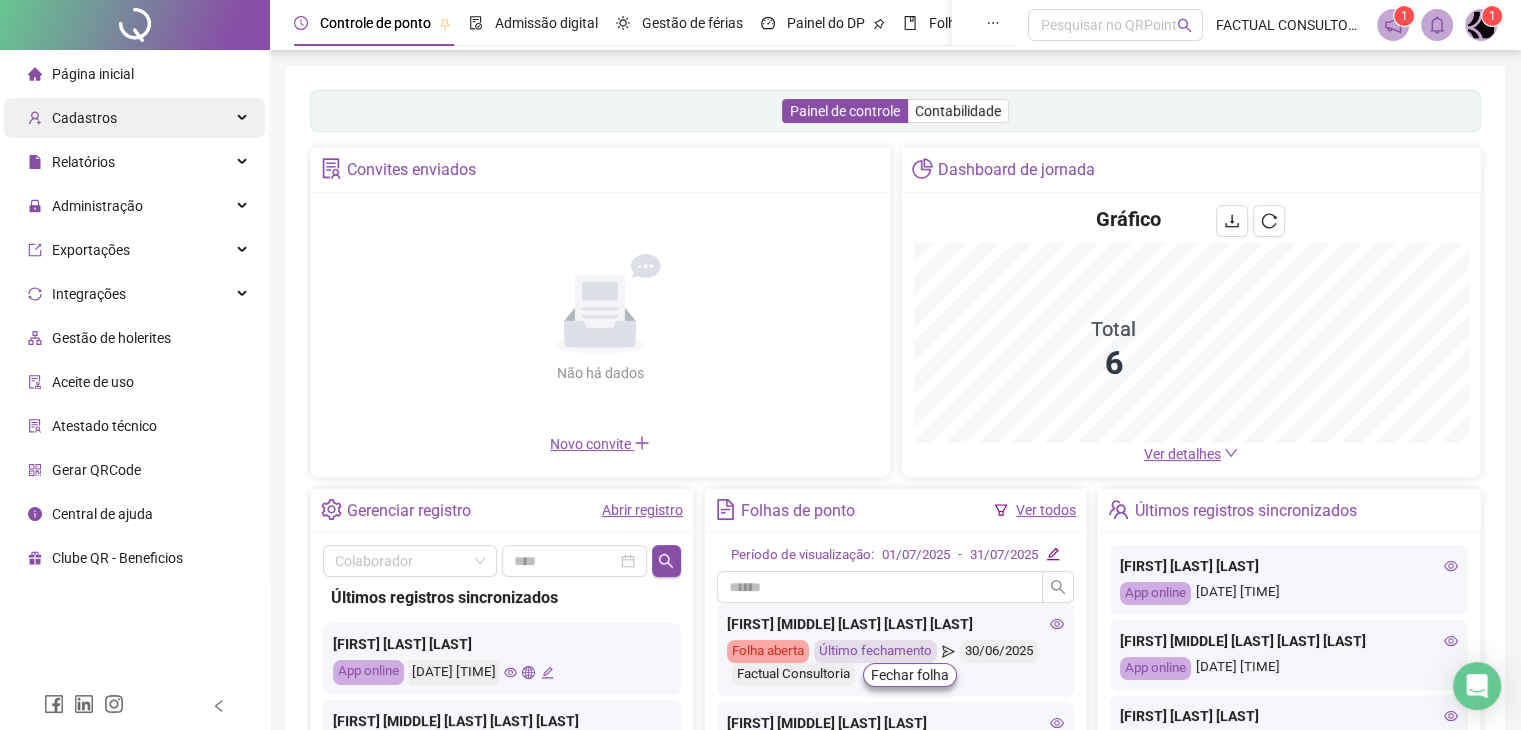 click on "Cadastros" at bounding box center [134, 118] 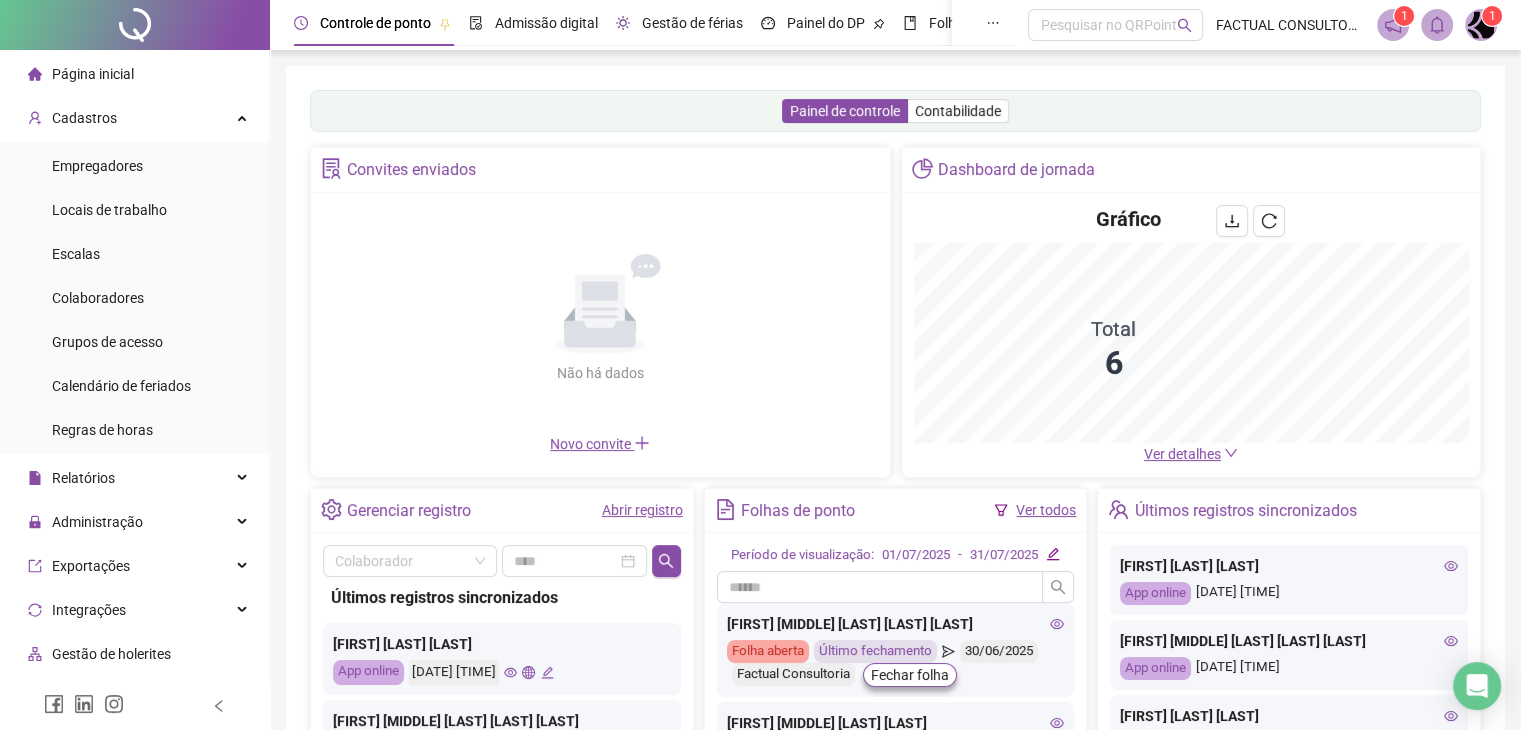 click on "Gestão de férias" at bounding box center [692, 23] 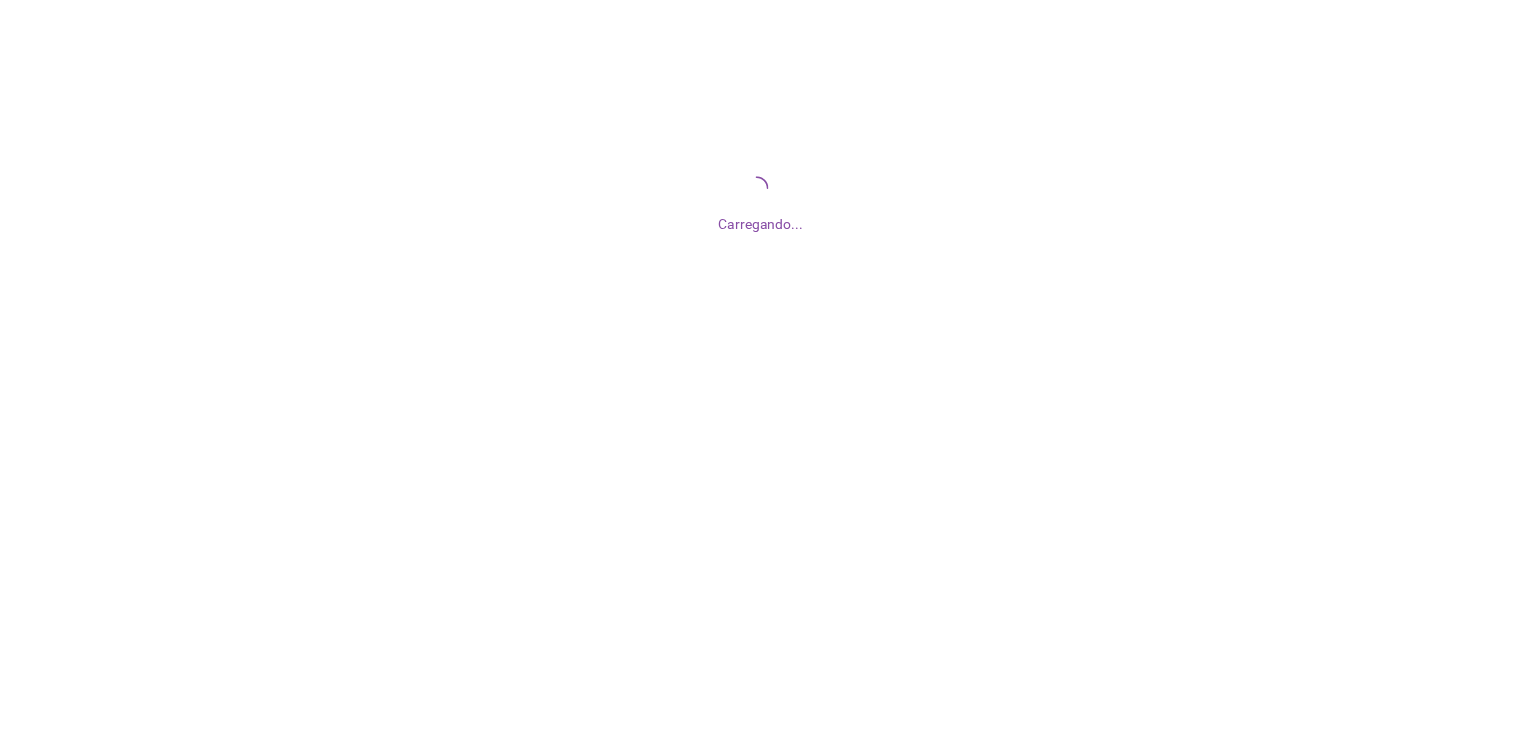 scroll, scrollTop: 0, scrollLeft: 0, axis: both 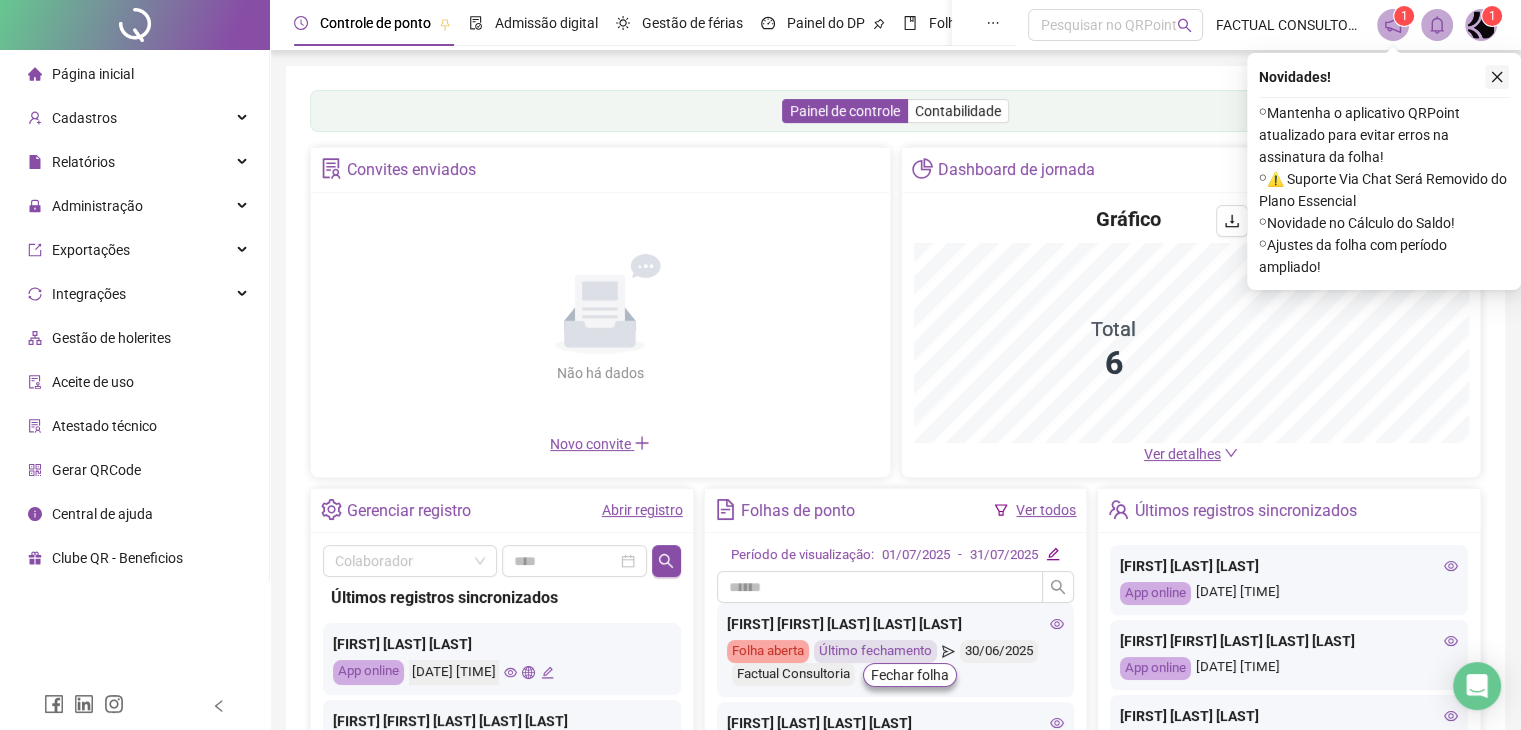 click 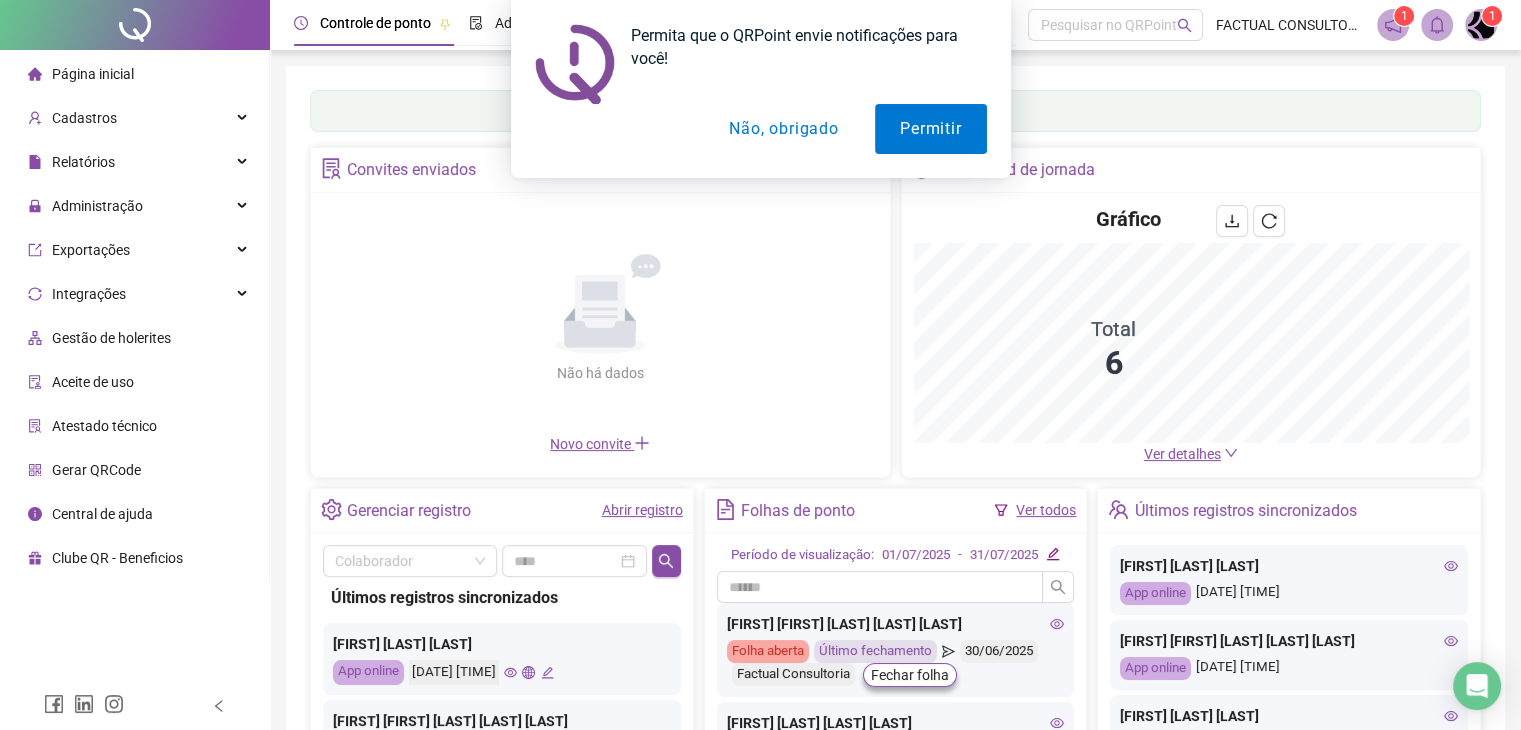 click on "Não, obrigado" at bounding box center [783, 129] 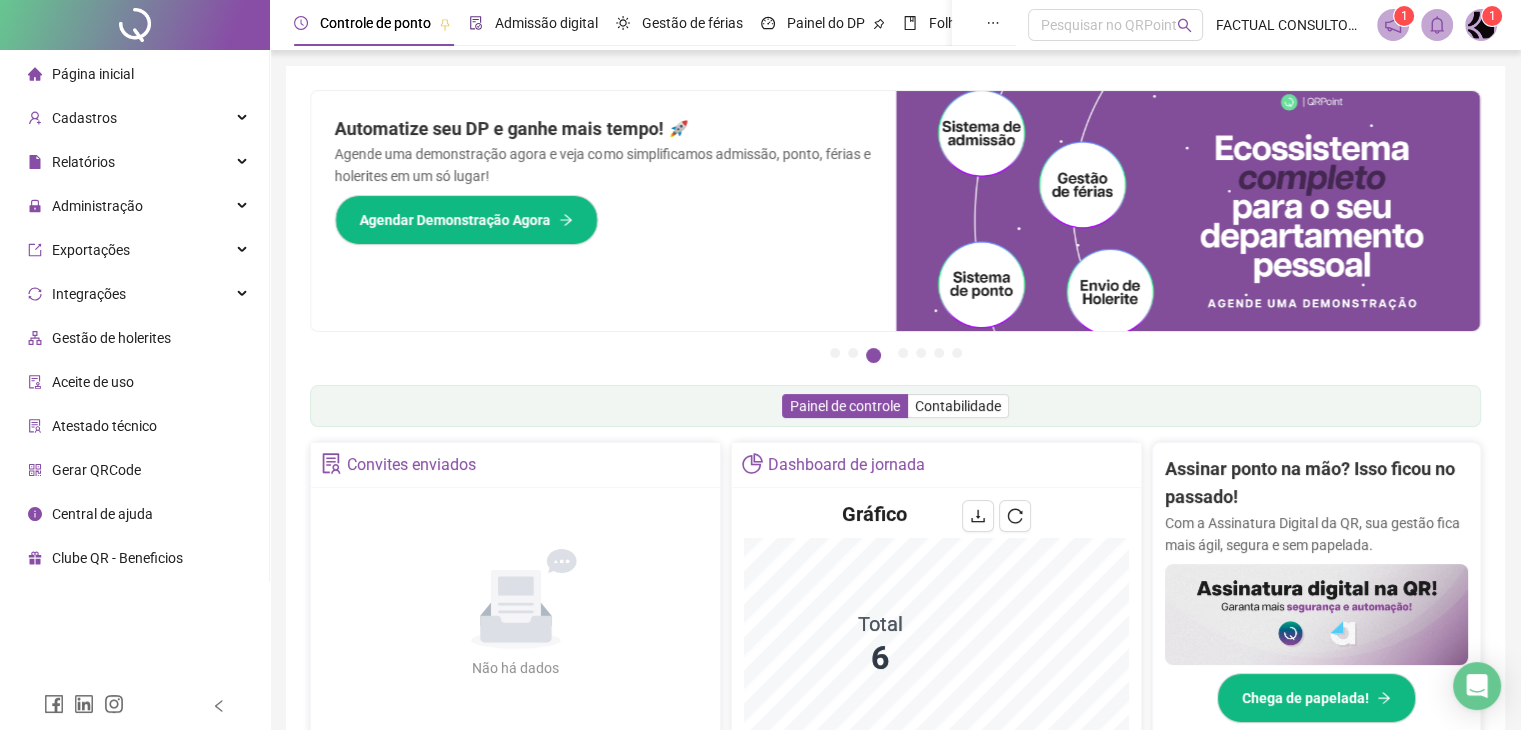 click on "Admissão digital" at bounding box center [546, 23] 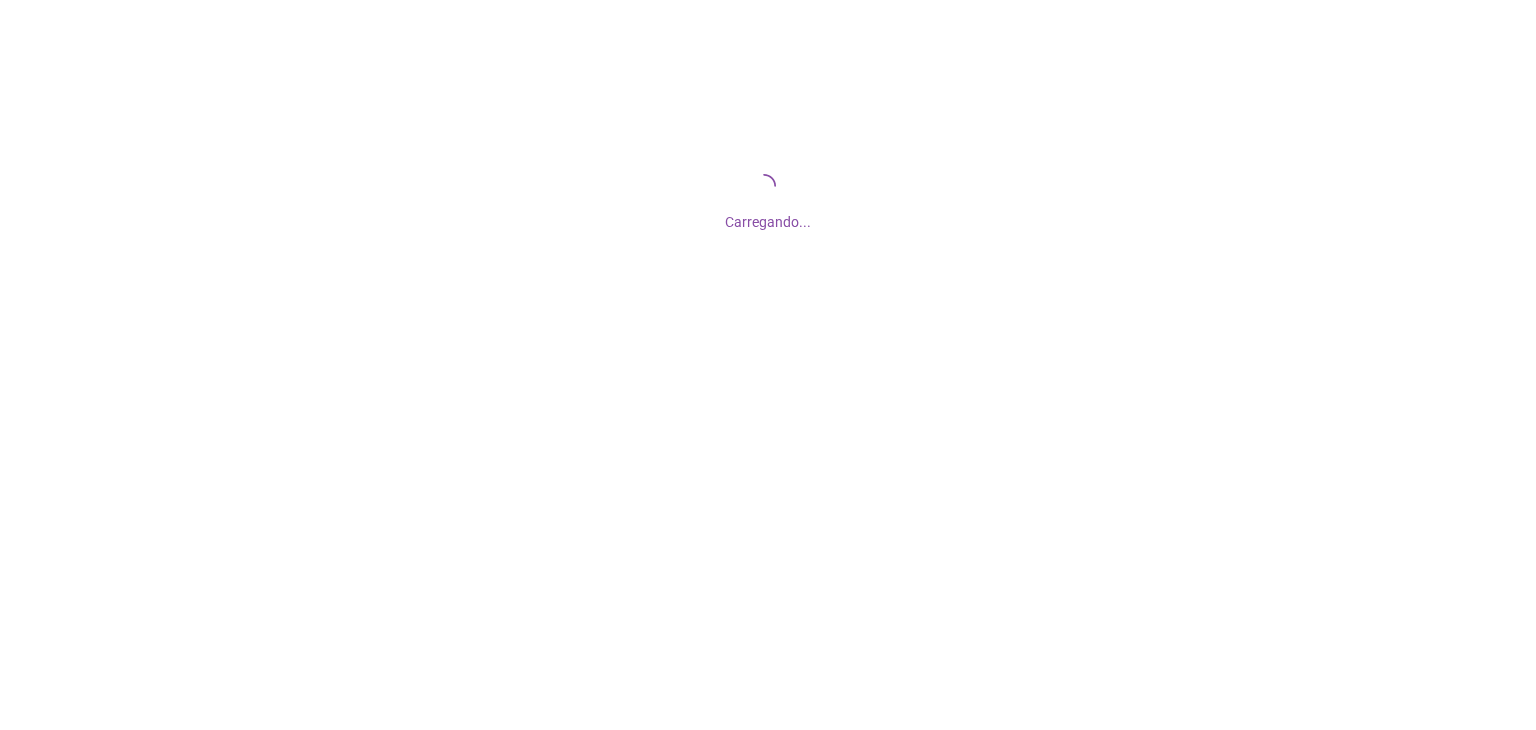 scroll, scrollTop: 0, scrollLeft: 0, axis: both 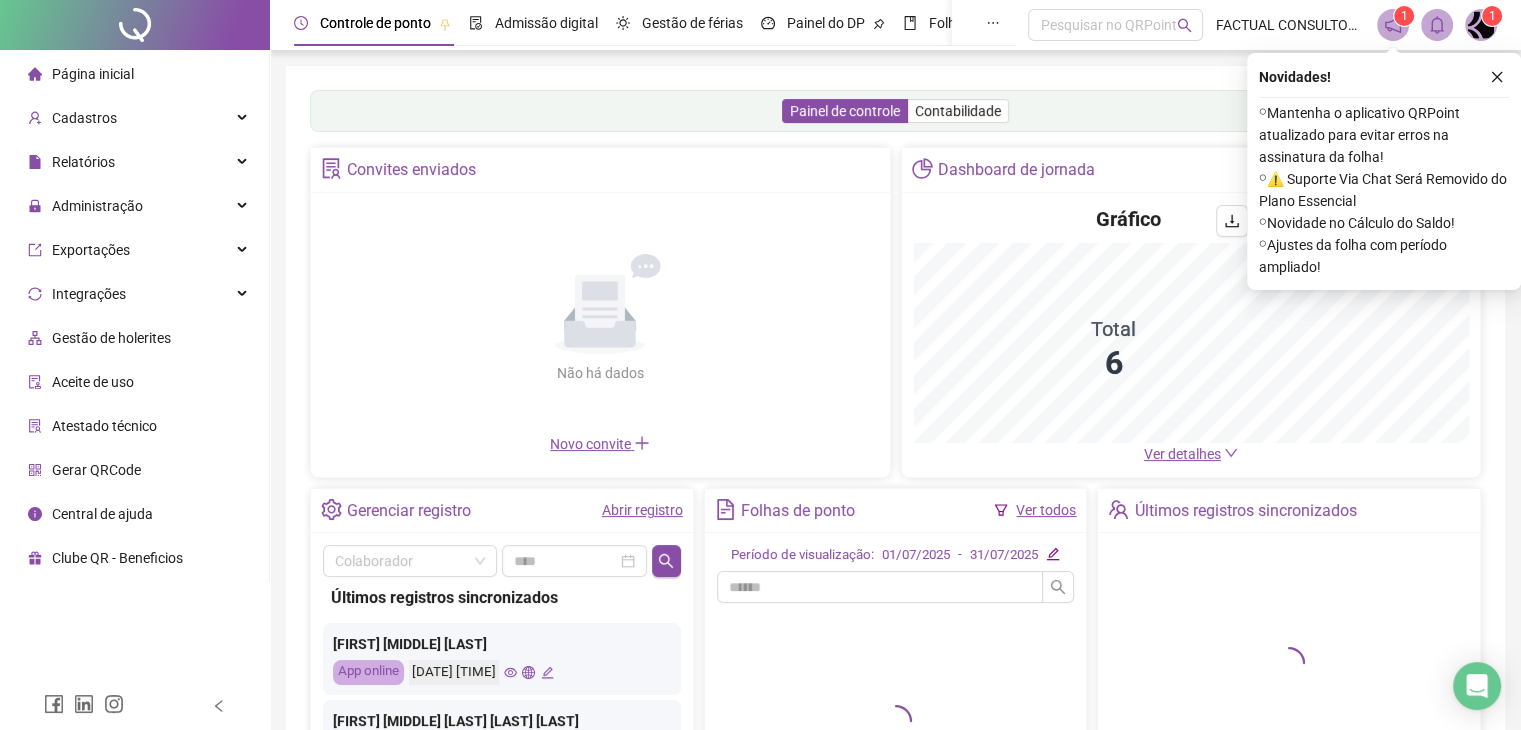 click at bounding box center (1481, 25) 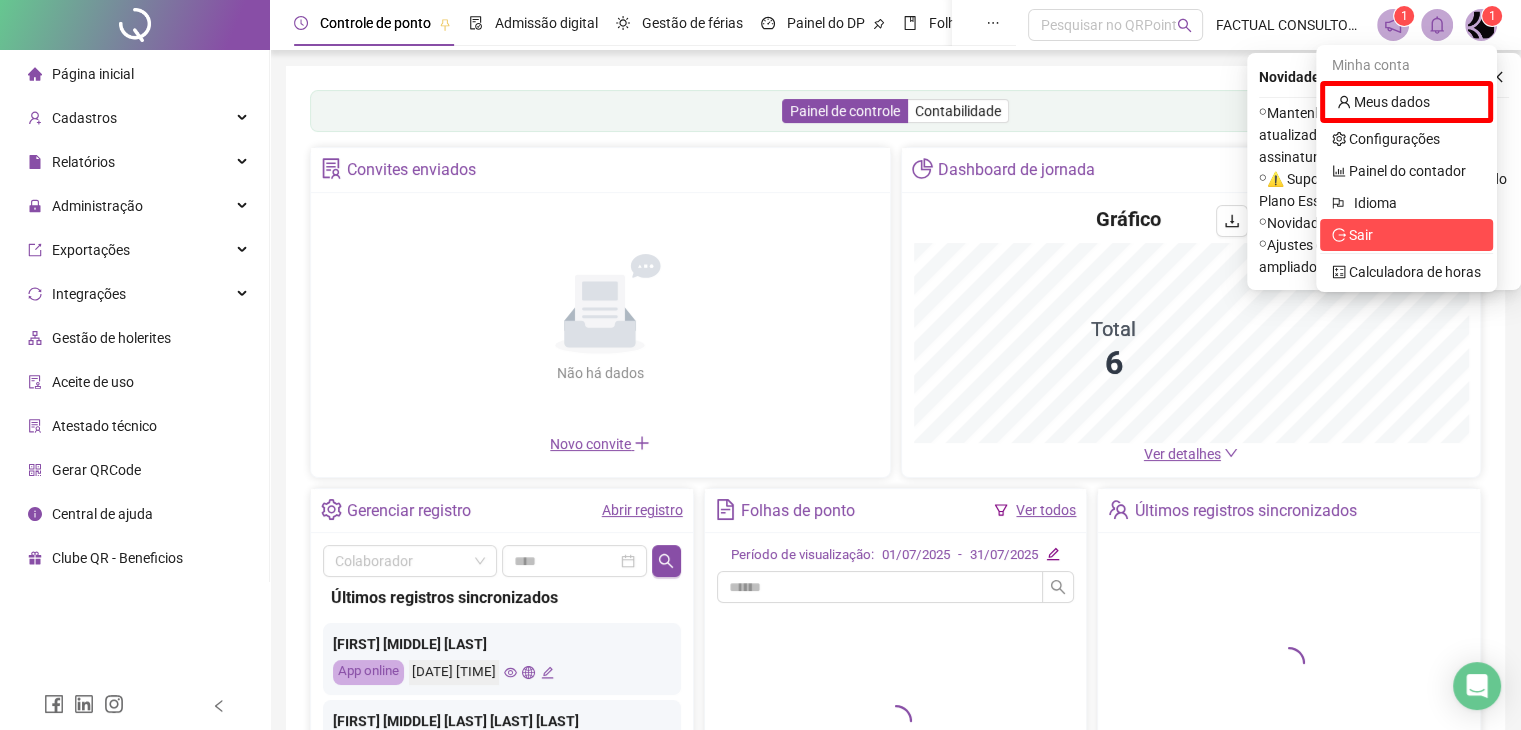 click on "Sair" at bounding box center [1361, 235] 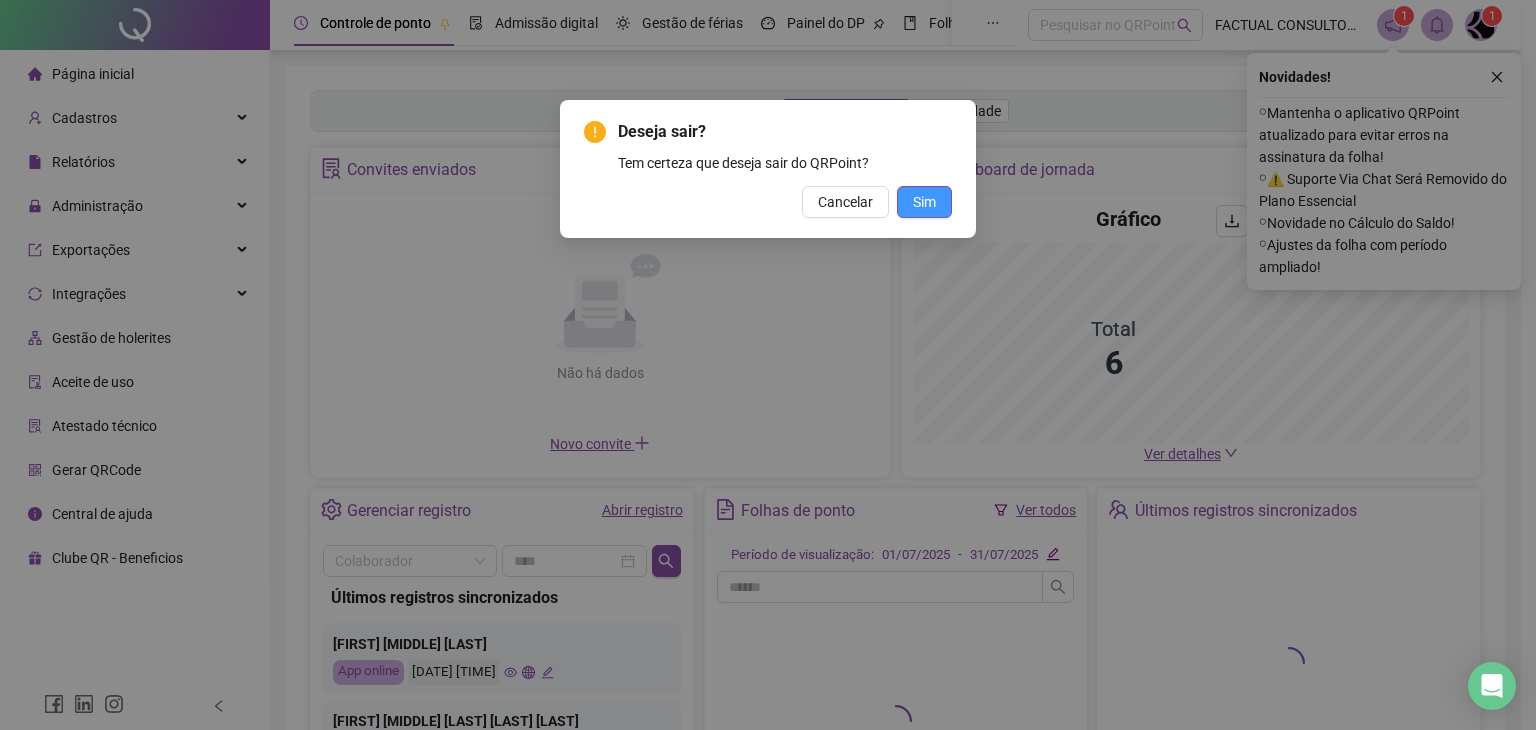 click on "Sim" at bounding box center [924, 202] 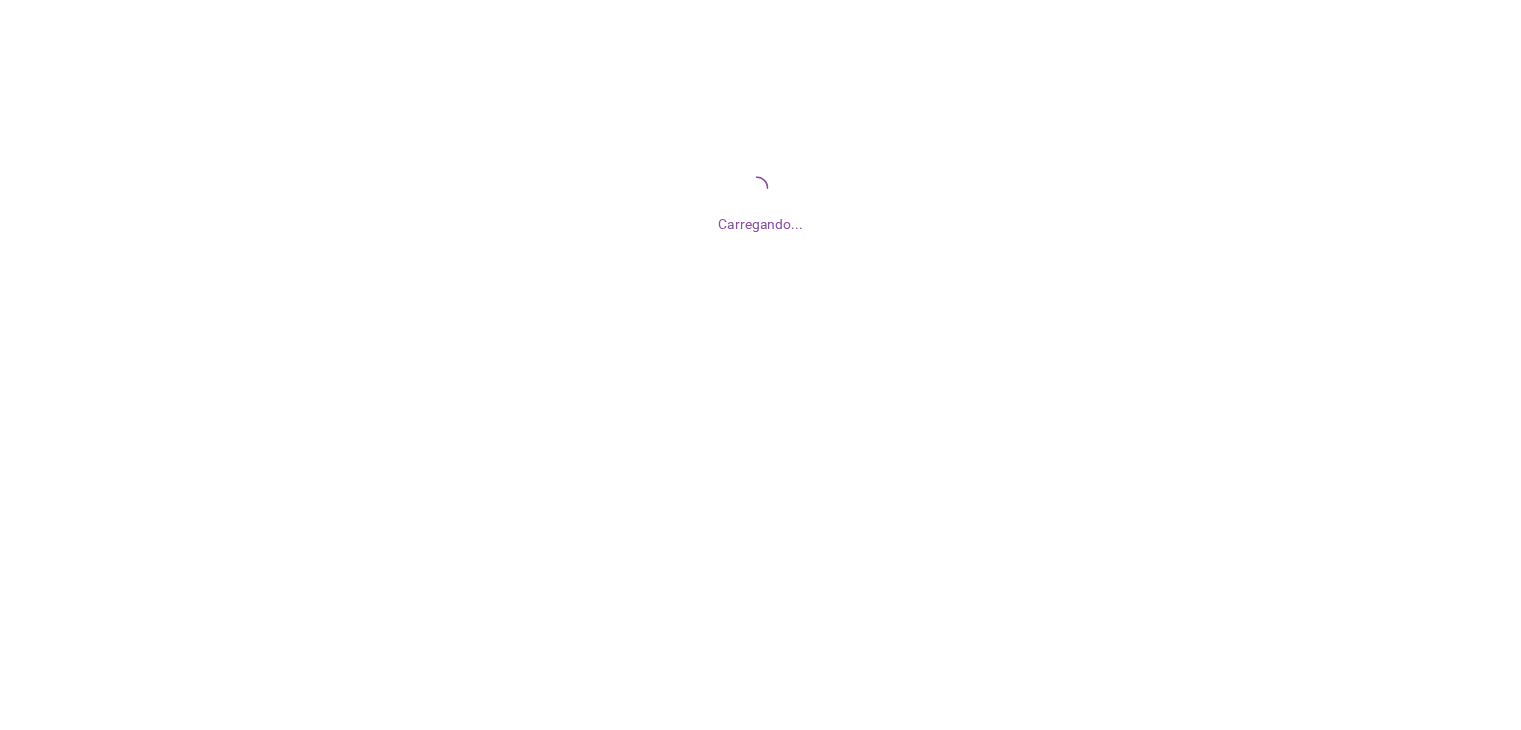 scroll, scrollTop: 0, scrollLeft: 0, axis: both 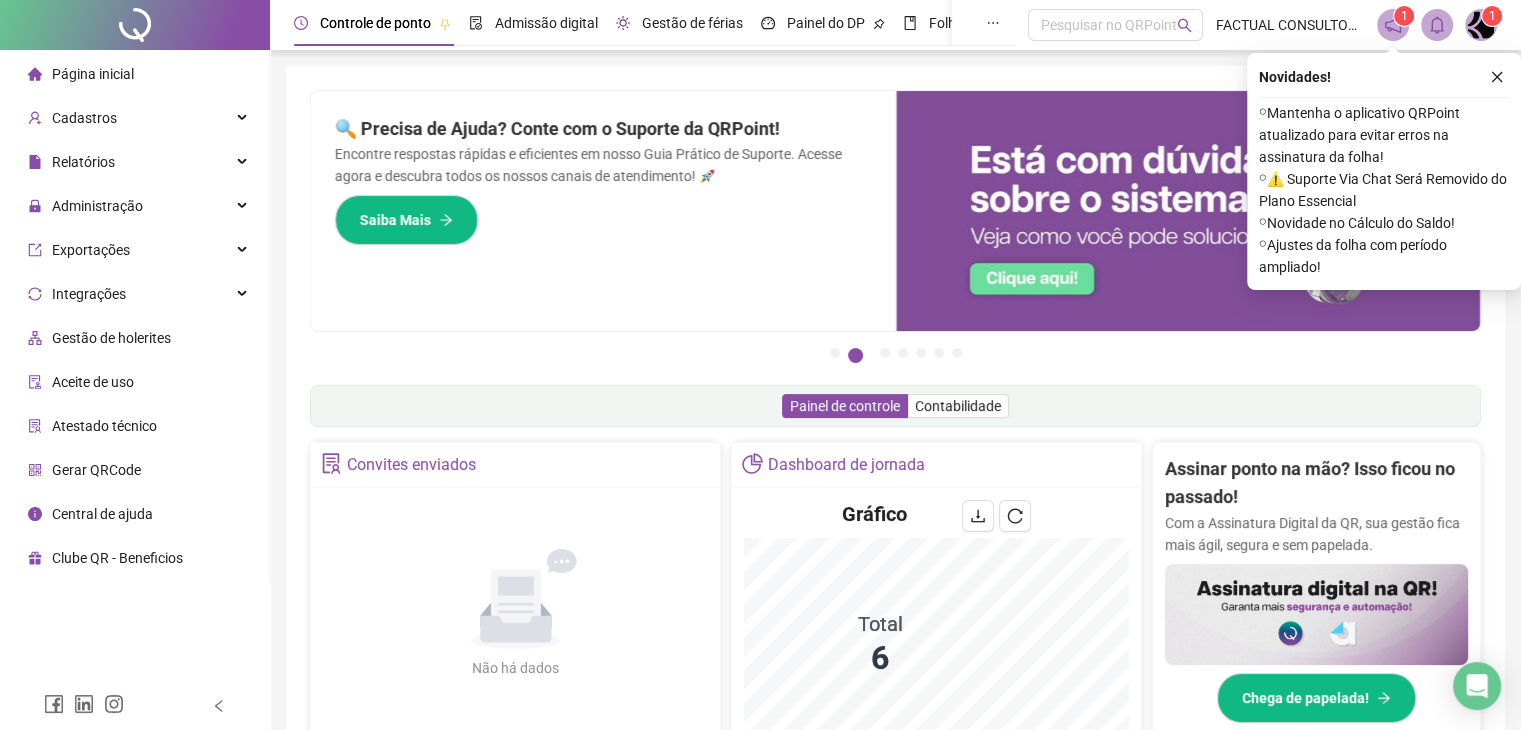 click on "Gestão de férias" at bounding box center [692, 23] 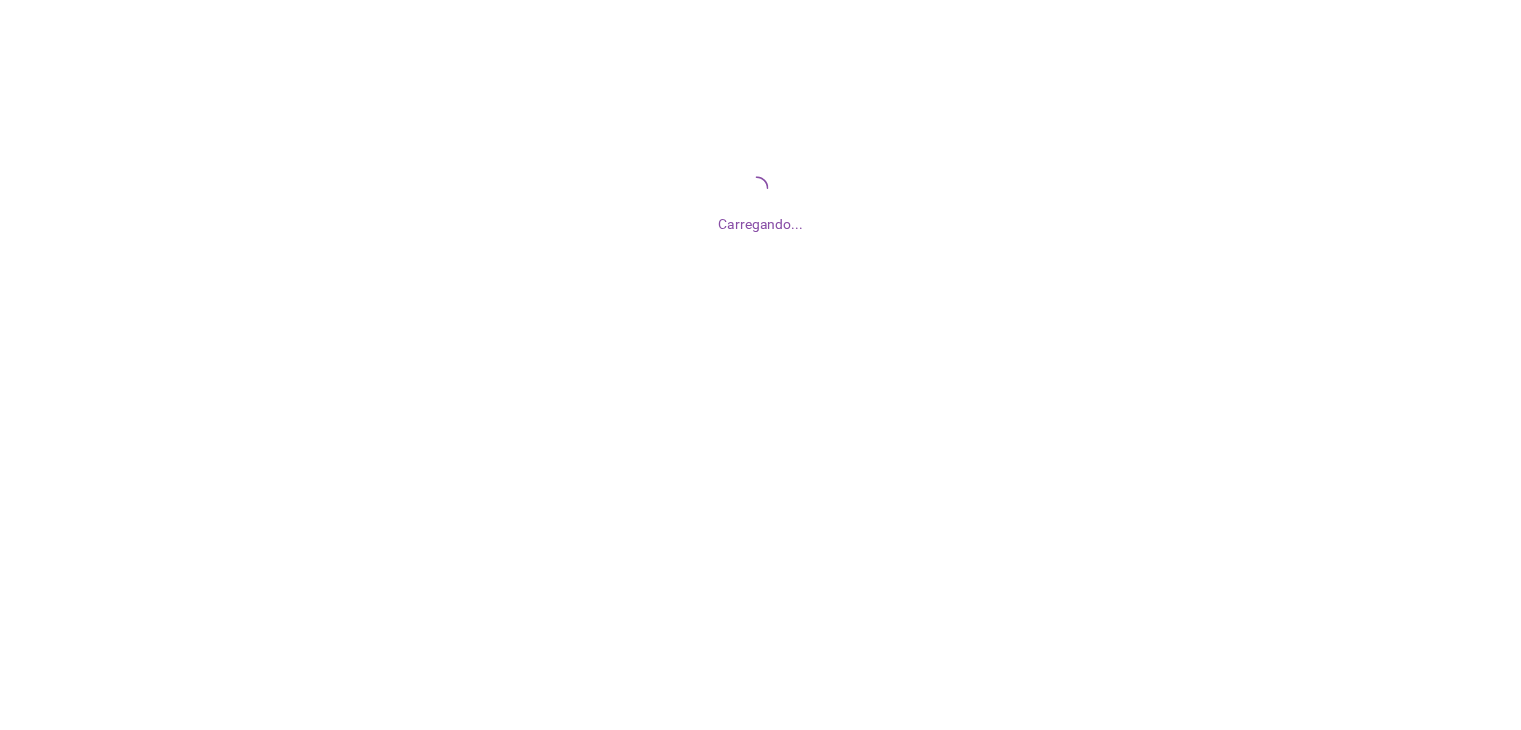 scroll, scrollTop: 0, scrollLeft: 0, axis: both 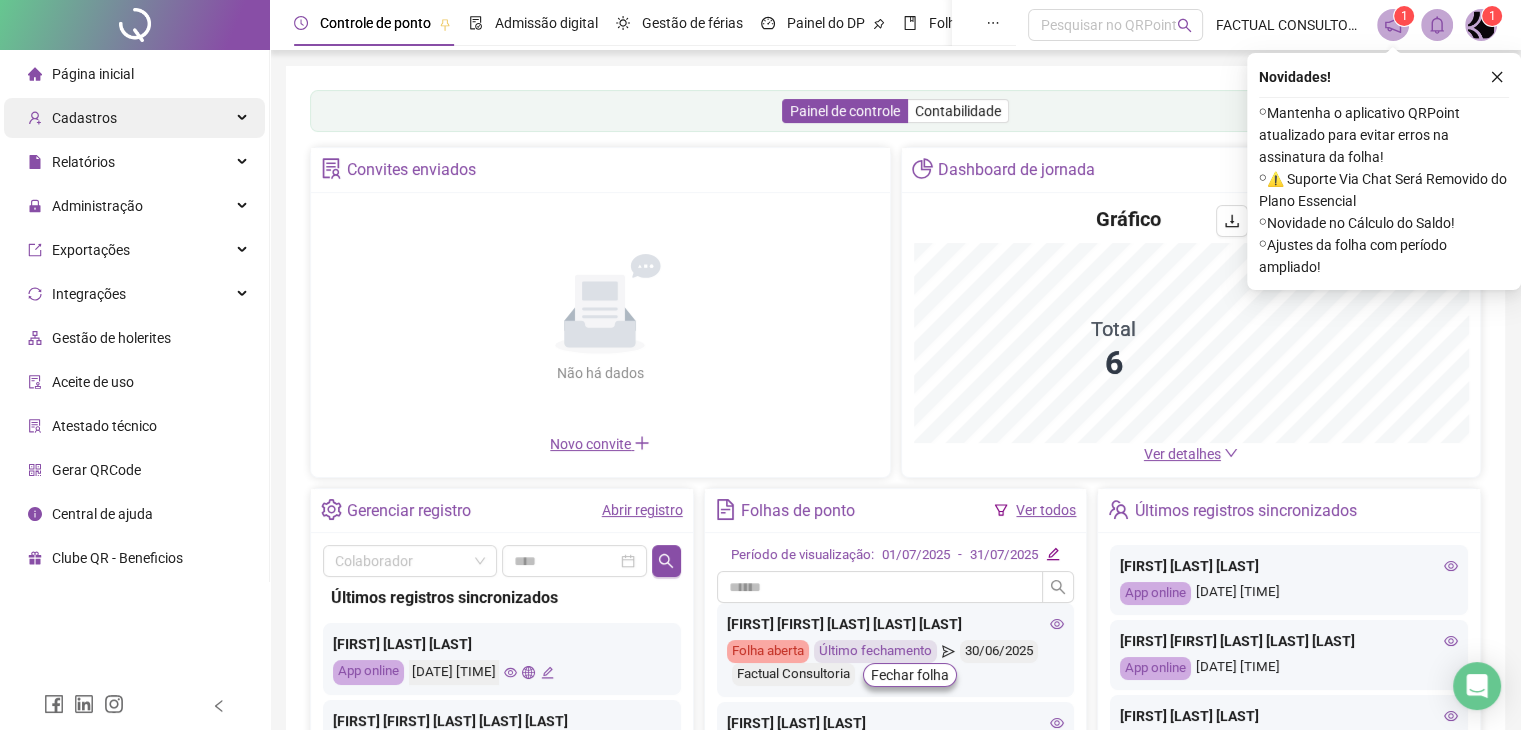 click on "Cadastros" at bounding box center (134, 118) 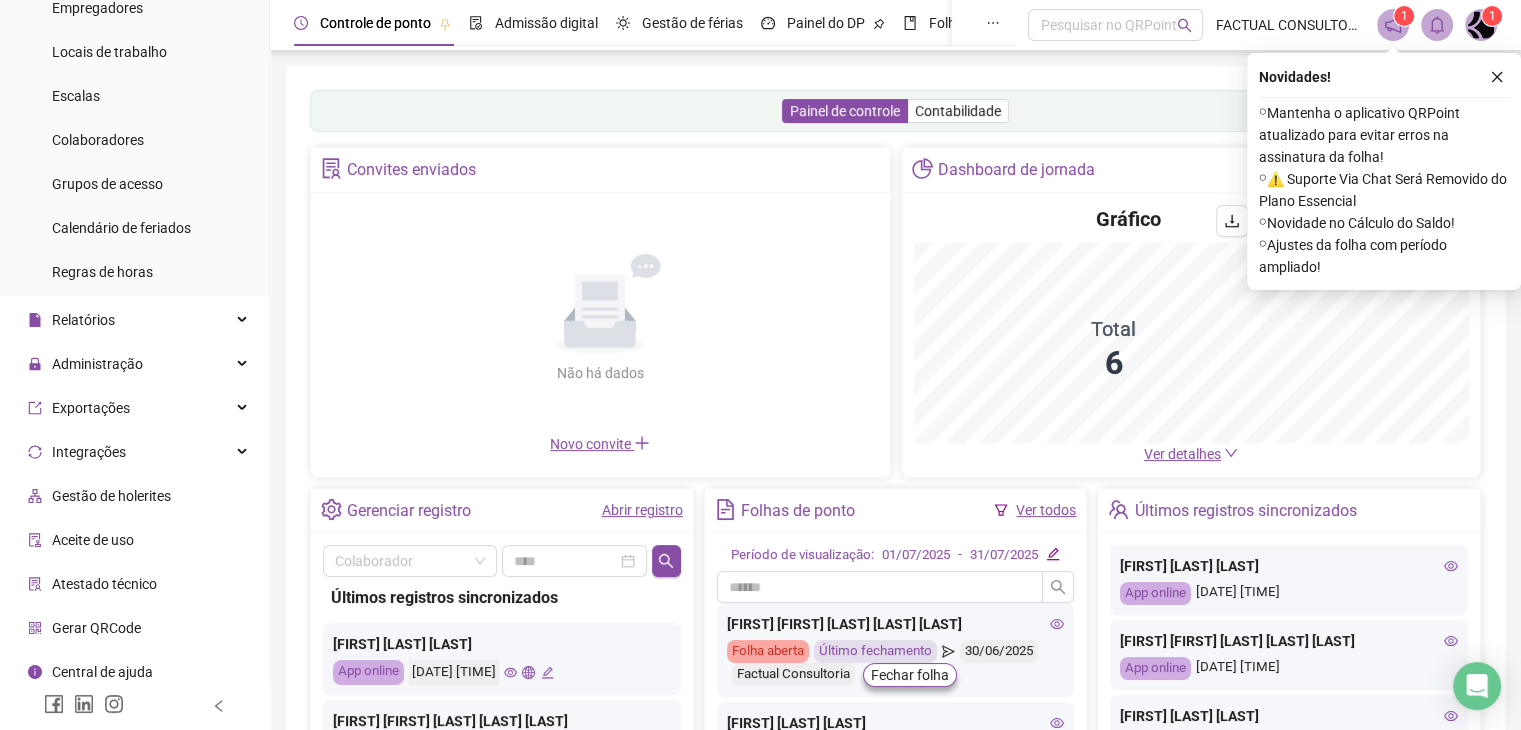 scroll, scrollTop: 168, scrollLeft: 0, axis: vertical 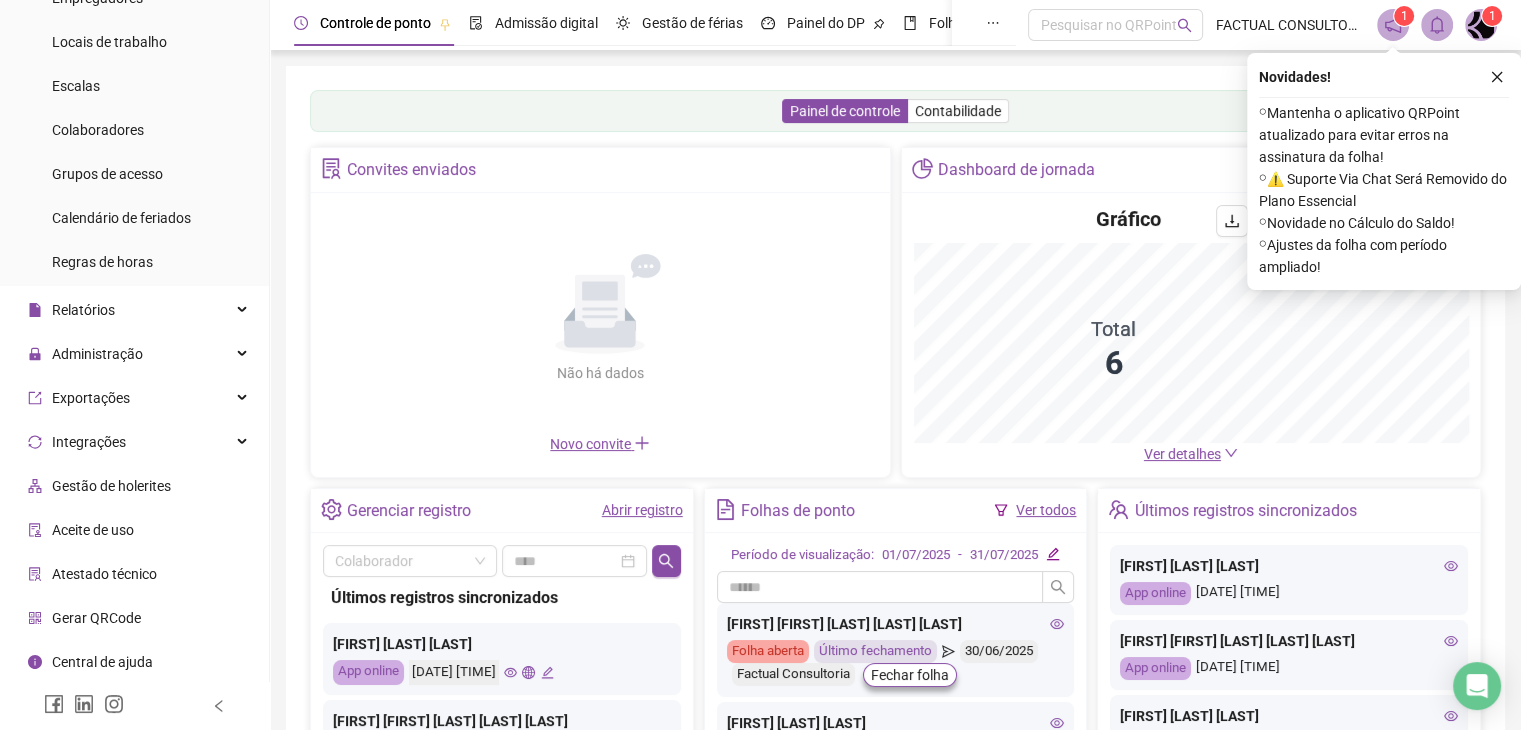 click on "Gestão de holerites" at bounding box center (111, 486) 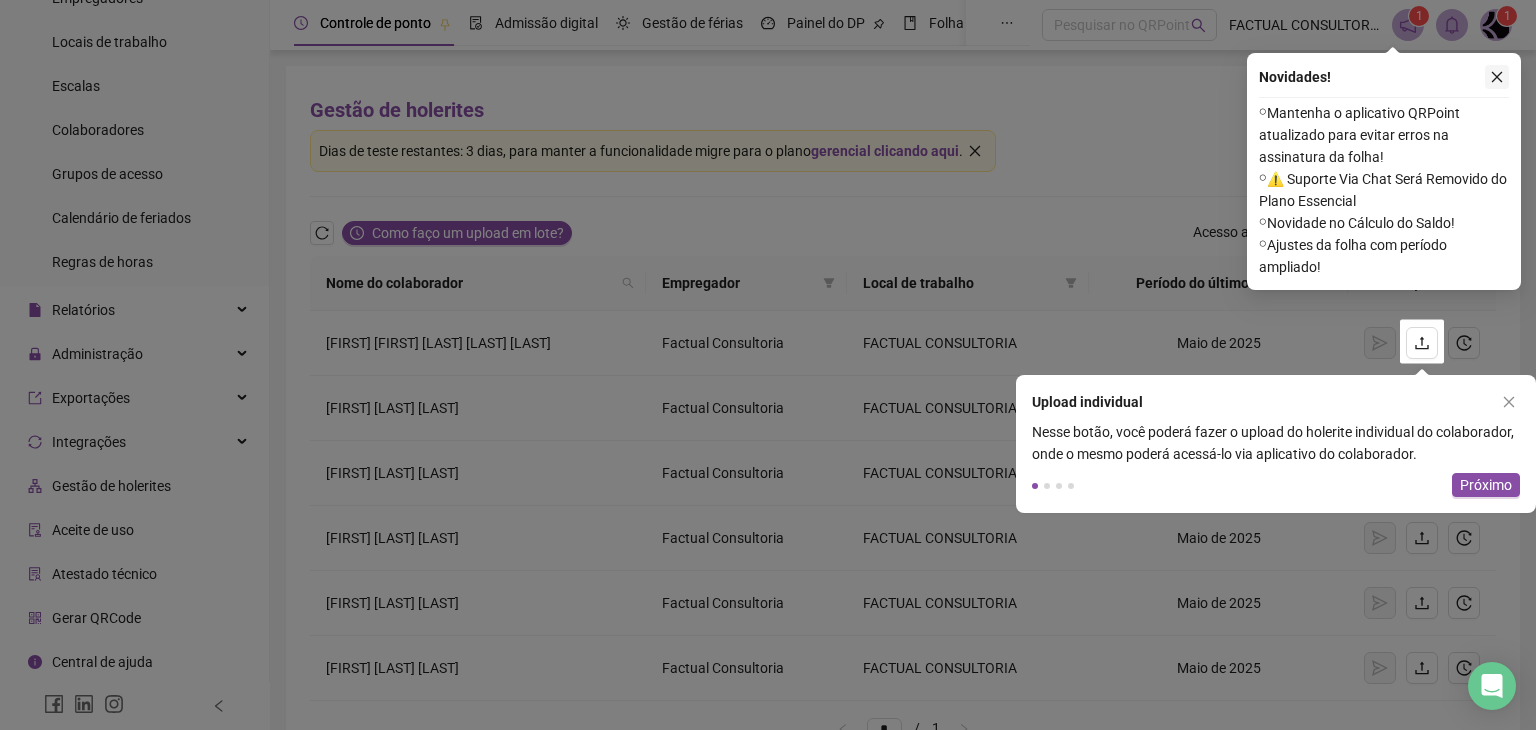 click 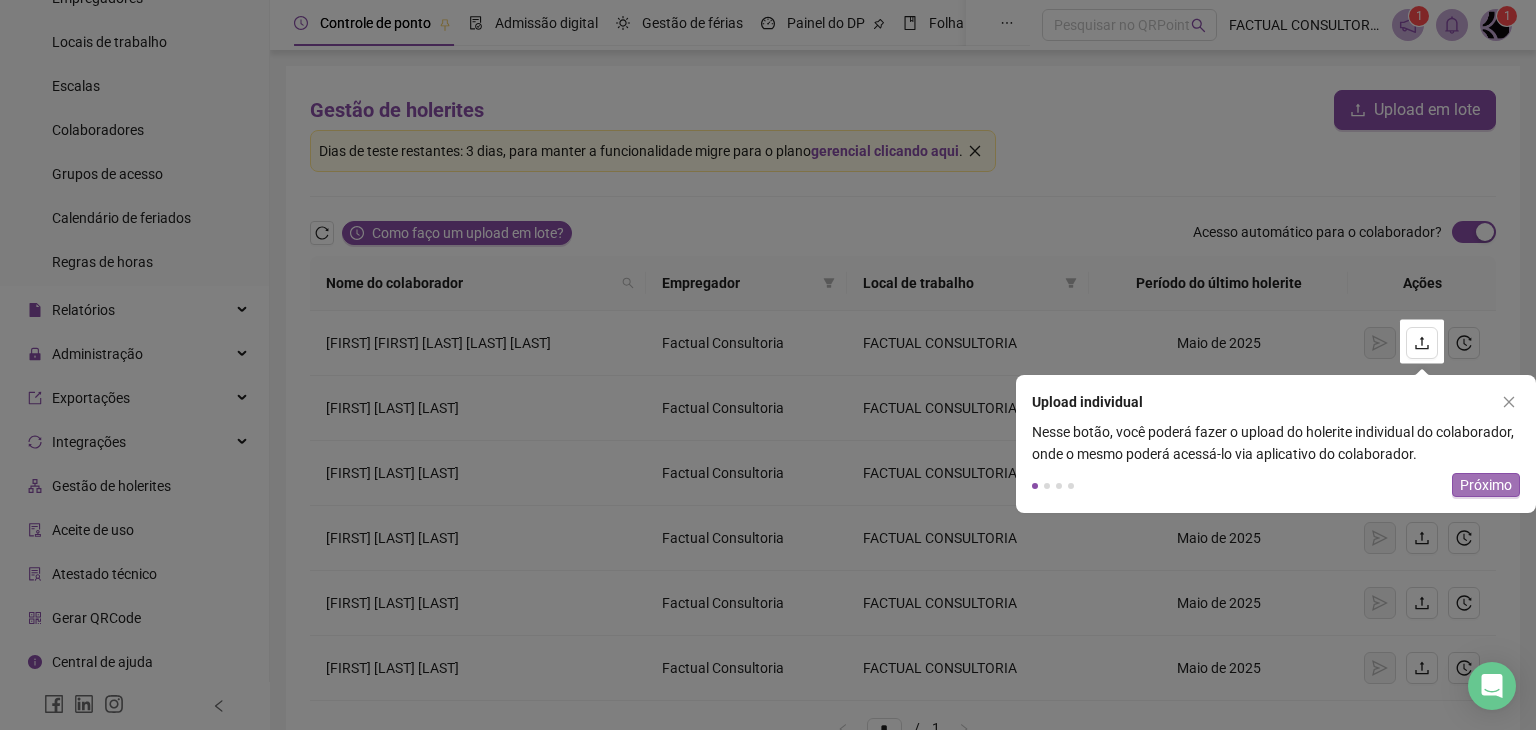 click on "Próximo" at bounding box center [1486, 485] 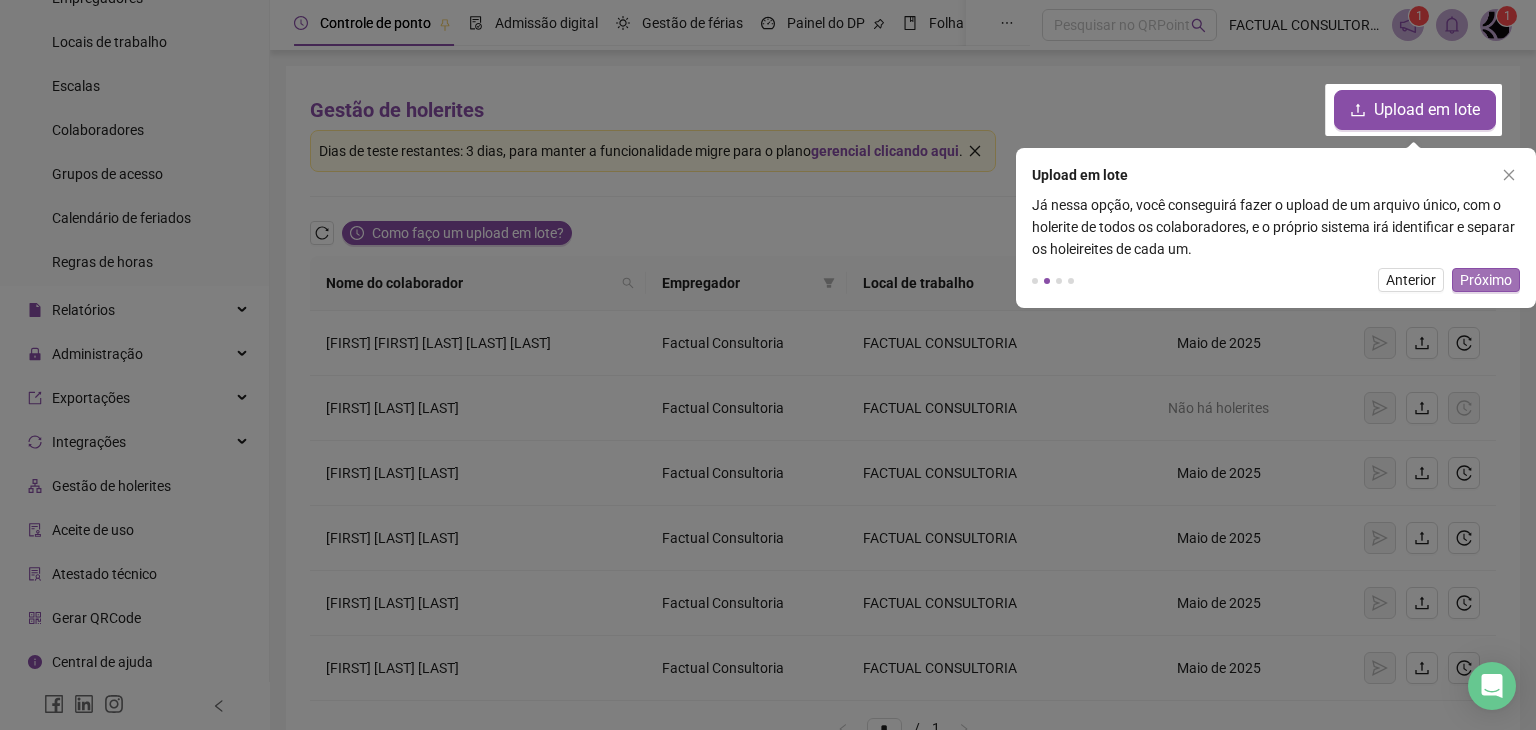 click on "Próximo" at bounding box center [1486, 280] 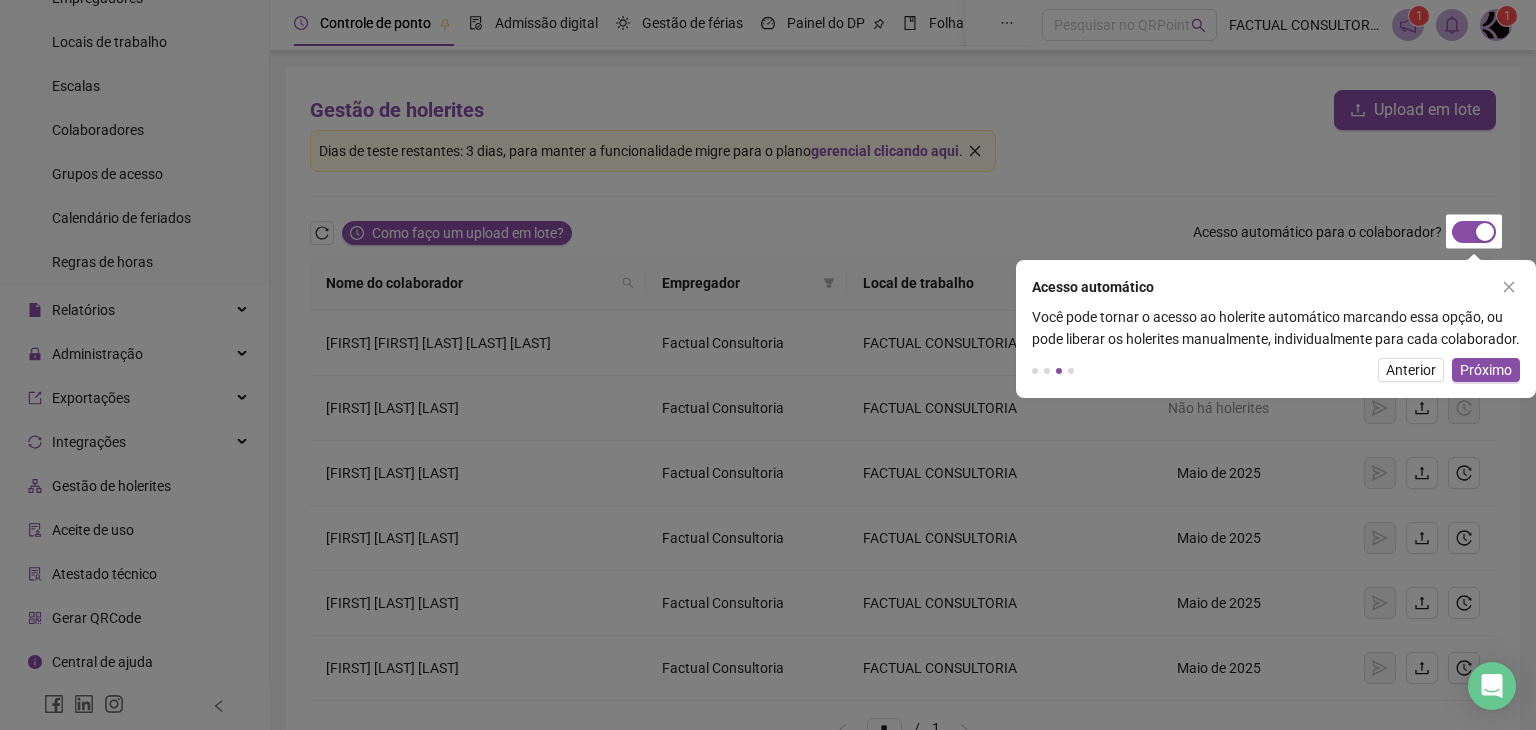 click on "Próximo" at bounding box center [1486, 370] 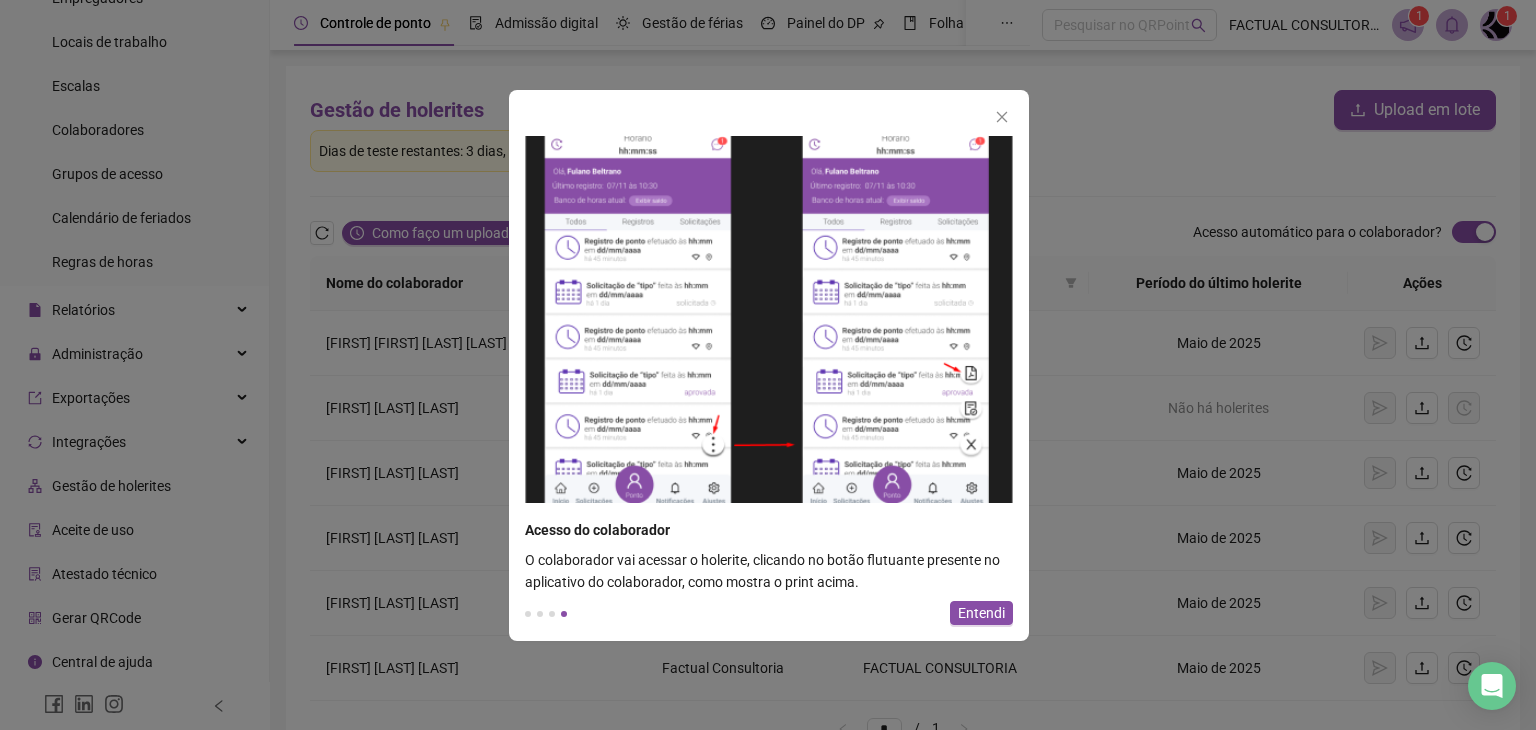 click at bounding box center [769, 319] 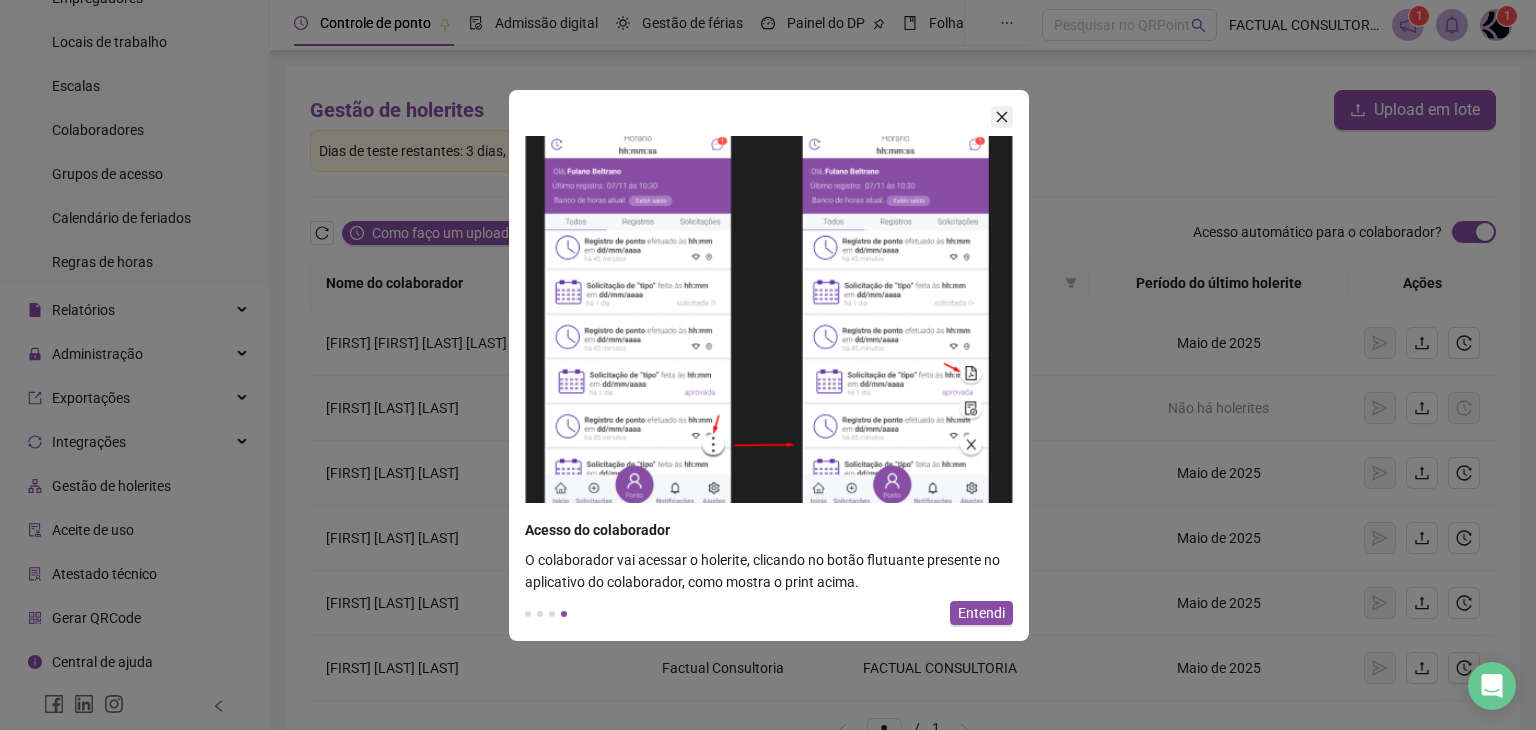 click 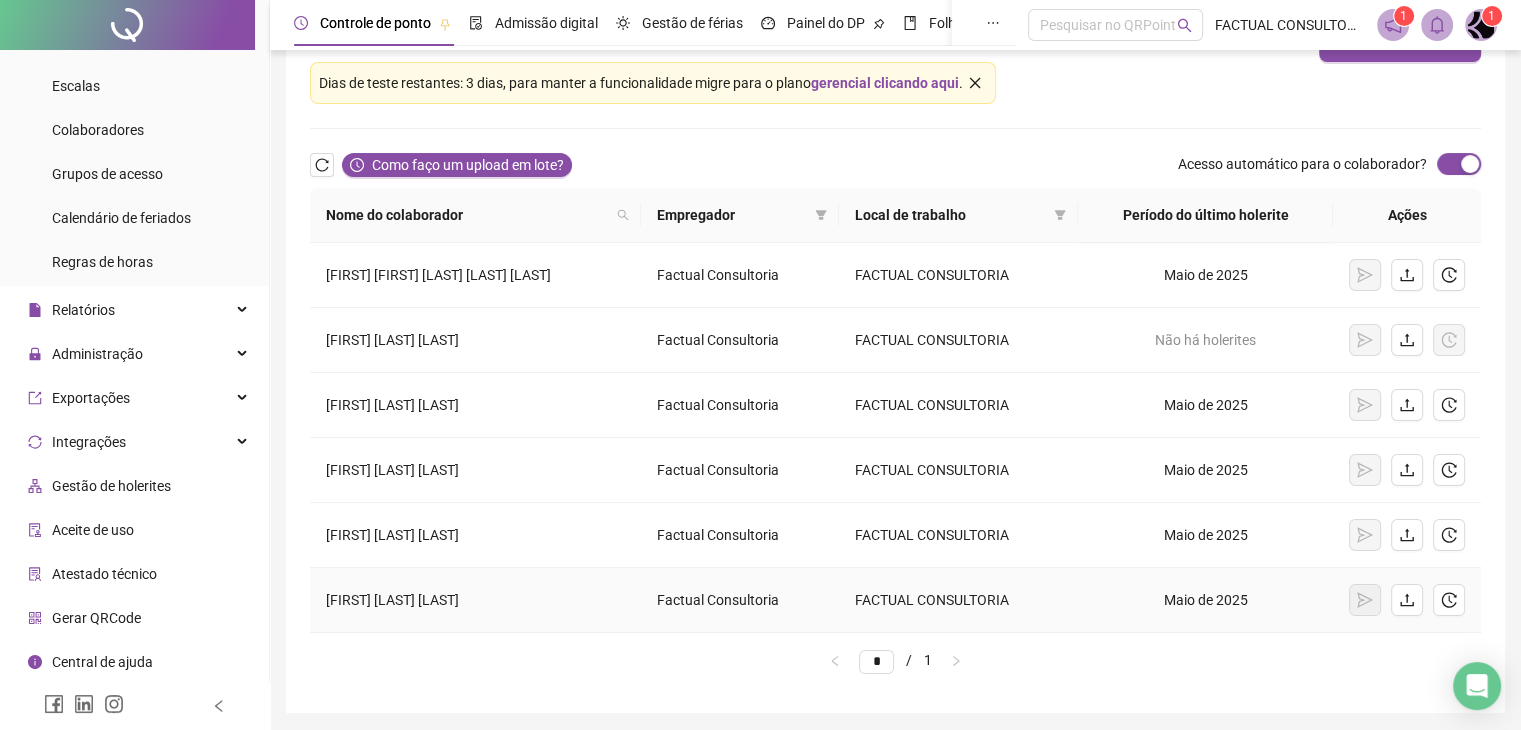 scroll, scrollTop: 34, scrollLeft: 0, axis: vertical 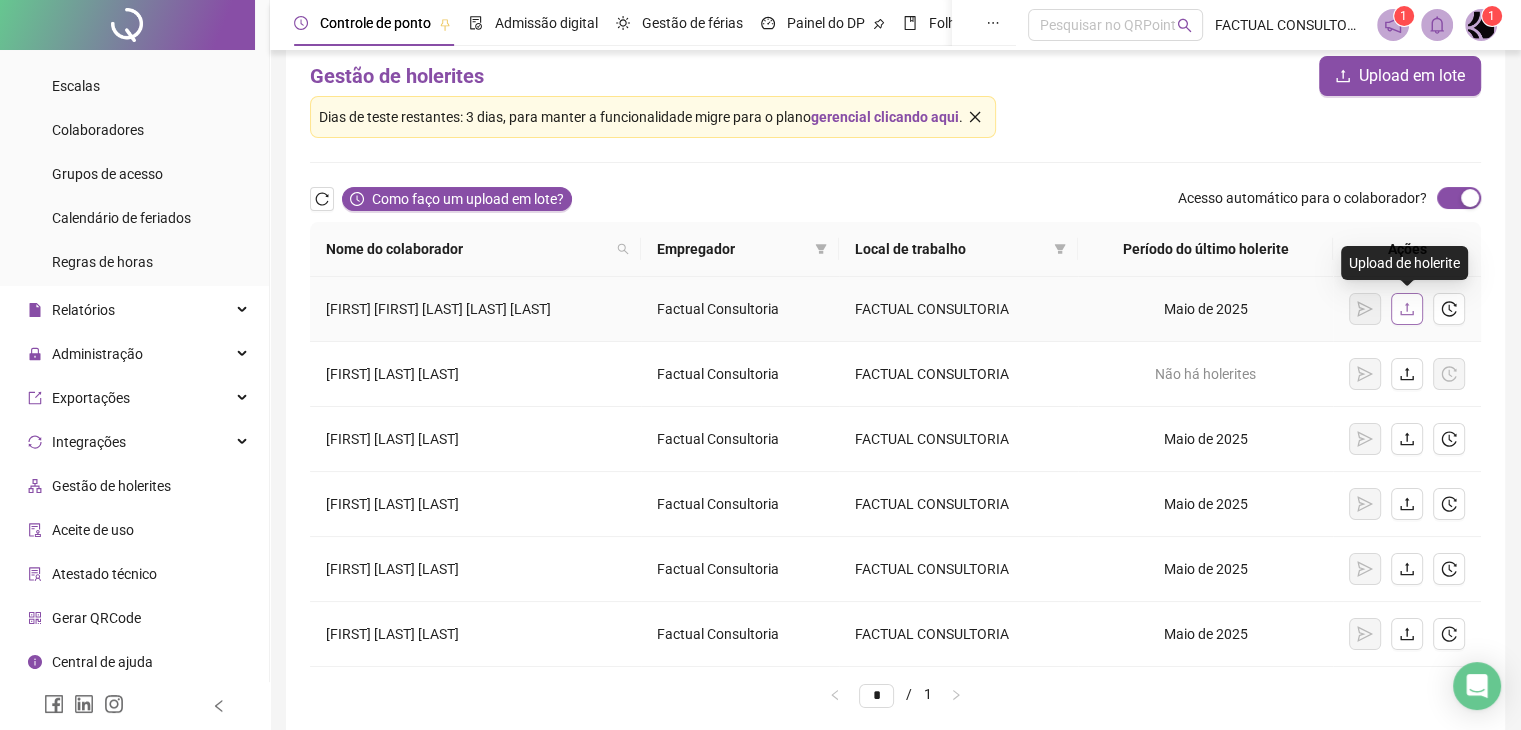click 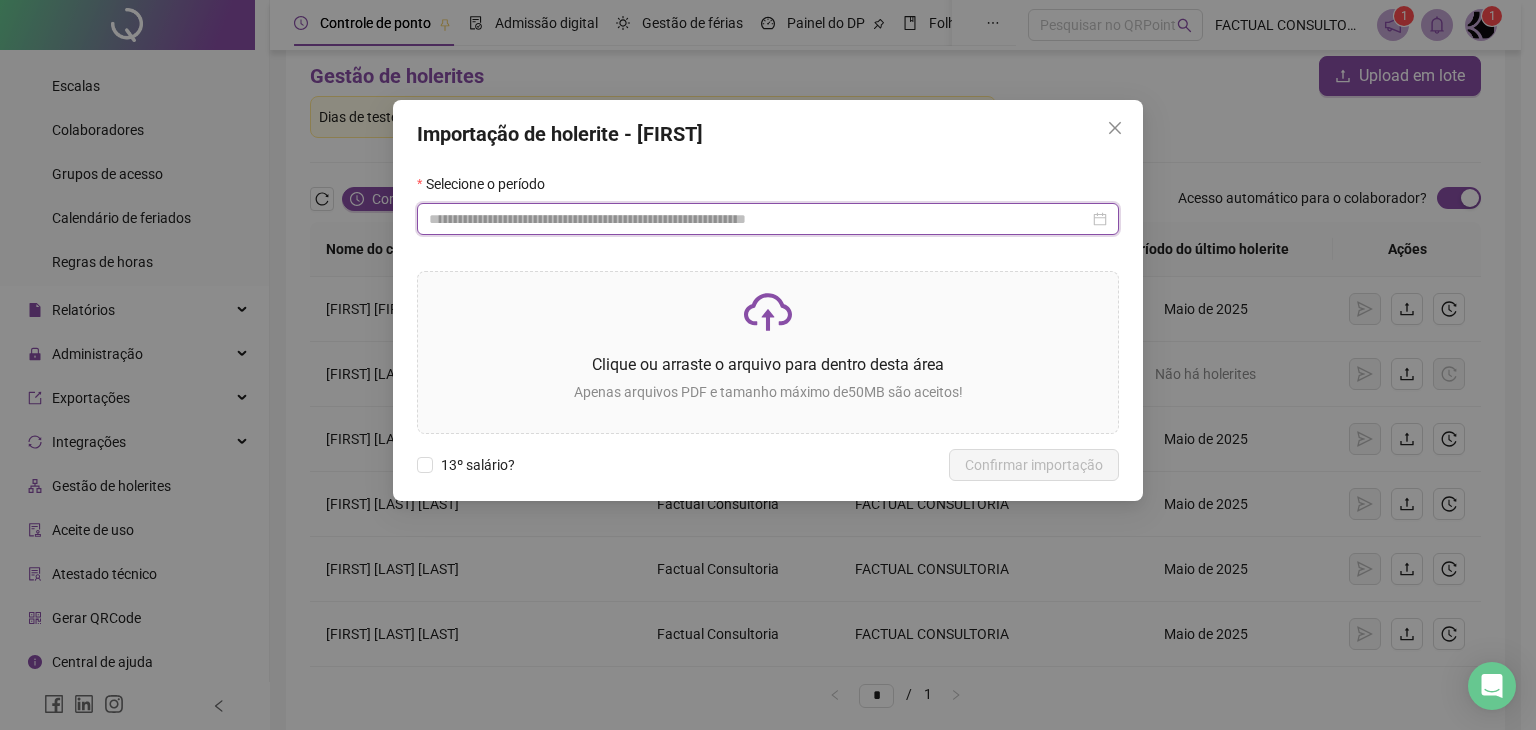 click at bounding box center [759, 219] 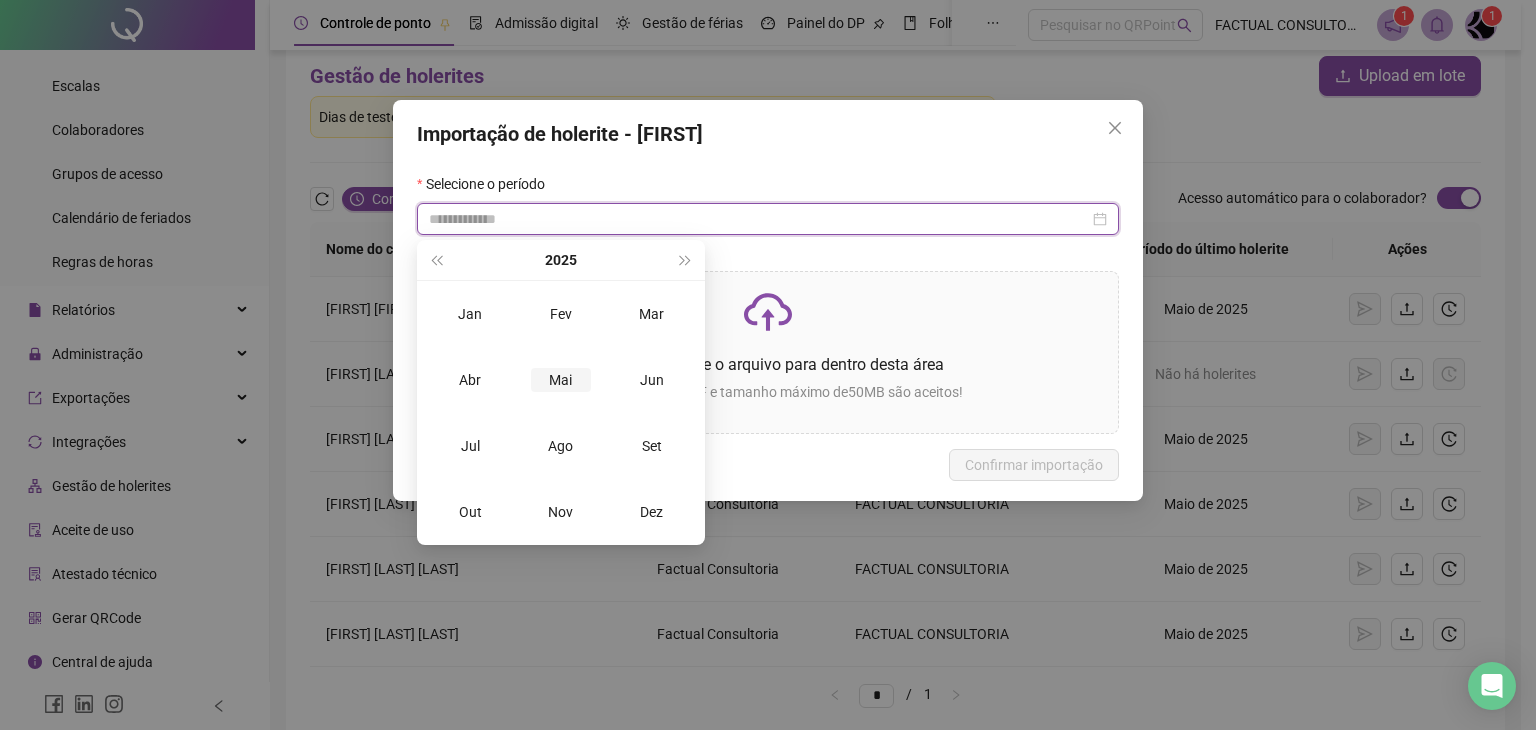 type on "**********" 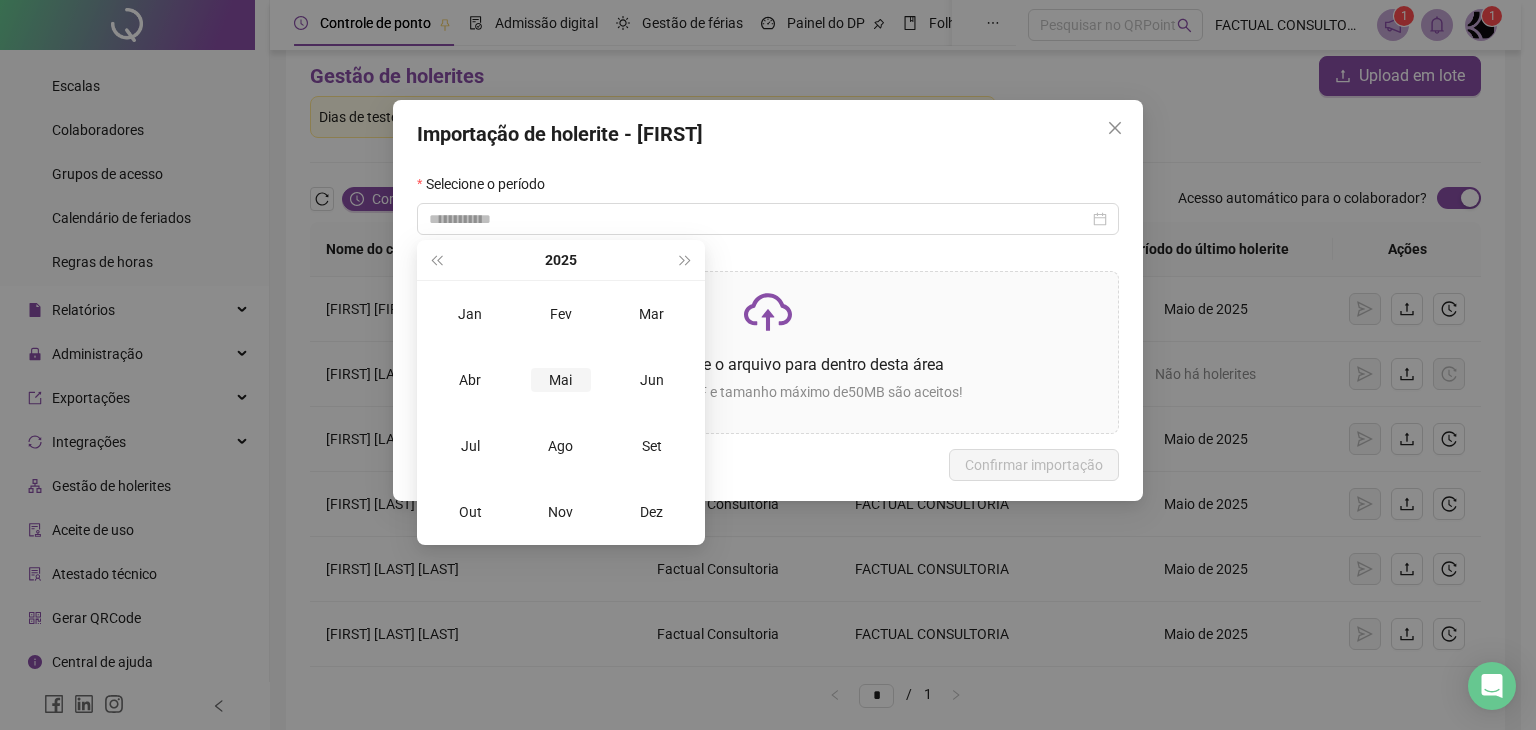 click on "Mai" at bounding box center [561, 380] 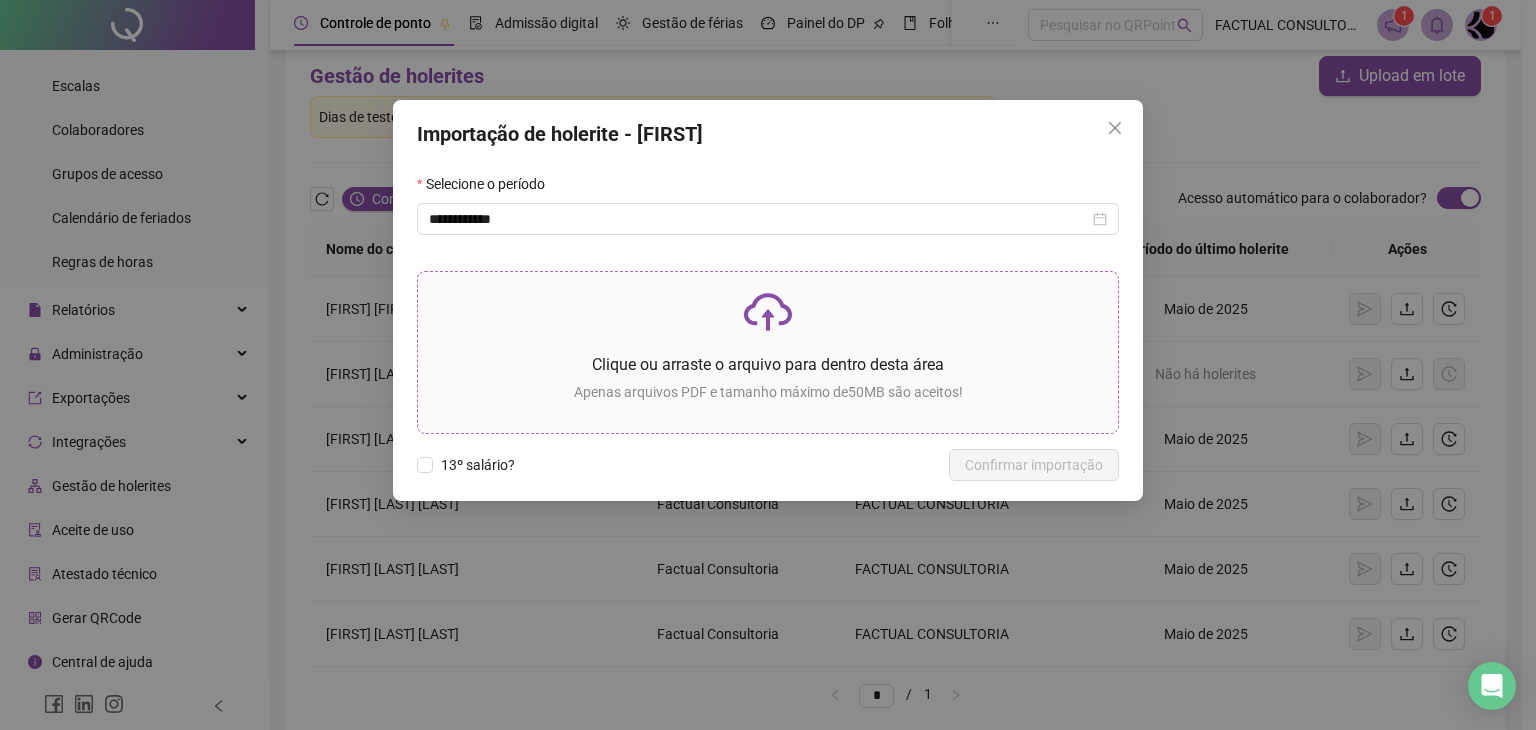 click at bounding box center [768, 312] 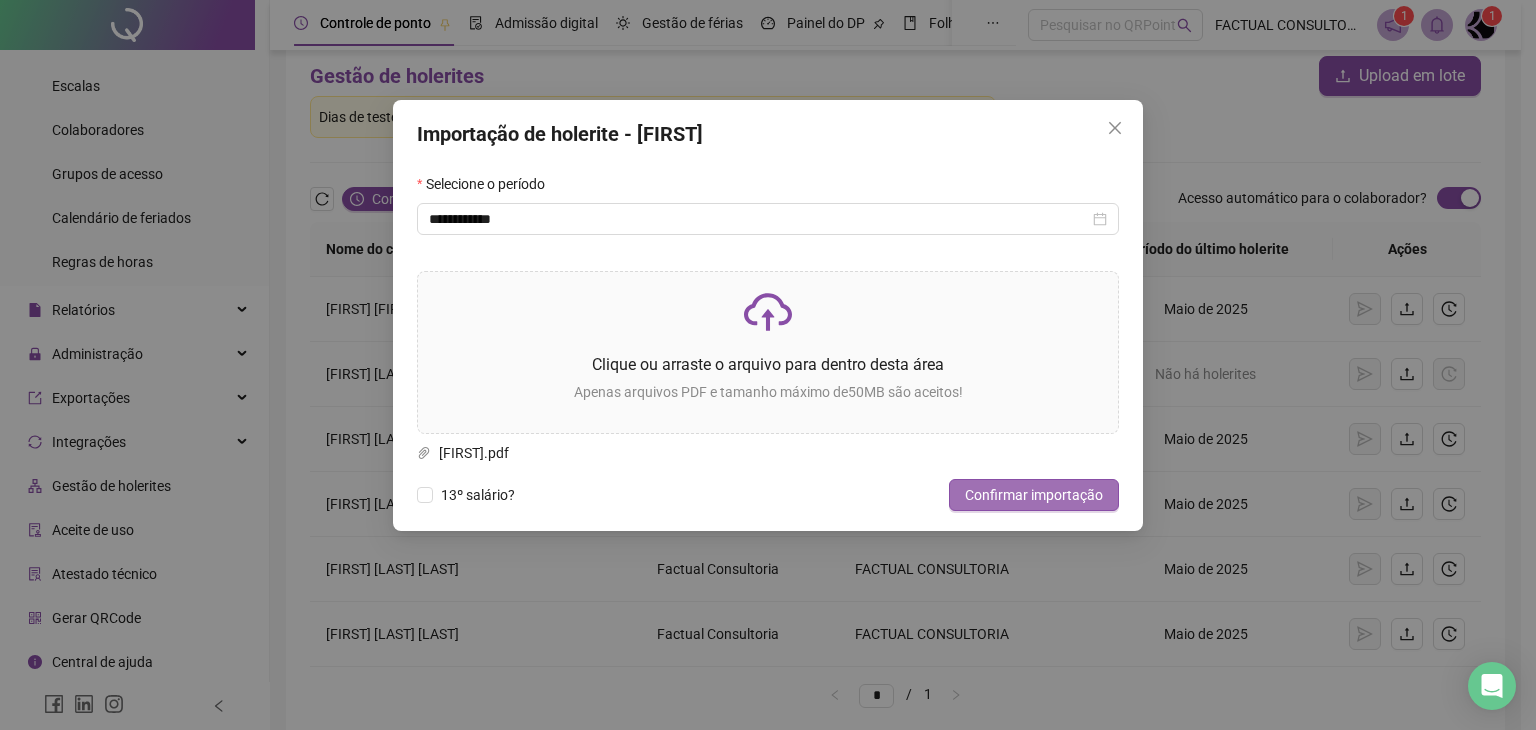 click on "Confirmar importação" at bounding box center [1034, 495] 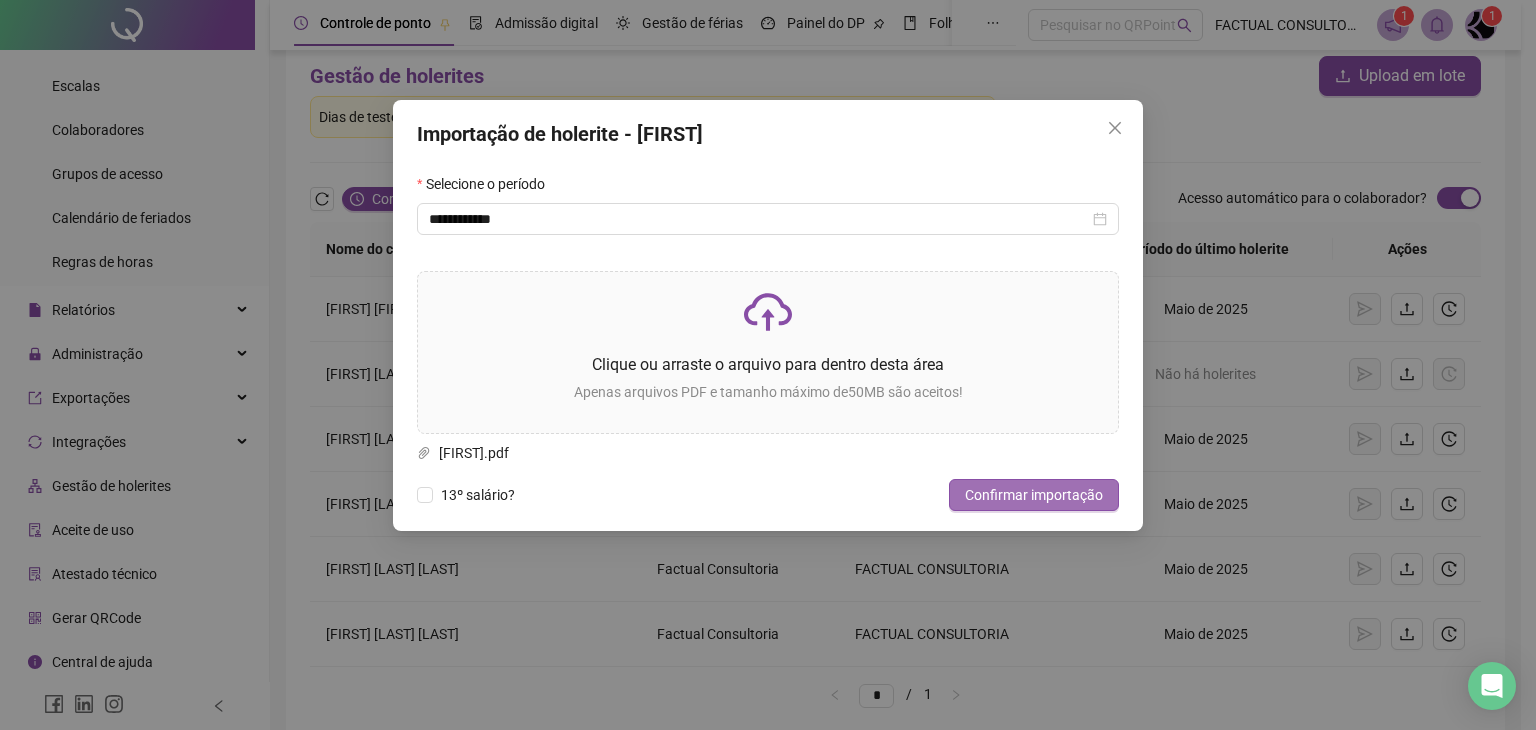 click on "Confirmar importação" at bounding box center (1034, 495) 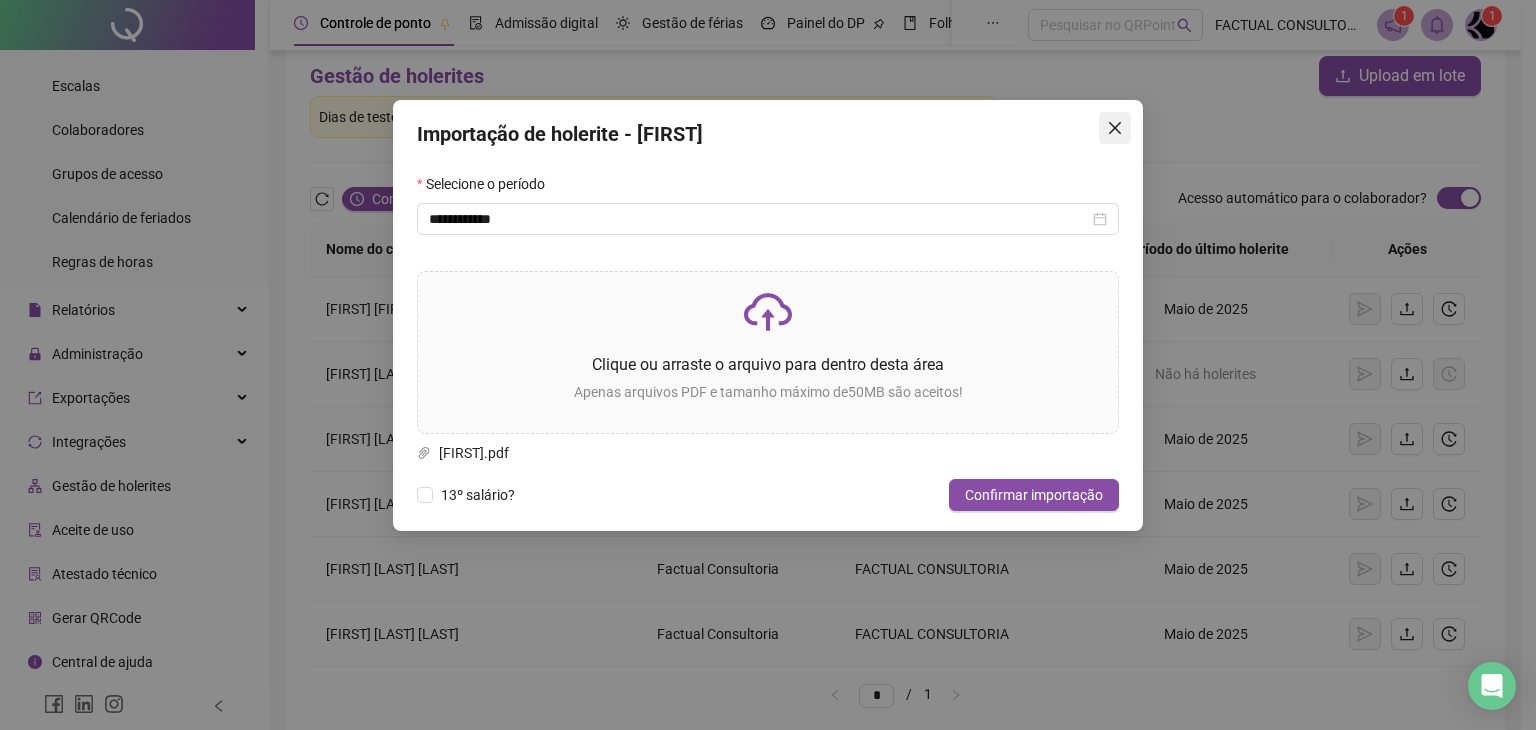 click 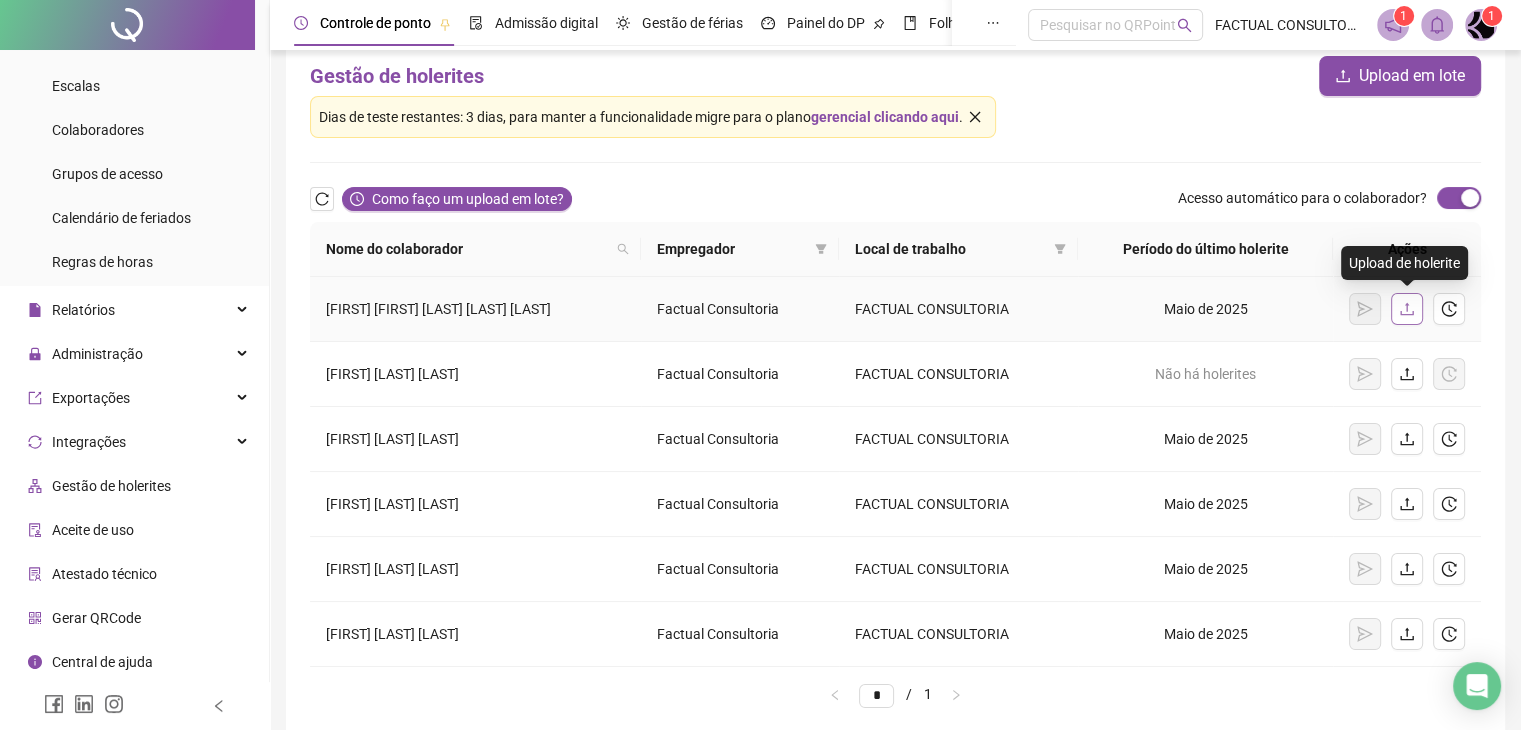 click 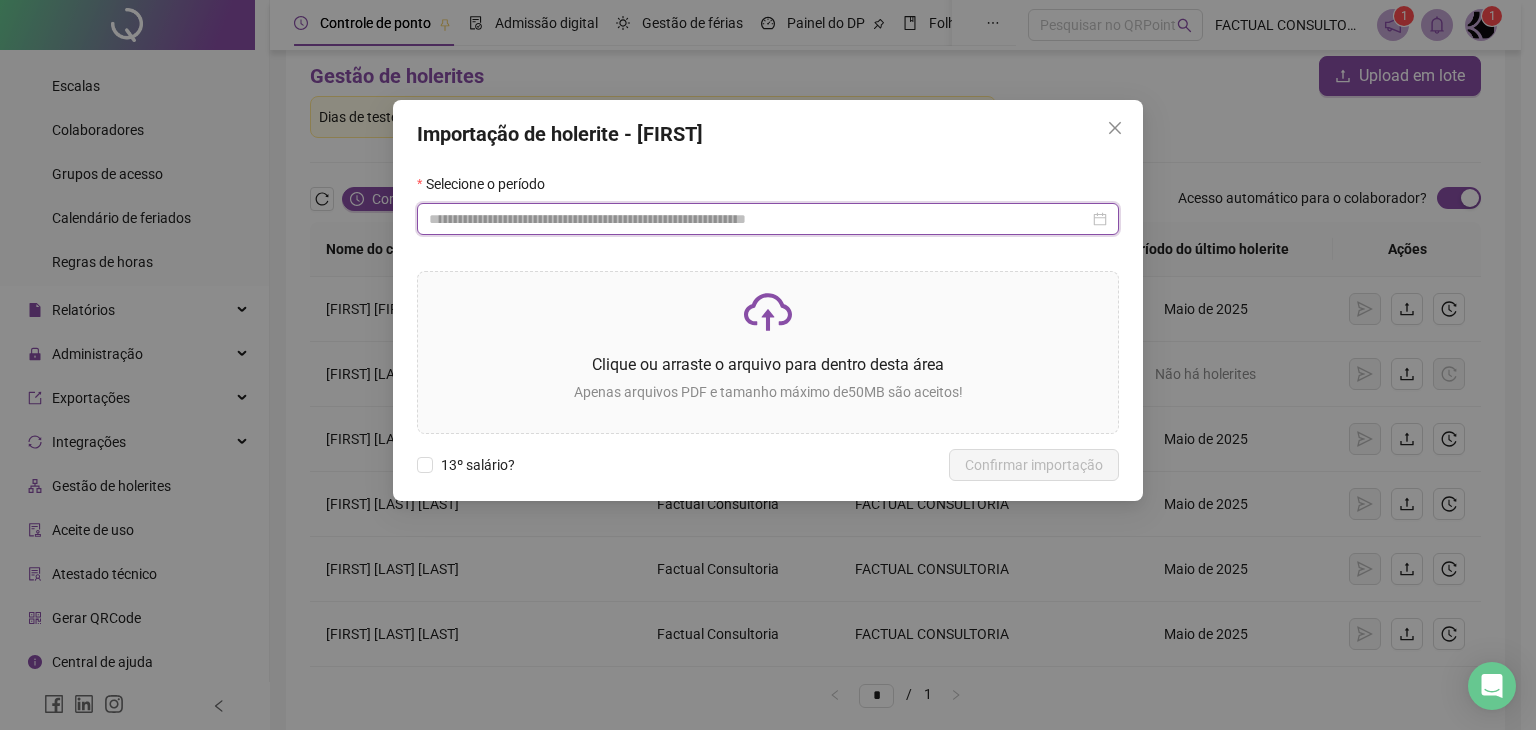 click at bounding box center (759, 219) 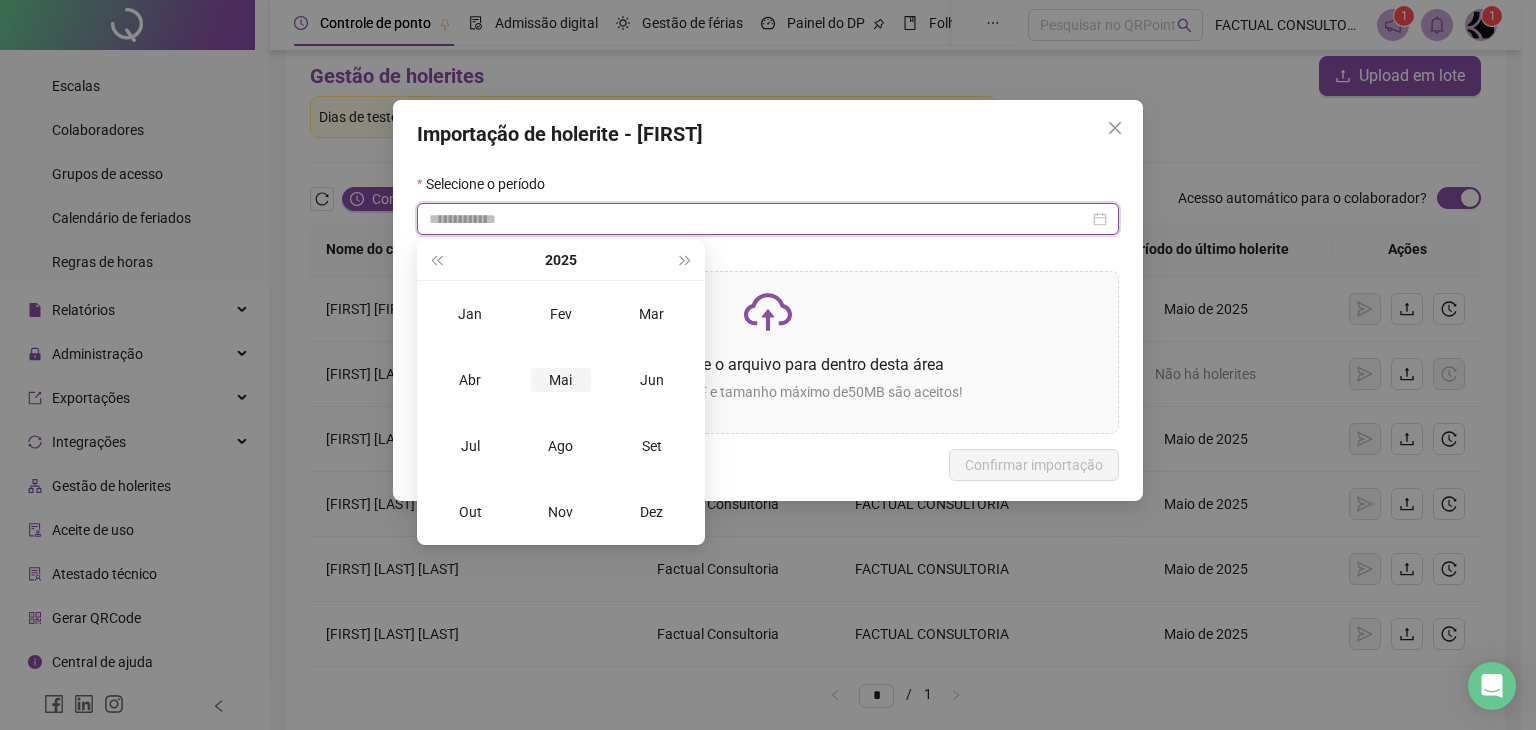 type on "**********" 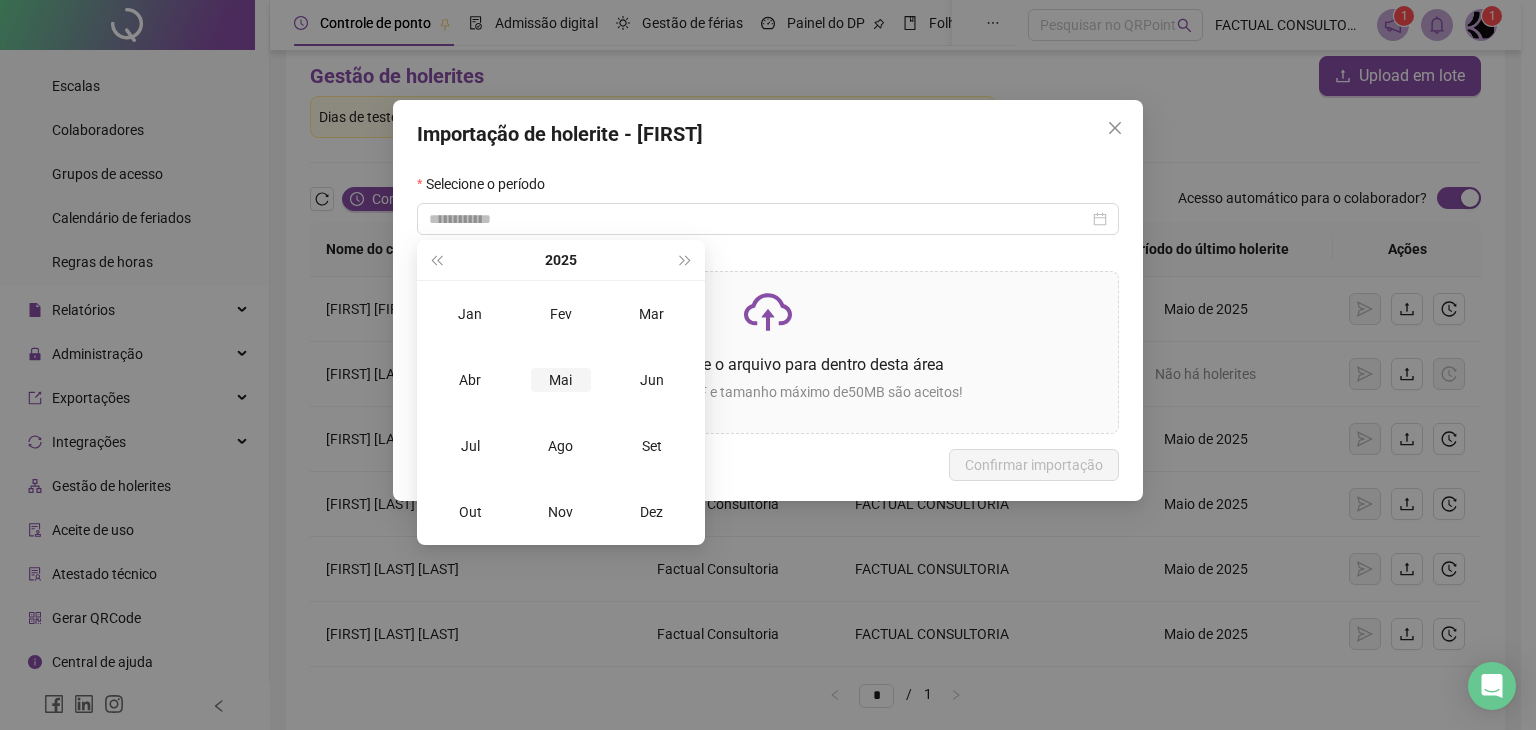 click on "Mai" at bounding box center (561, 380) 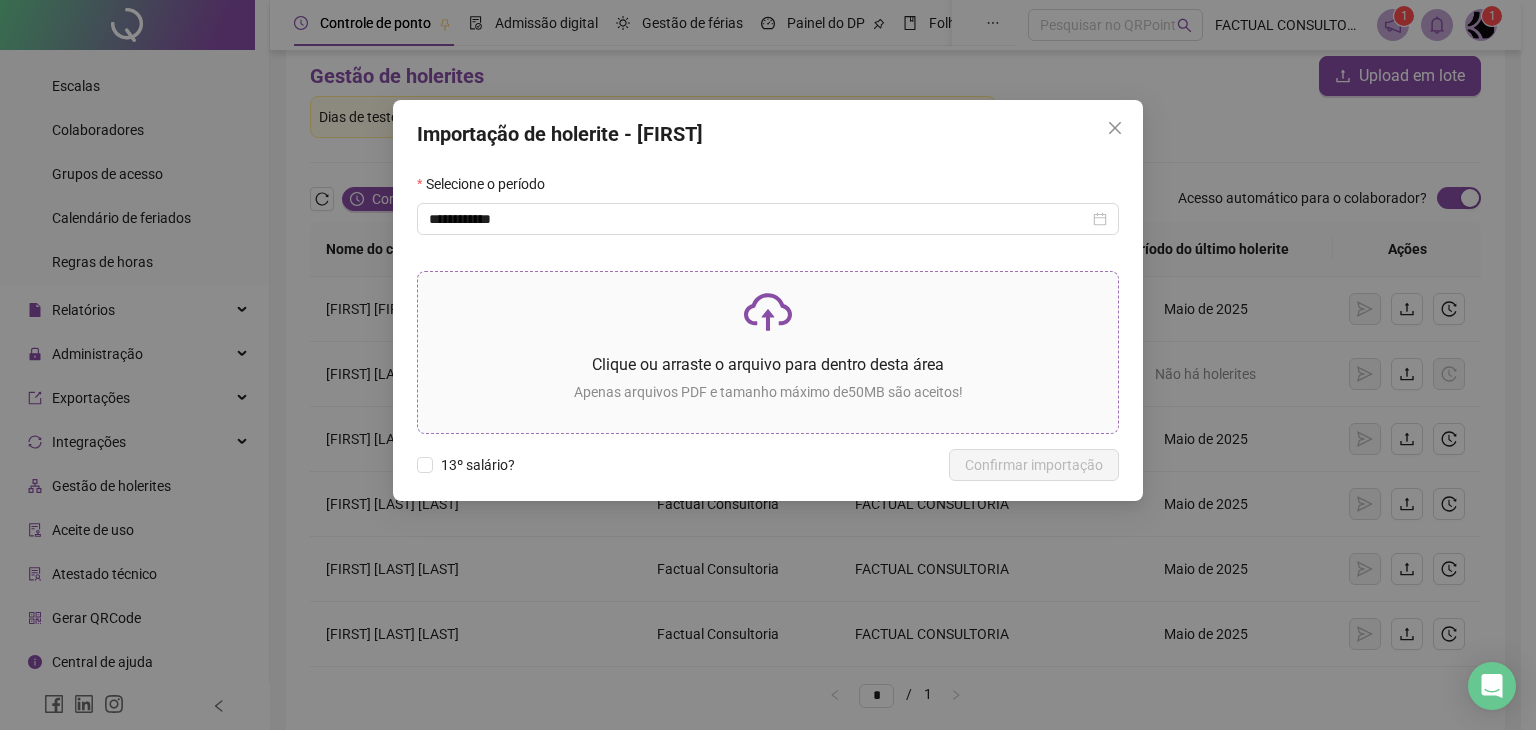 click on "Clique ou arraste o arquivo para dentro desta área Apenas arquivos PDF e tamanho máximo de  50  MB são aceitos!" at bounding box center [768, 352] 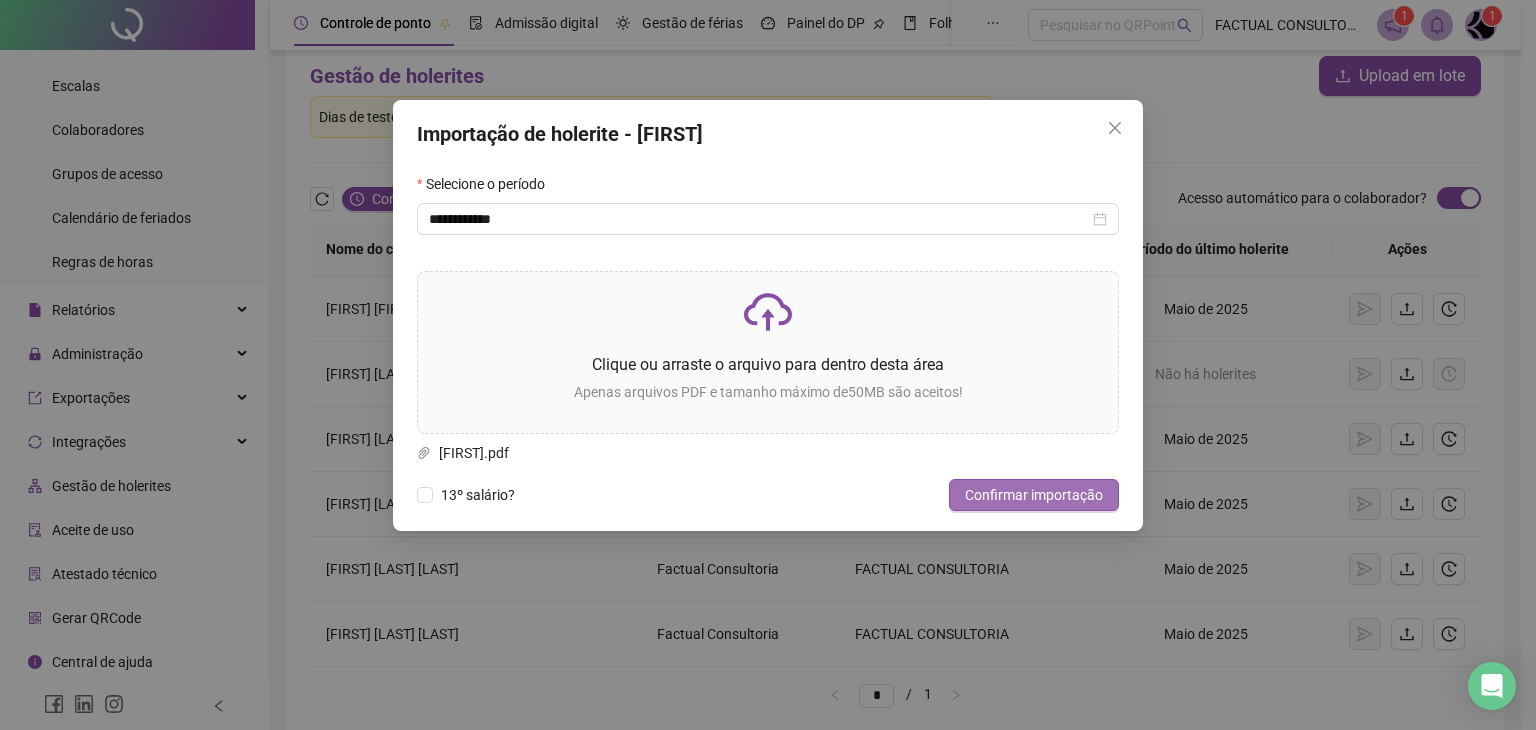 click on "Confirmar importação" at bounding box center (1034, 495) 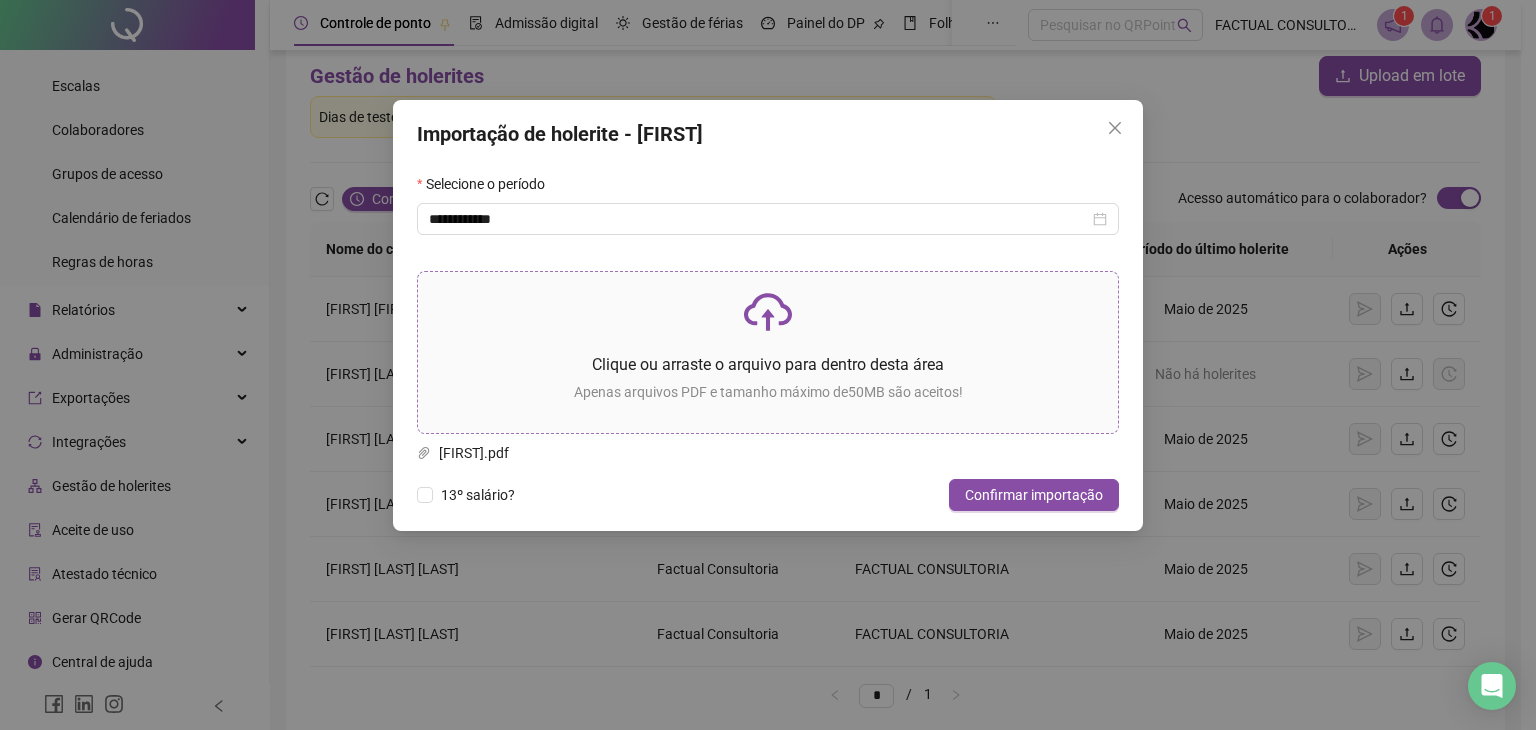 click on "Clique ou arraste o arquivo para dentro desta área Apenas arquivos PDF e tamanho máximo de  50  MB são aceitos!" at bounding box center [768, 352] 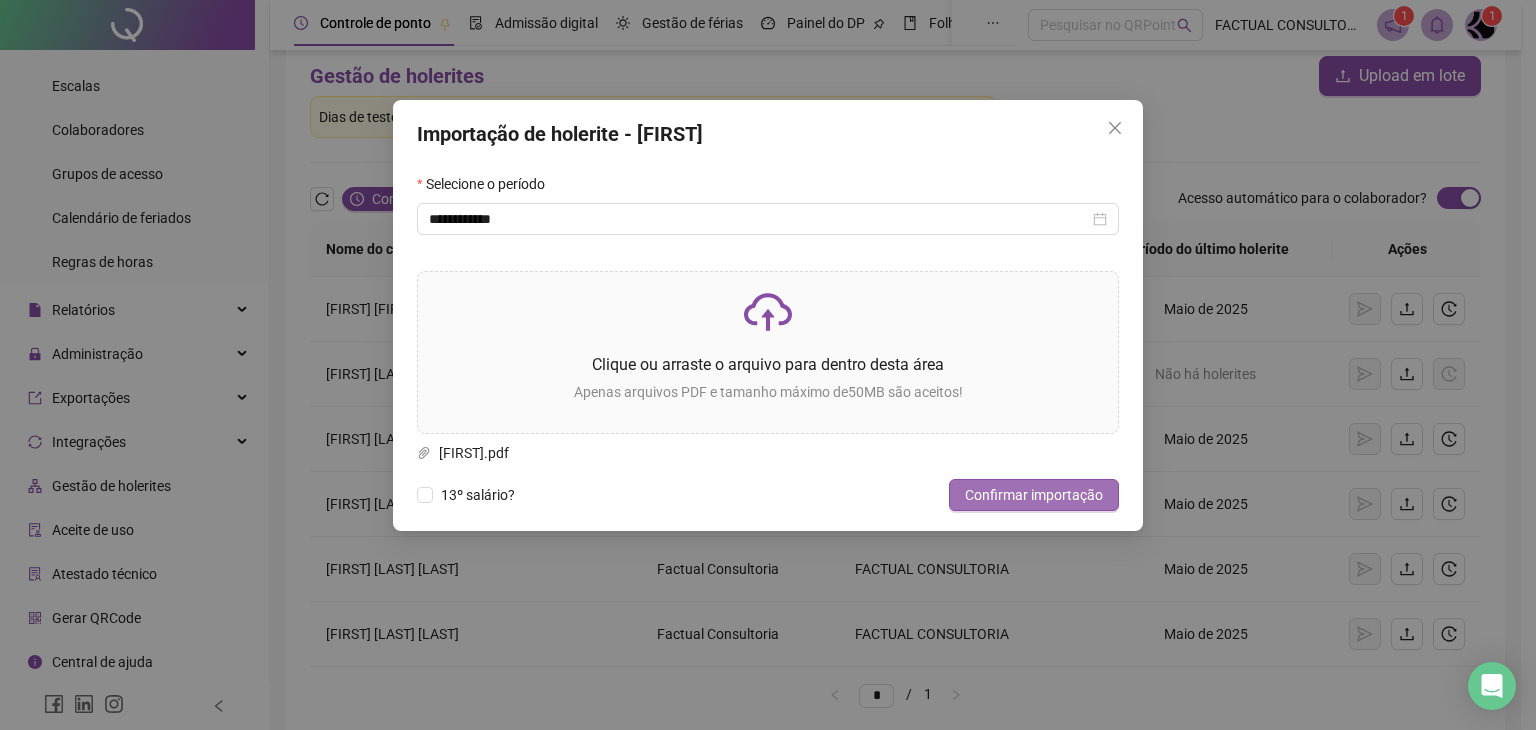 click on "Confirmar importação" at bounding box center [1034, 495] 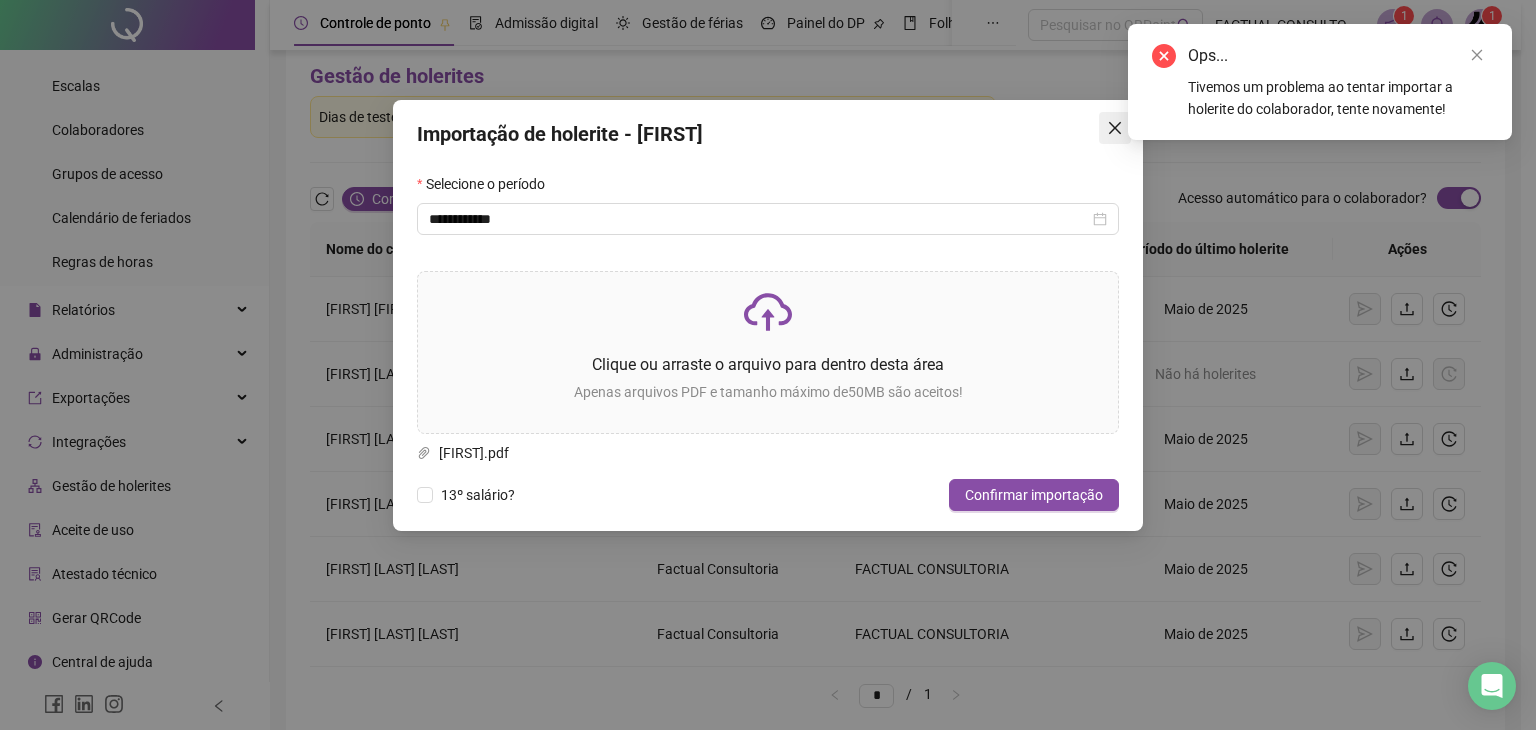 drag, startPoint x: 1084, startPoint y: 147, endPoint x: 1124, endPoint y: 124, distance: 46.141087 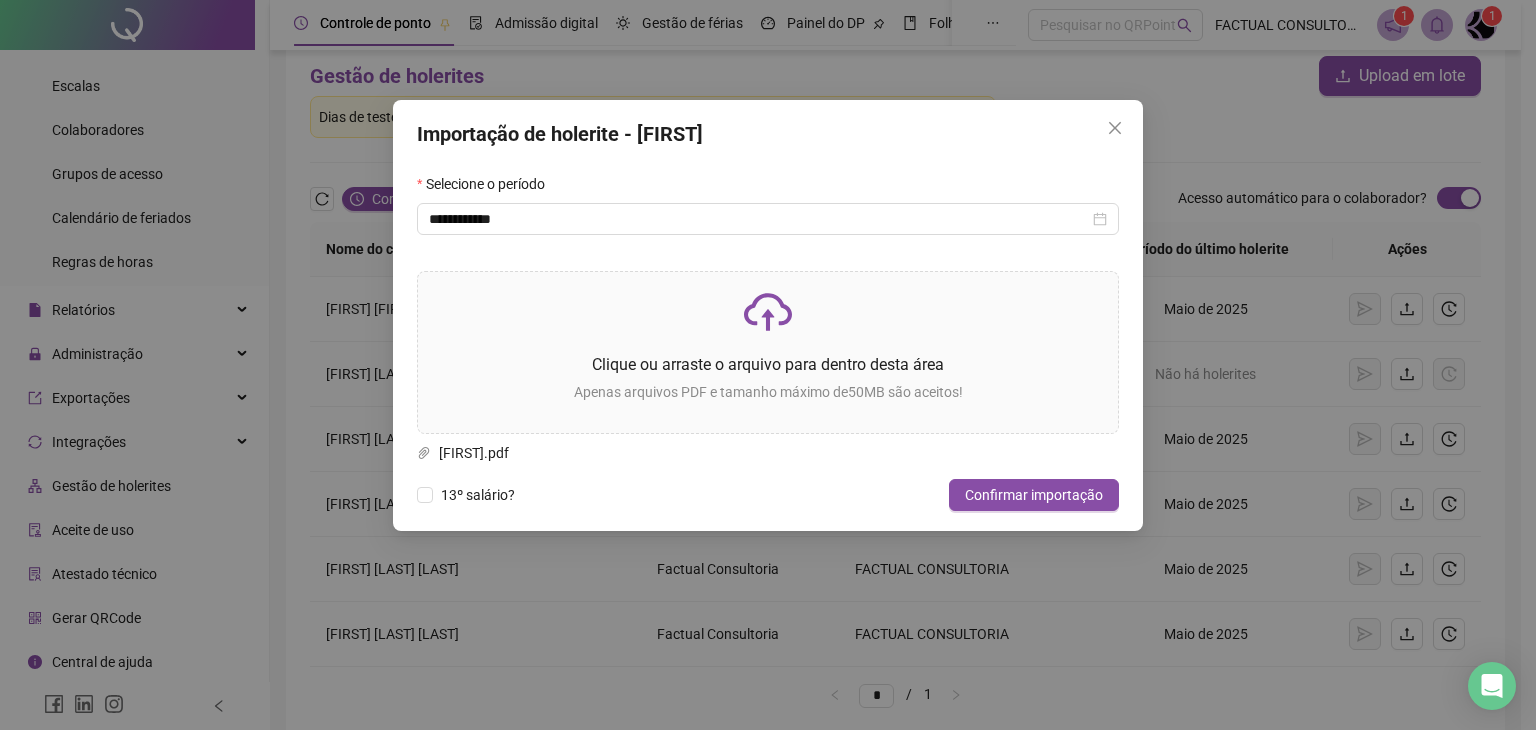 click on "**********" at bounding box center (768, 315) 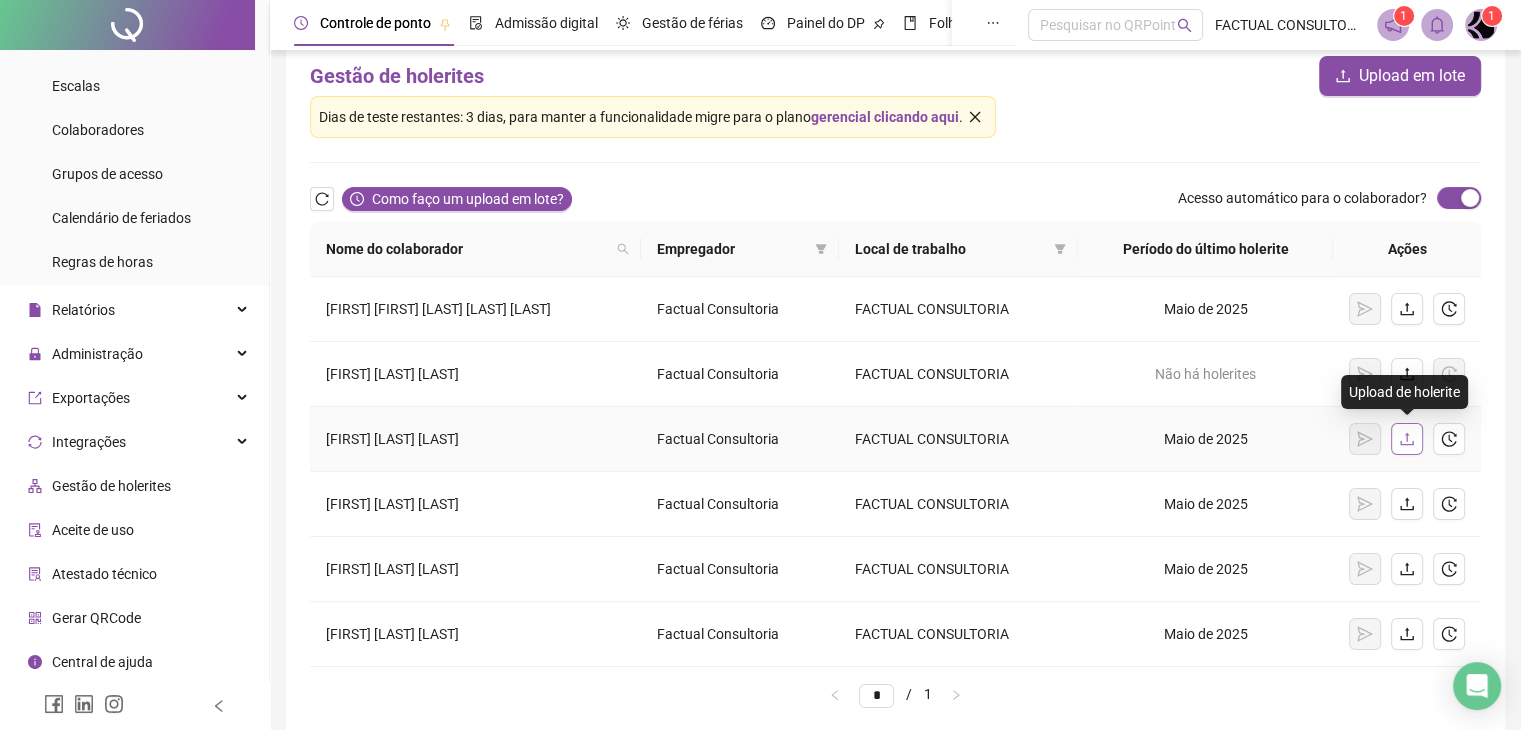 click 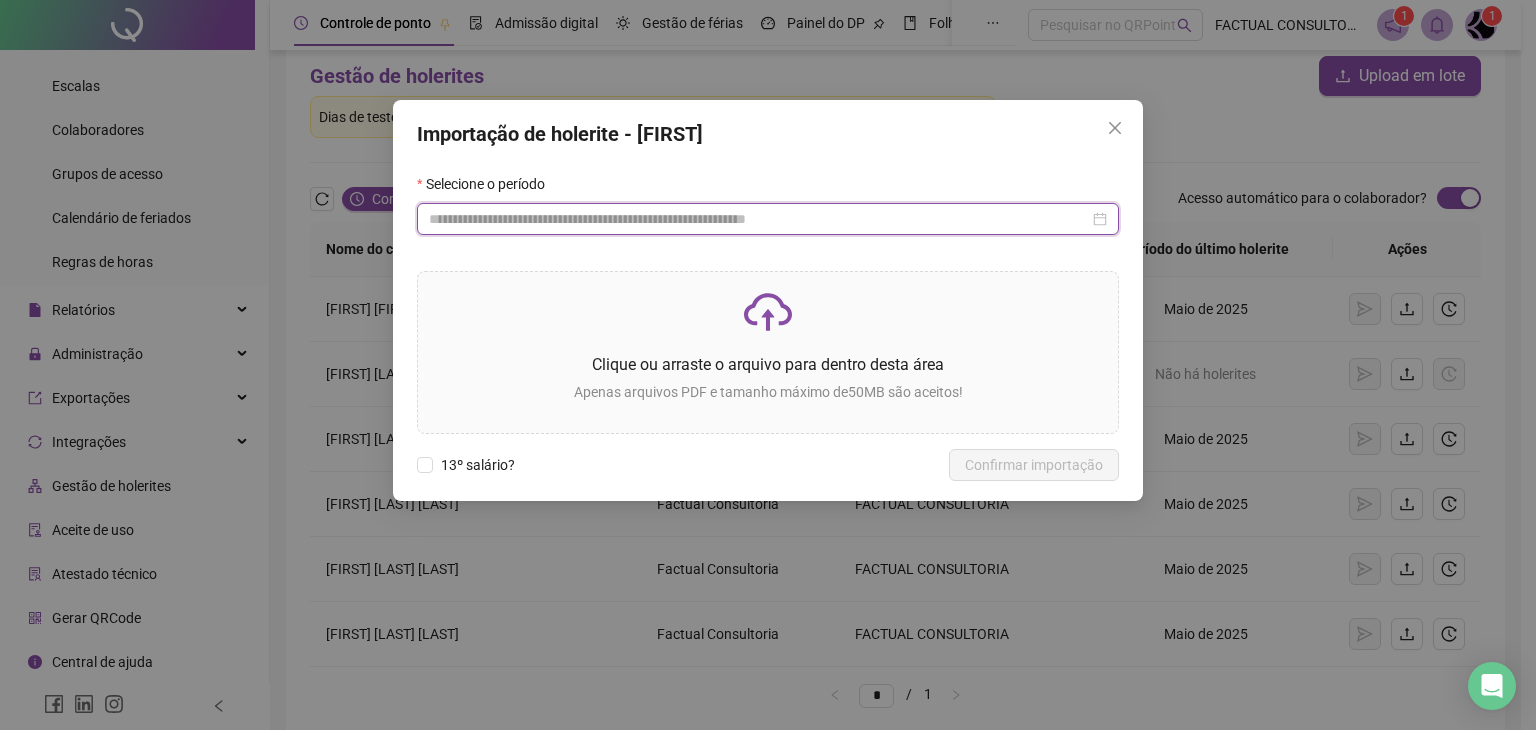 click at bounding box center [759, 219] 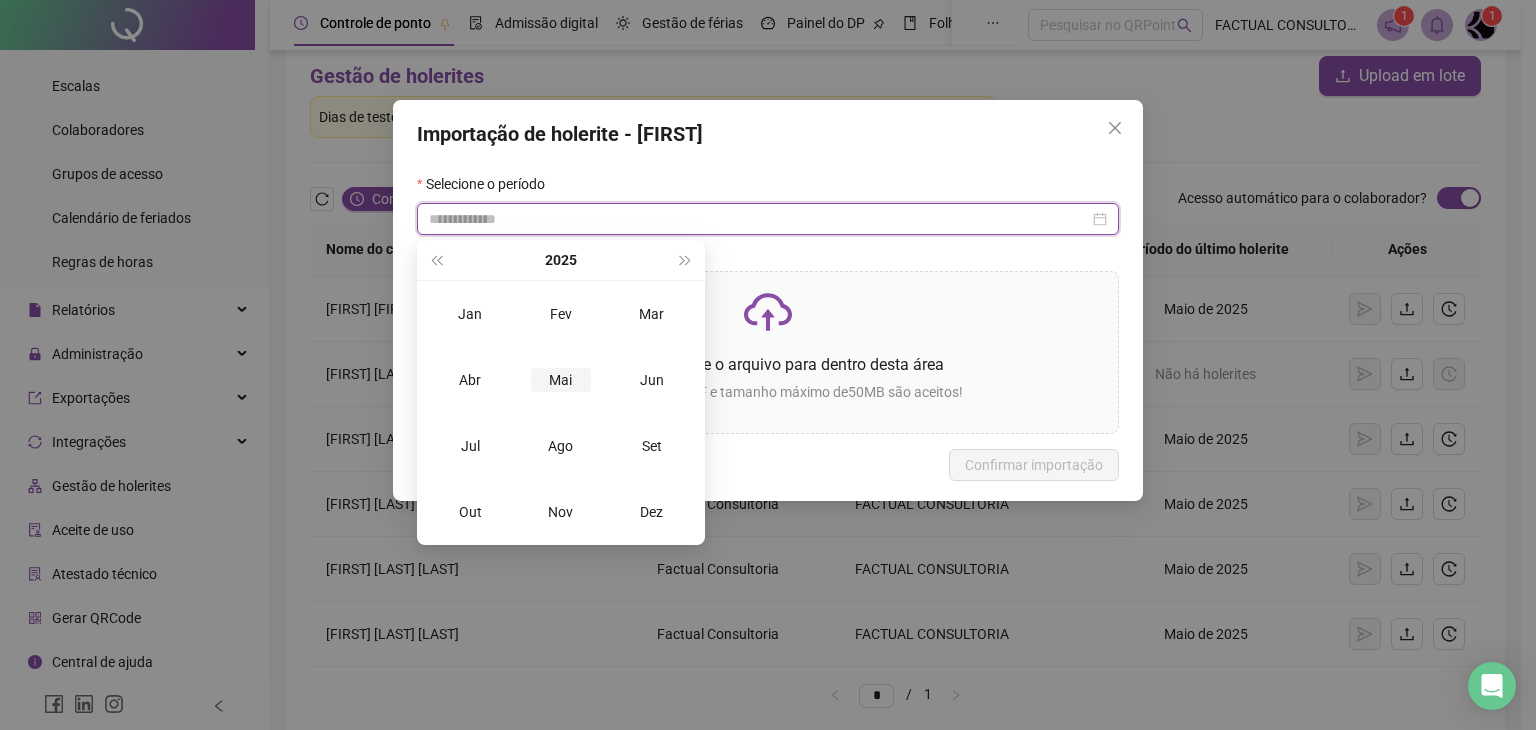type on "**********" 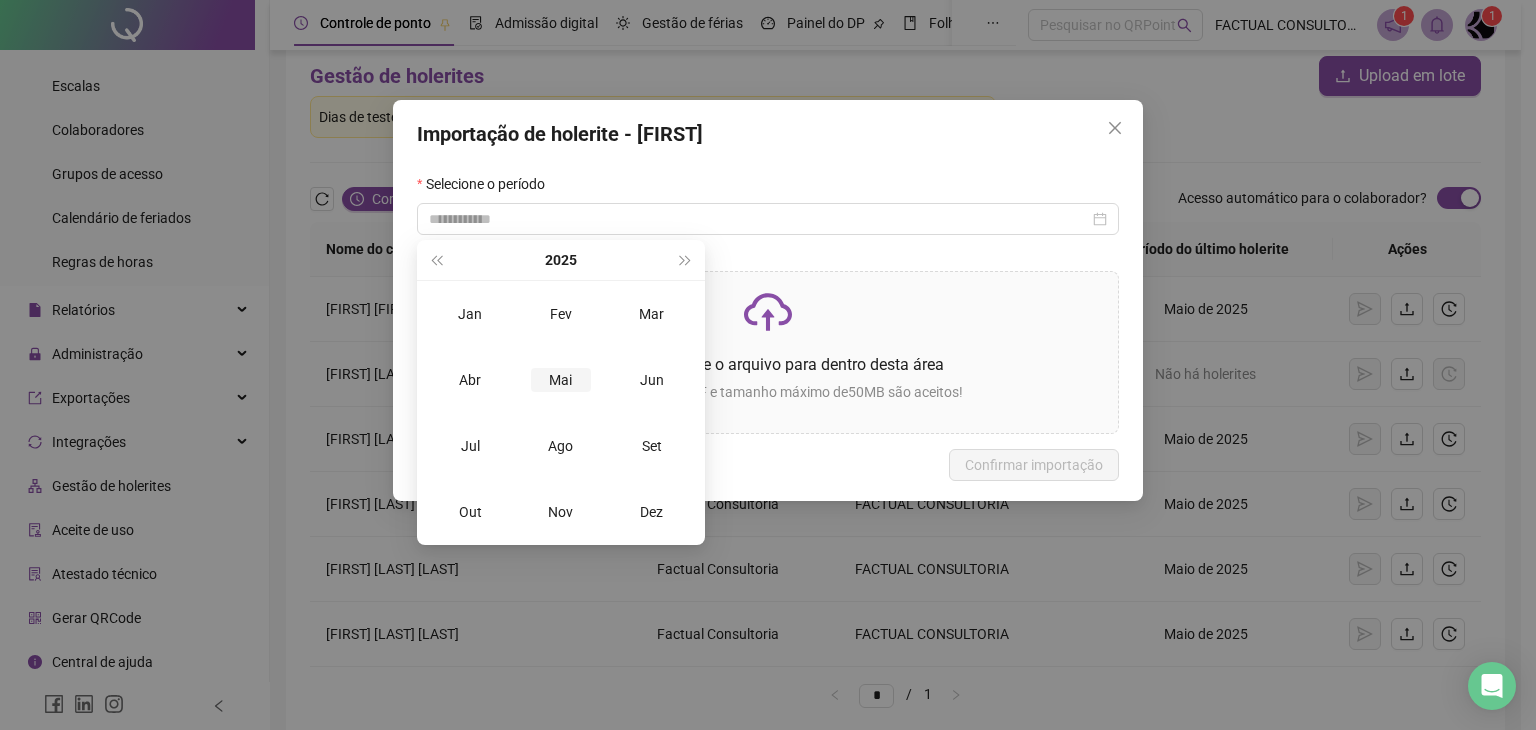 click on "Mai" at bounding box center [561, 380] 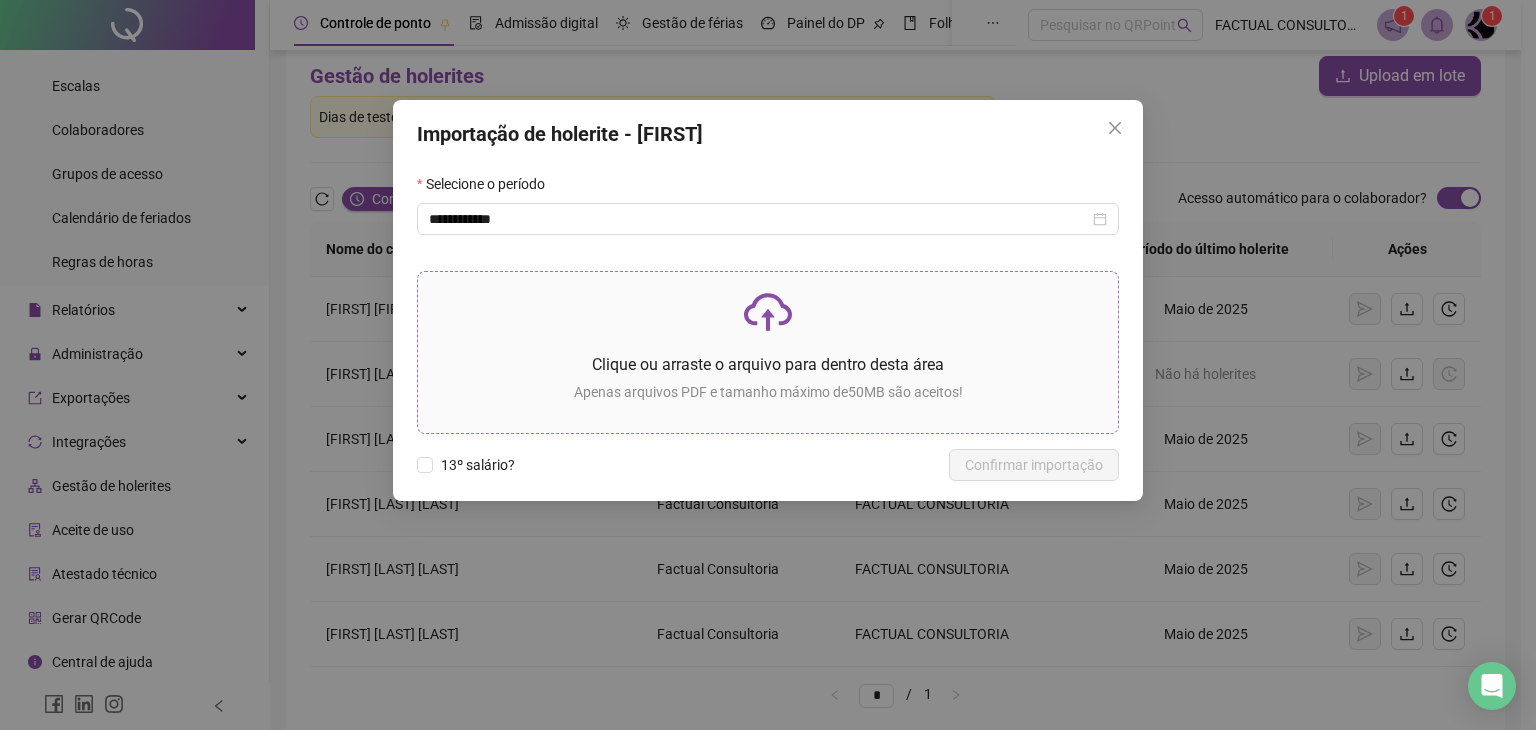 click on "Clique ou arraste o arquivo para dentro desta área" at bounding box center (768, 364) 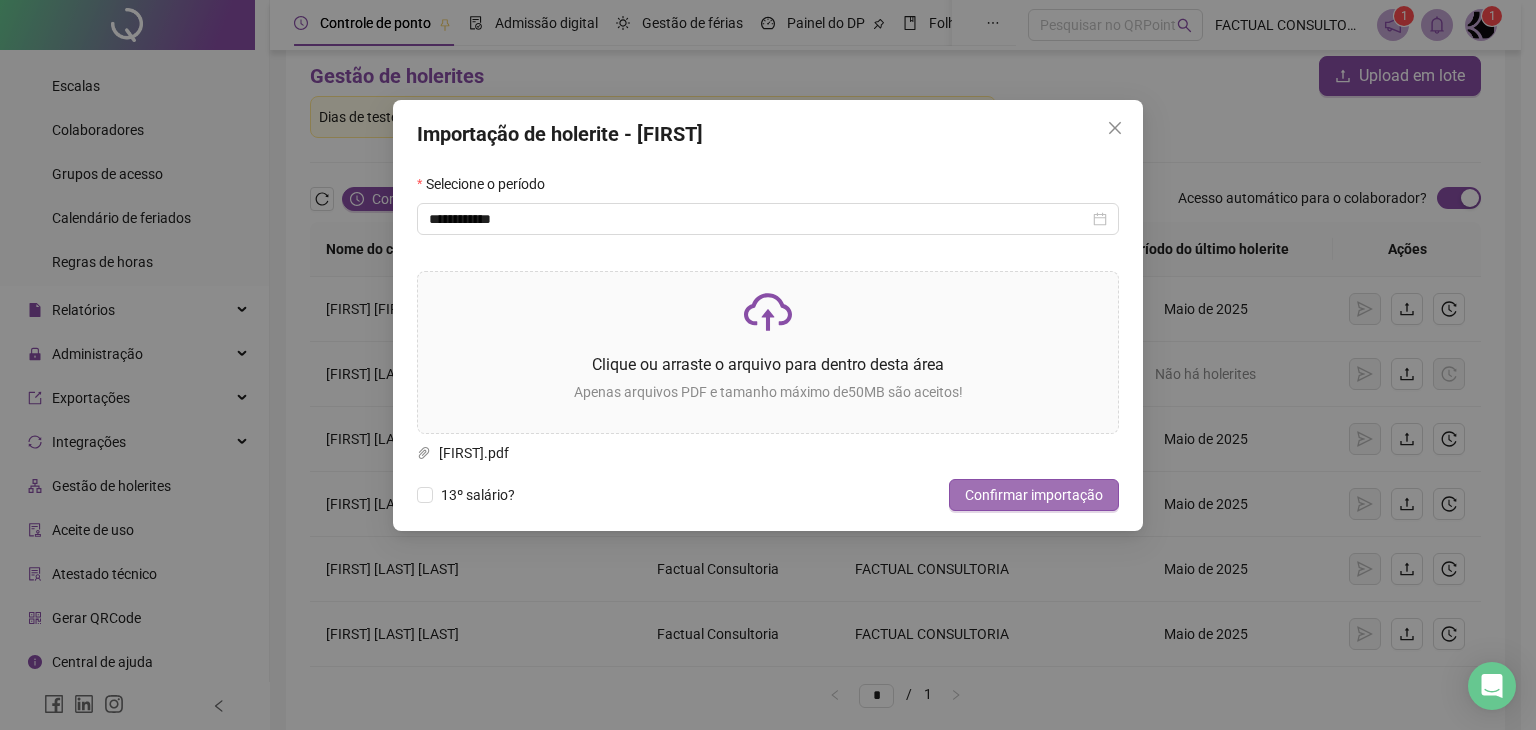 click on "Confirmar importação" at bounding box center (1034, 495) 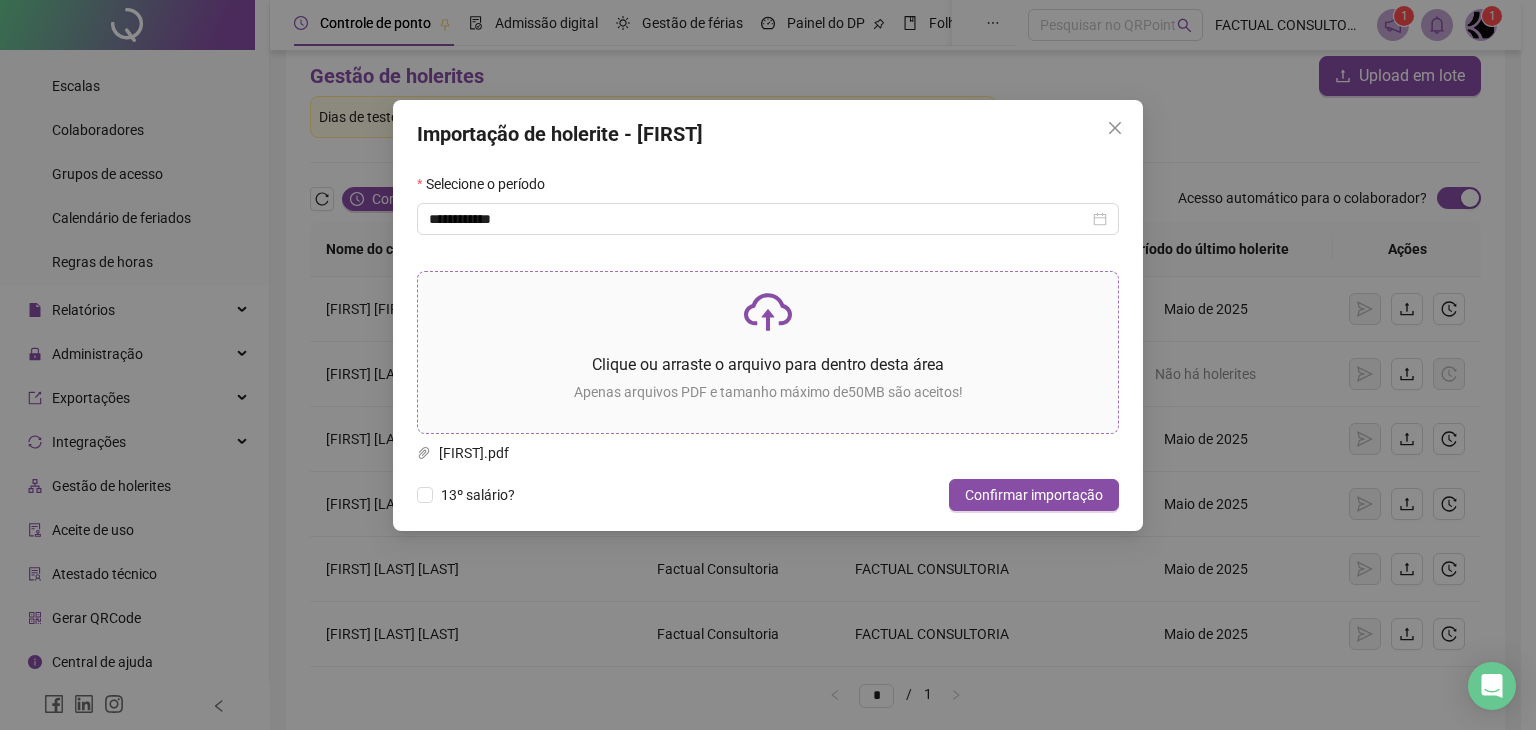 click at bounding box center [768, 312] 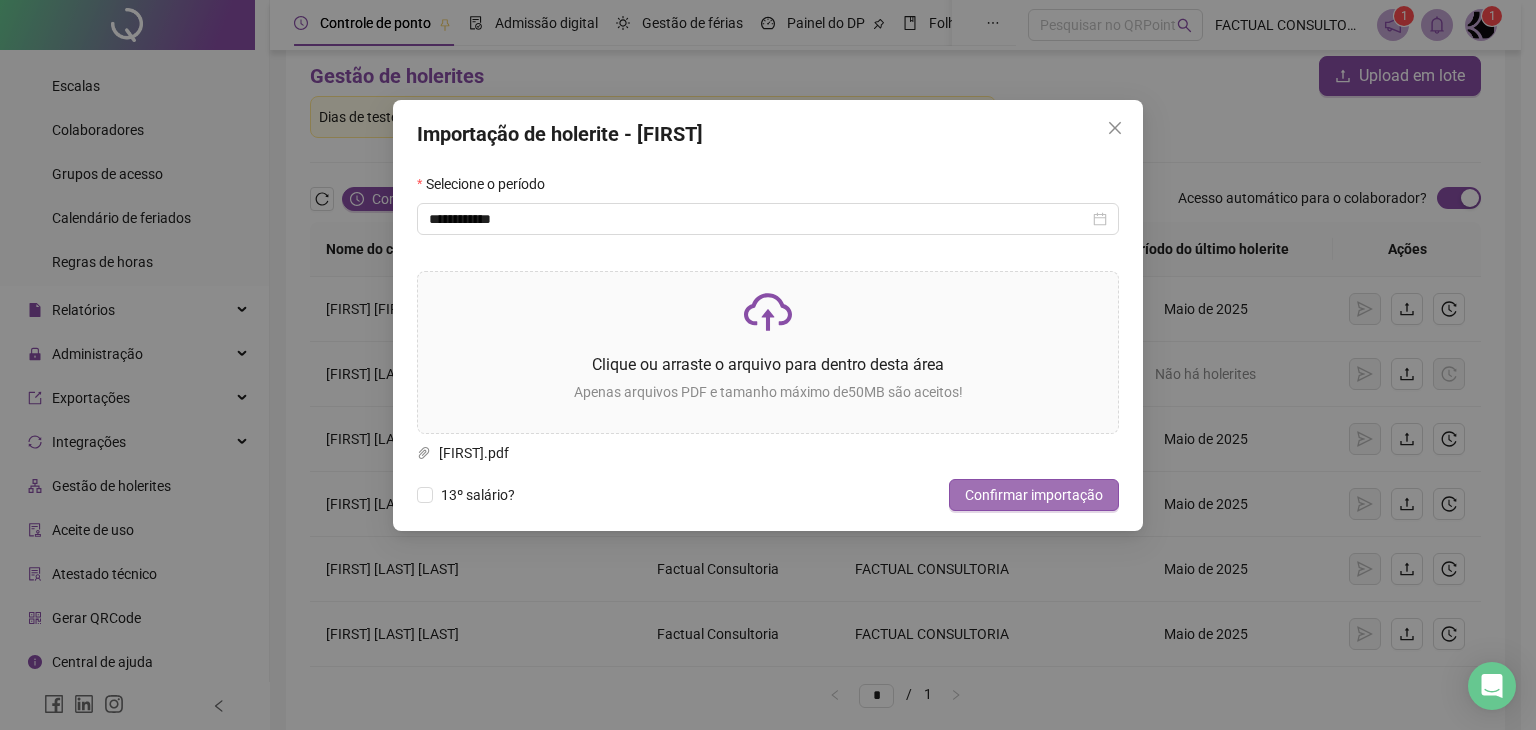 click on "Confirmar importação" at bounding box center [1034, 495] 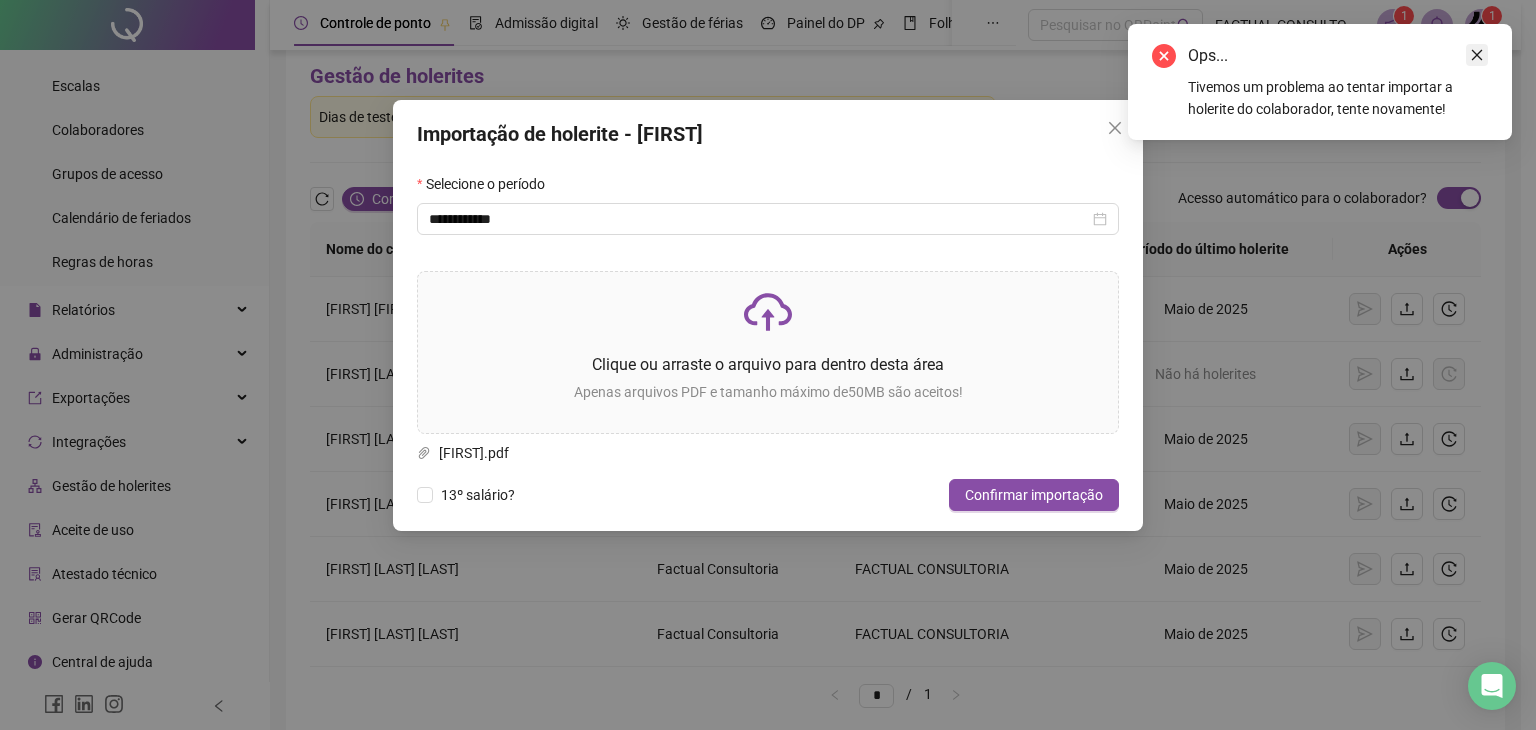 click 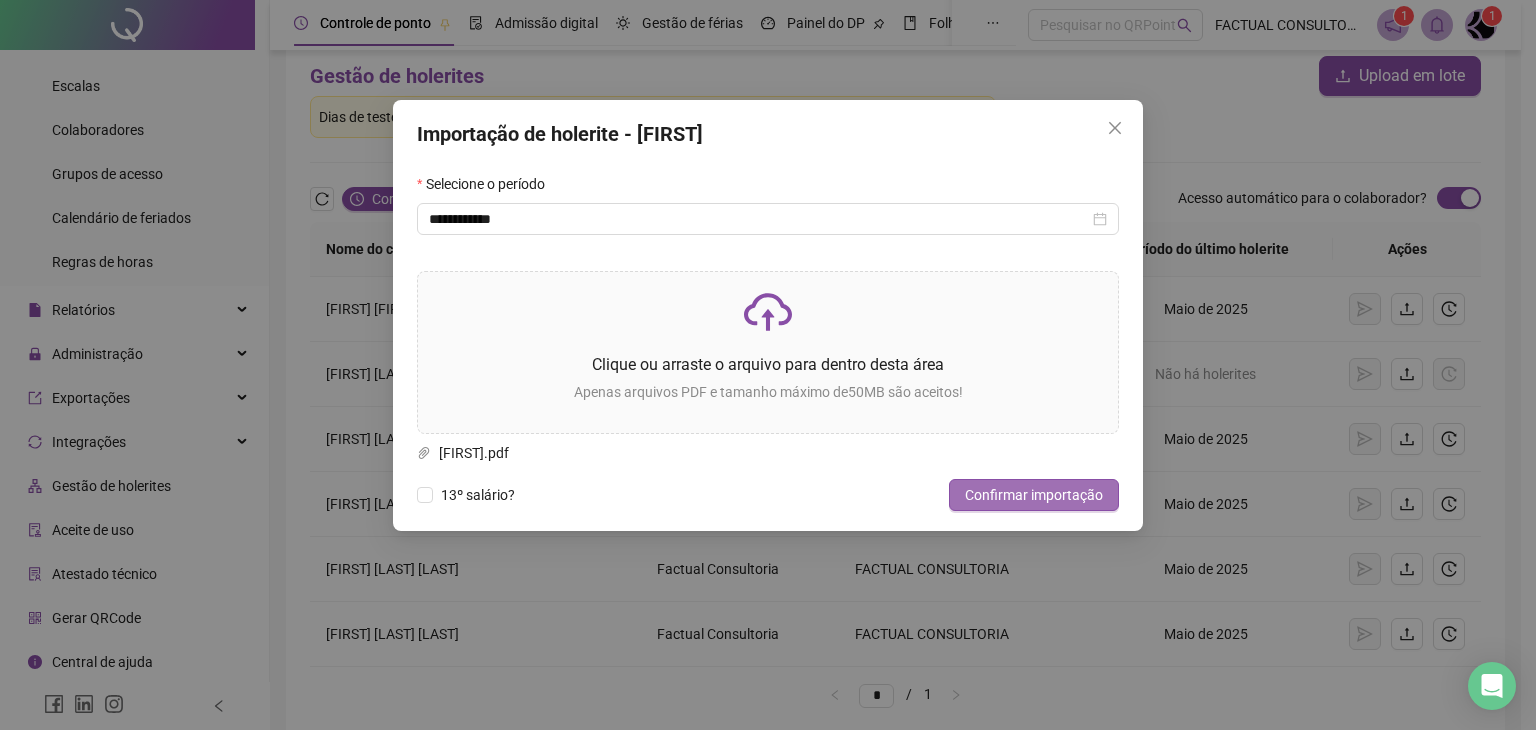 click on "Confirmar importação" at bounding box center [1034, 495] 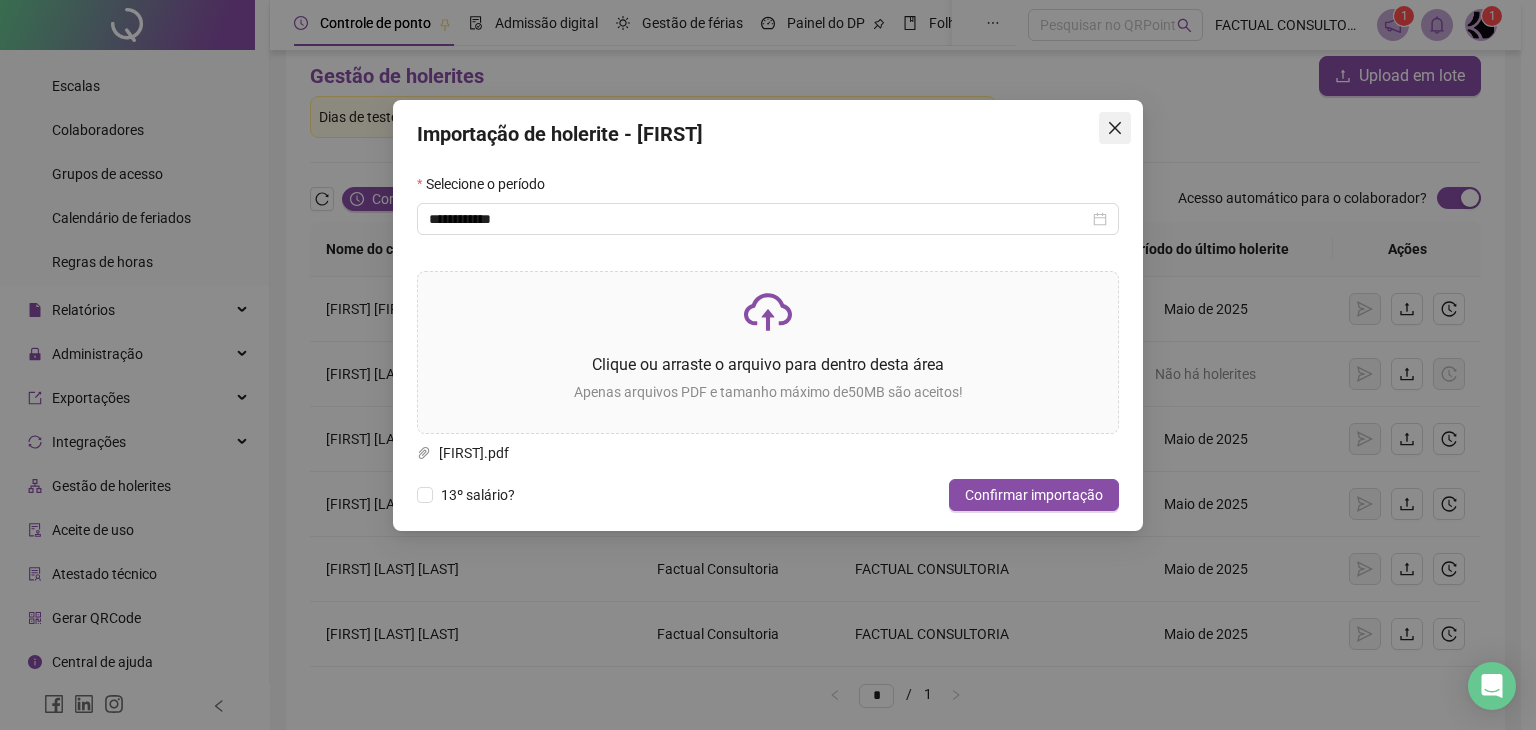 click 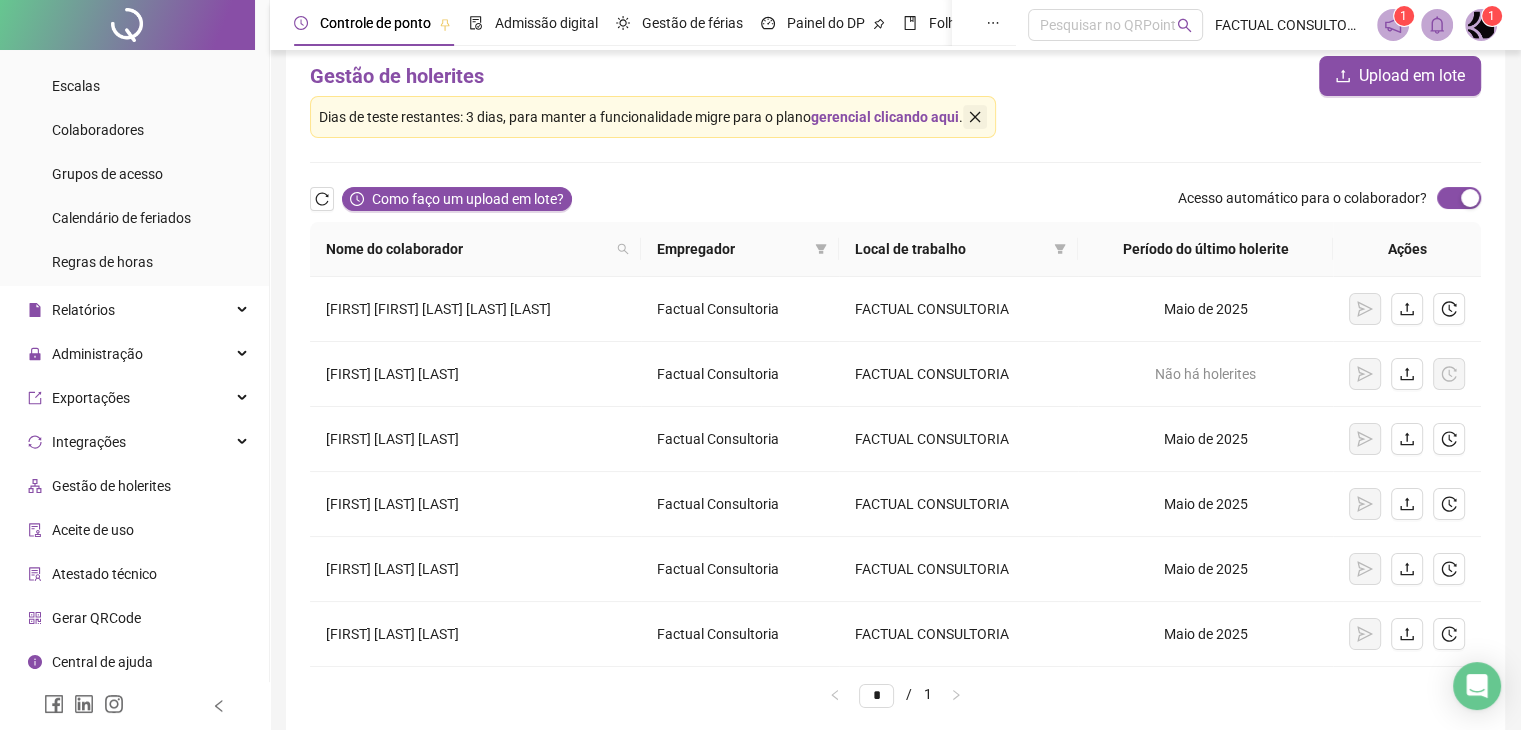 click 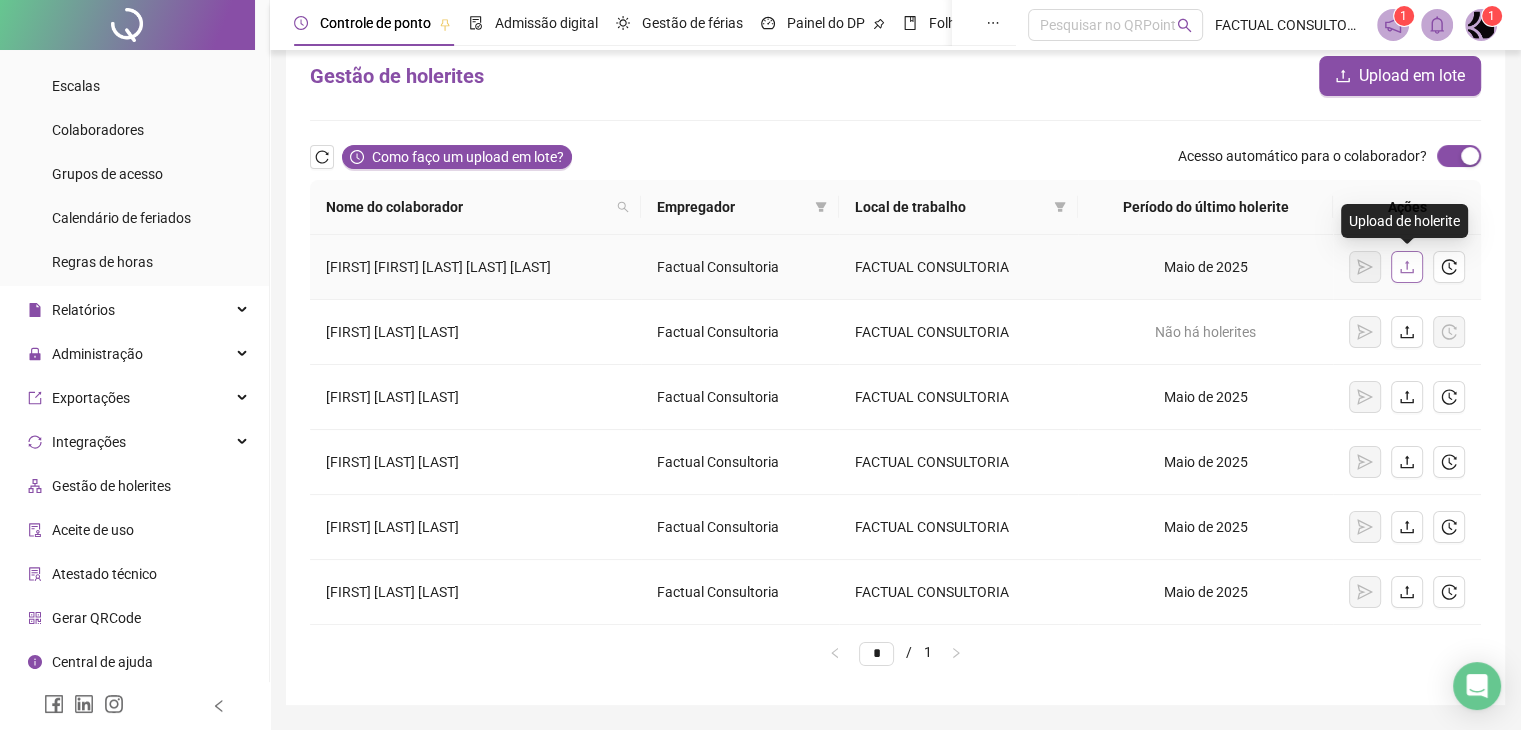 click 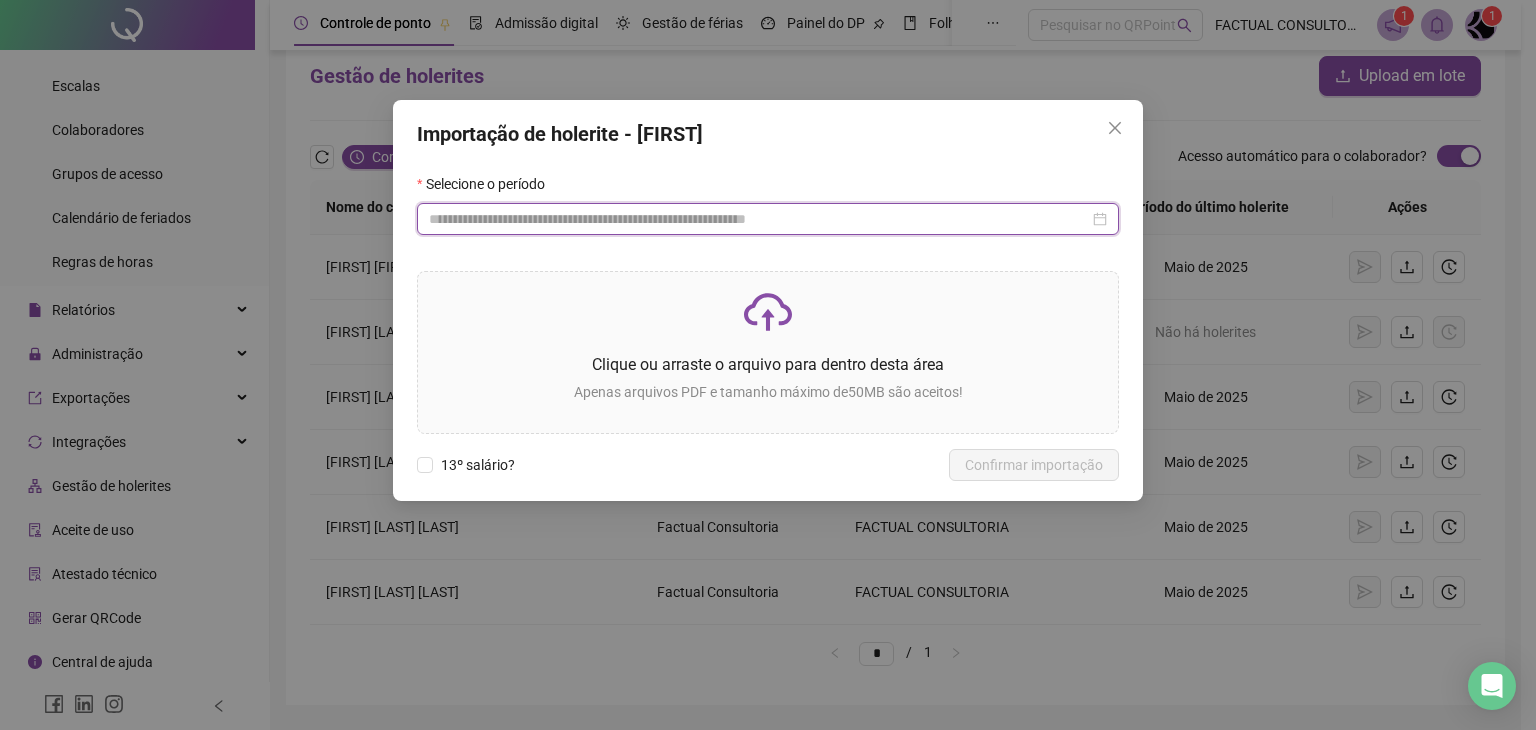click at bounding box center (759, 219) 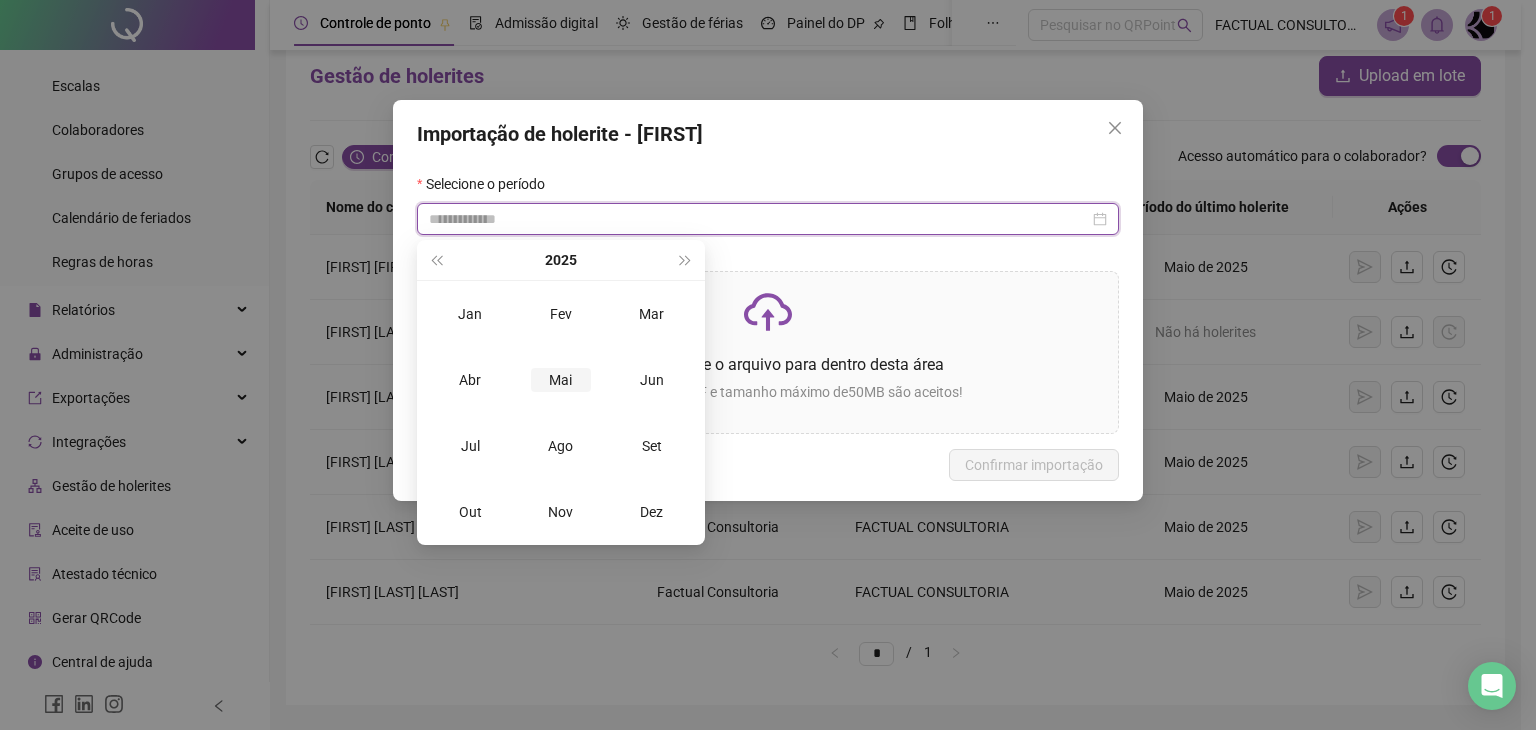 type on "**********" 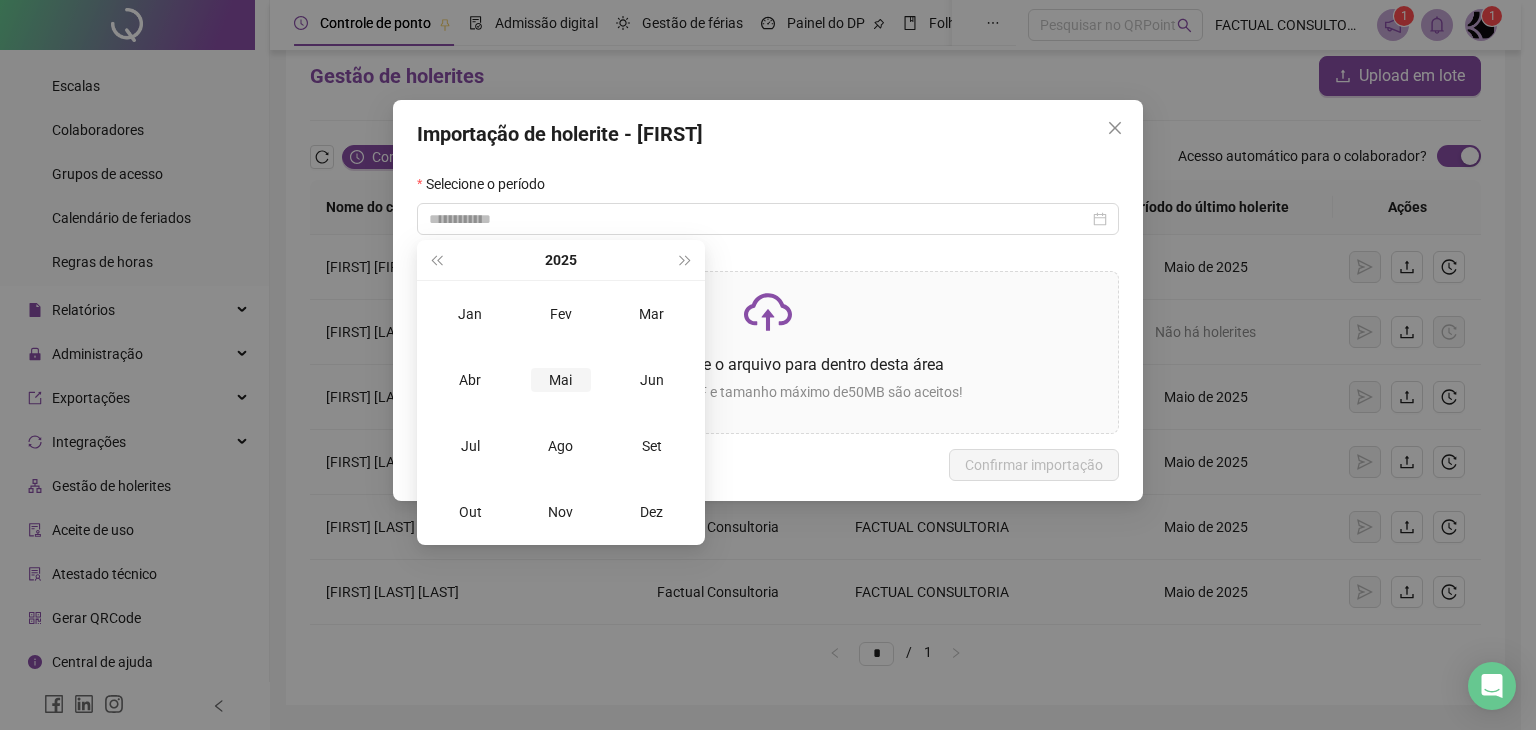 click on "Mai" at bounding box center [561, 380] 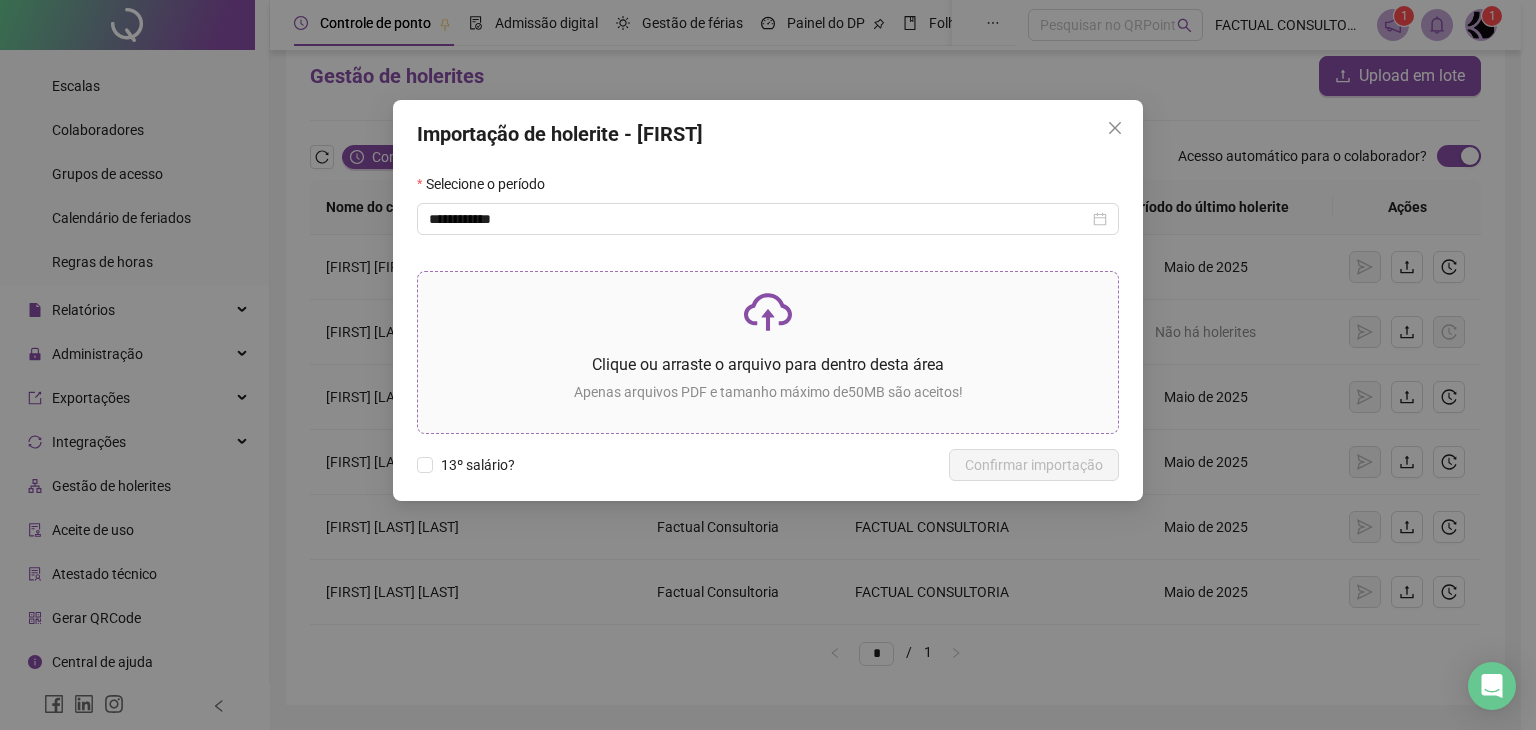 click at bounding box center (768, 312) 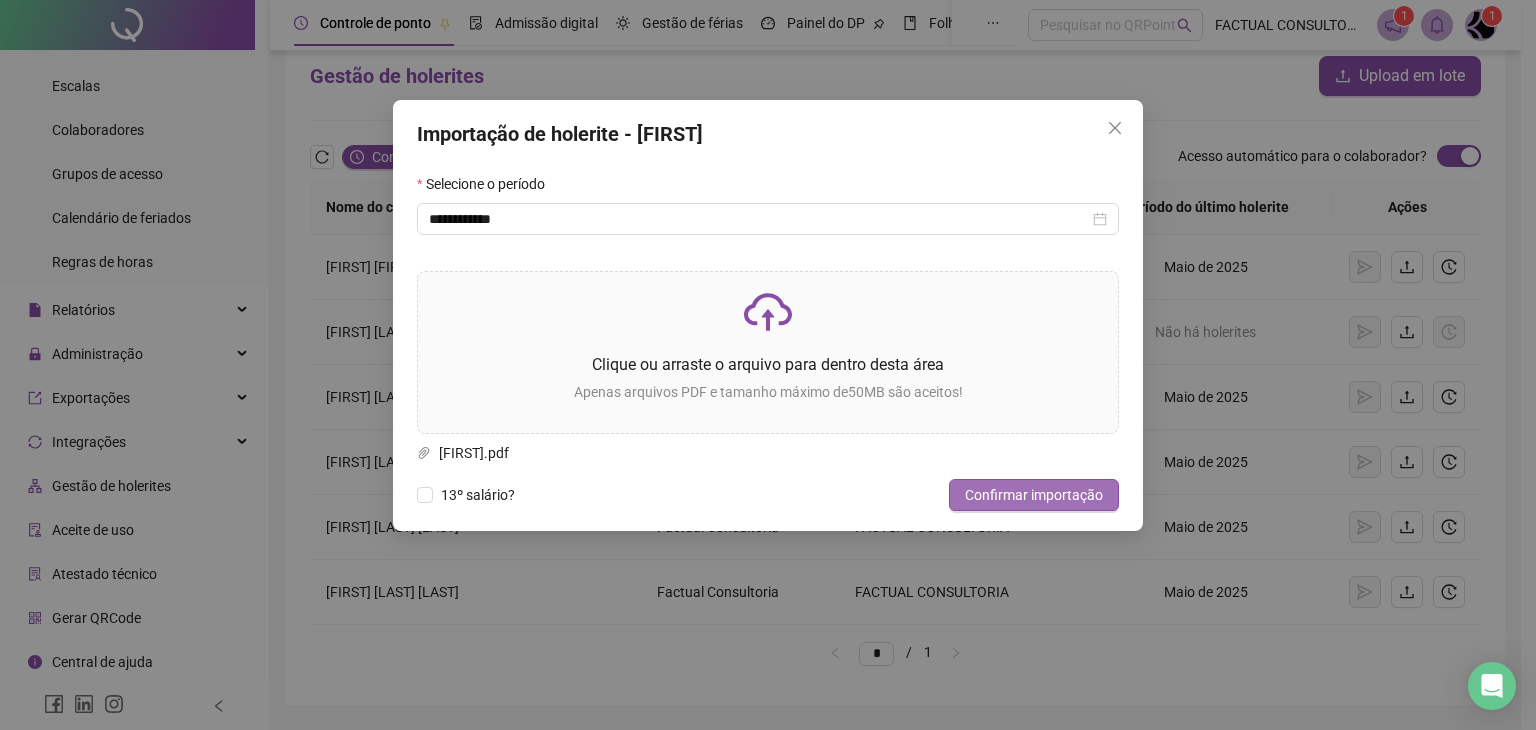 click on "Confirmar importação" at bounding box center (1034, 495) 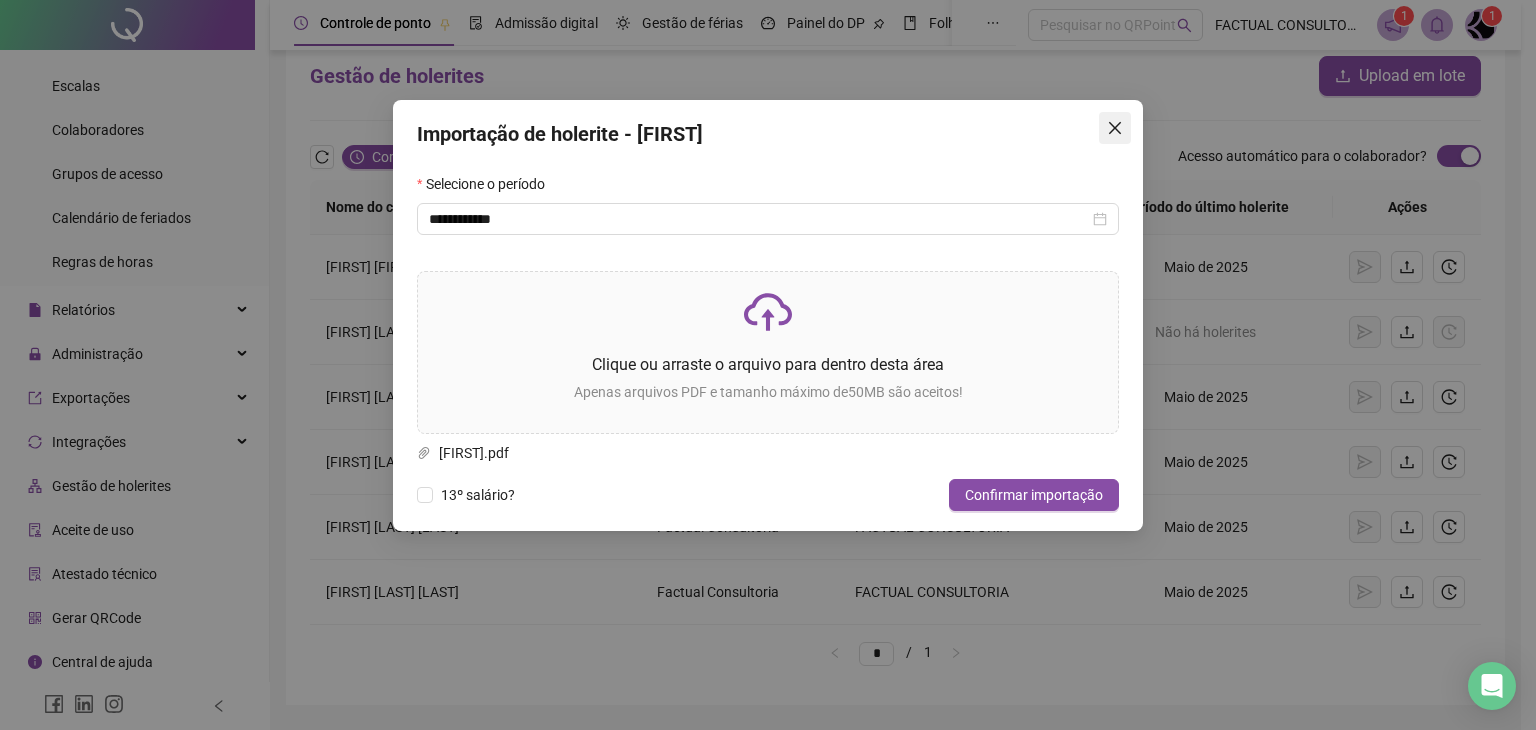 click 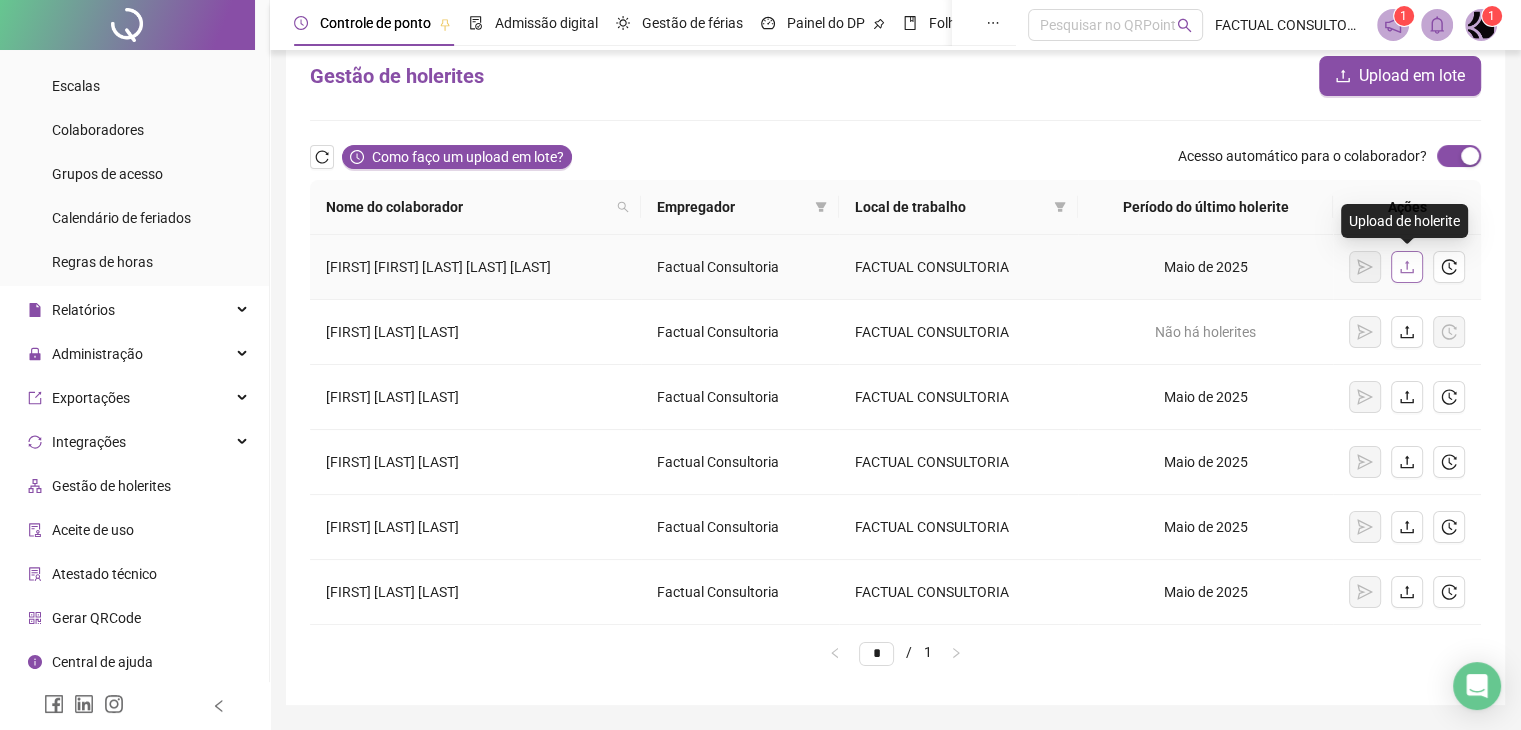 click at bounding box center (1407, 267) 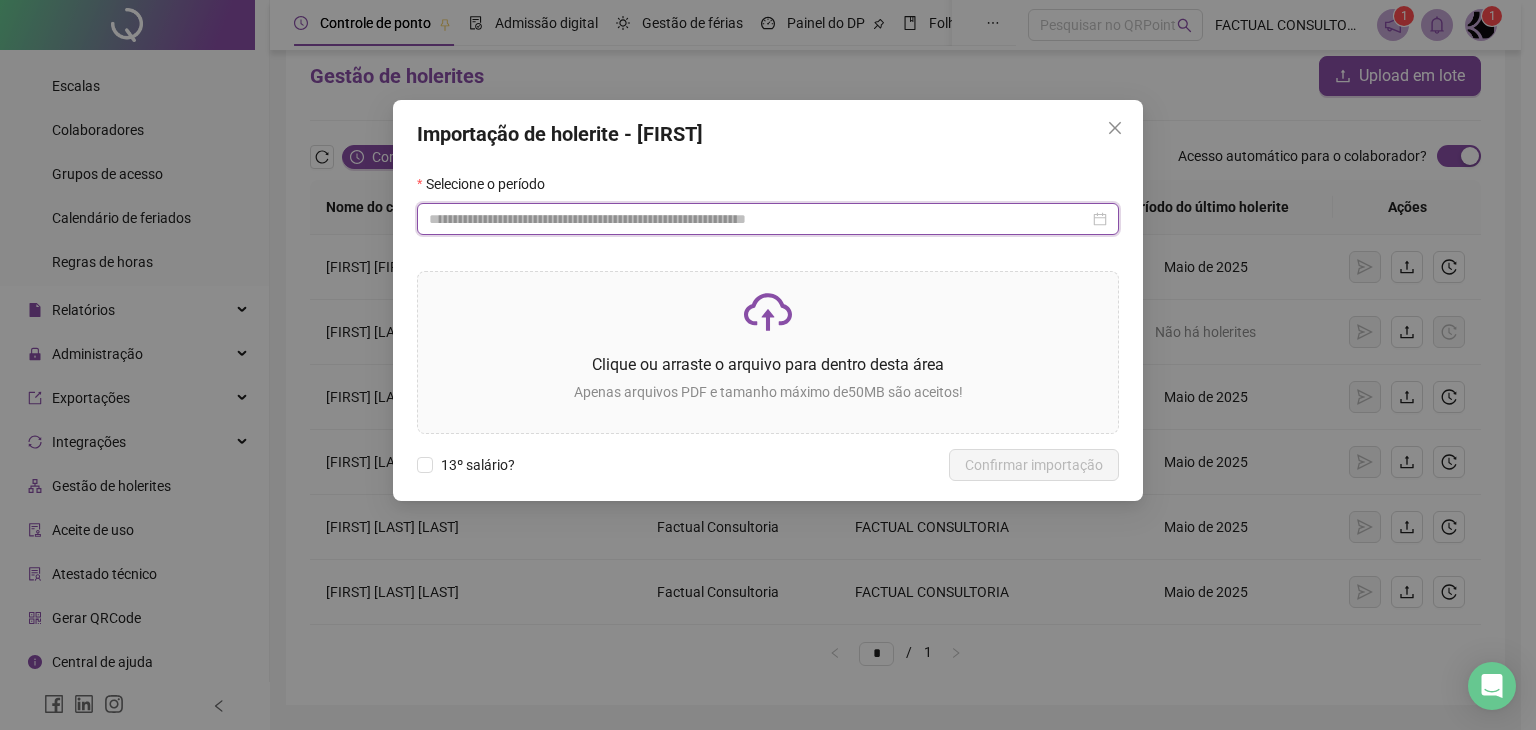 click at bounding box center [759, 219] 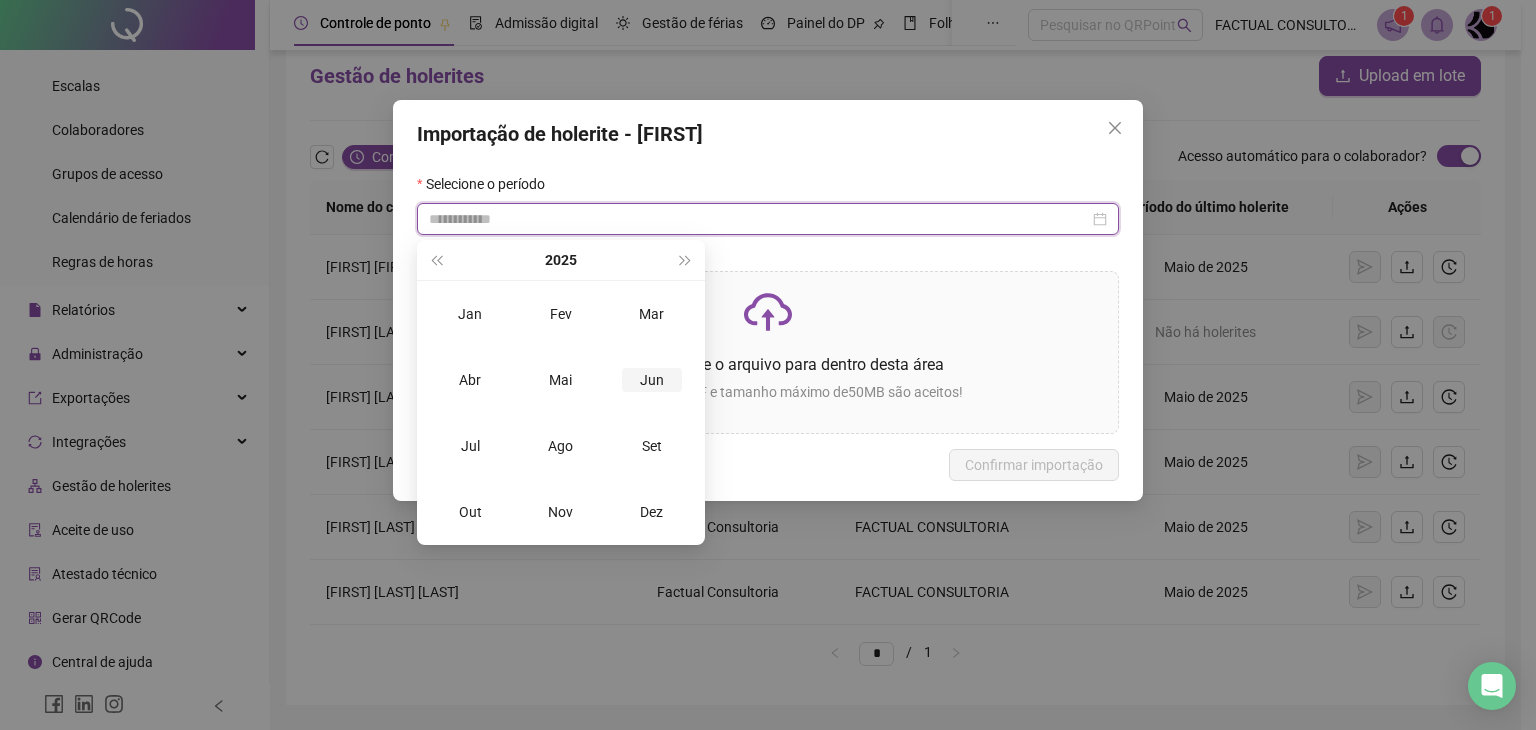type on "**********" 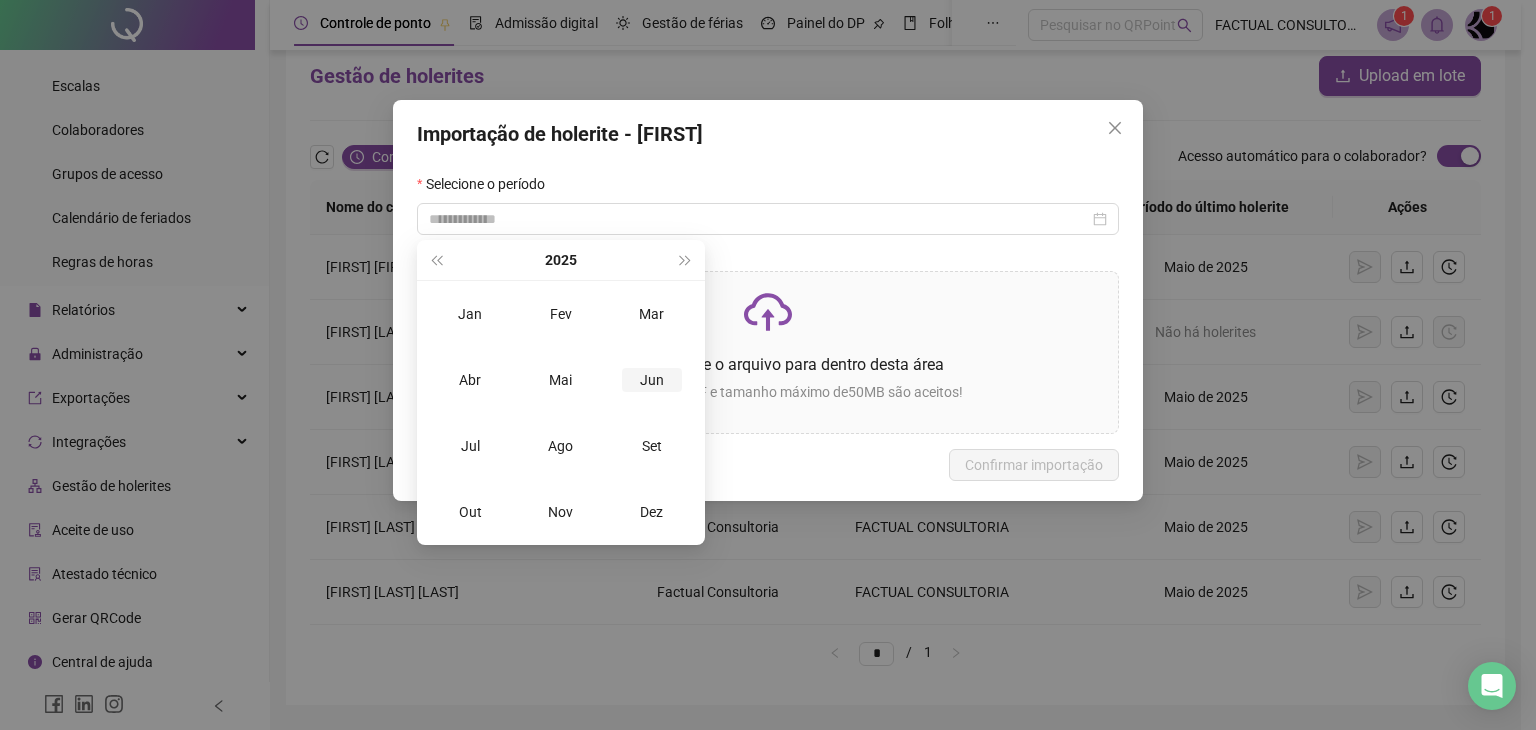 click on "Jun" at bounding box center [652, 380] 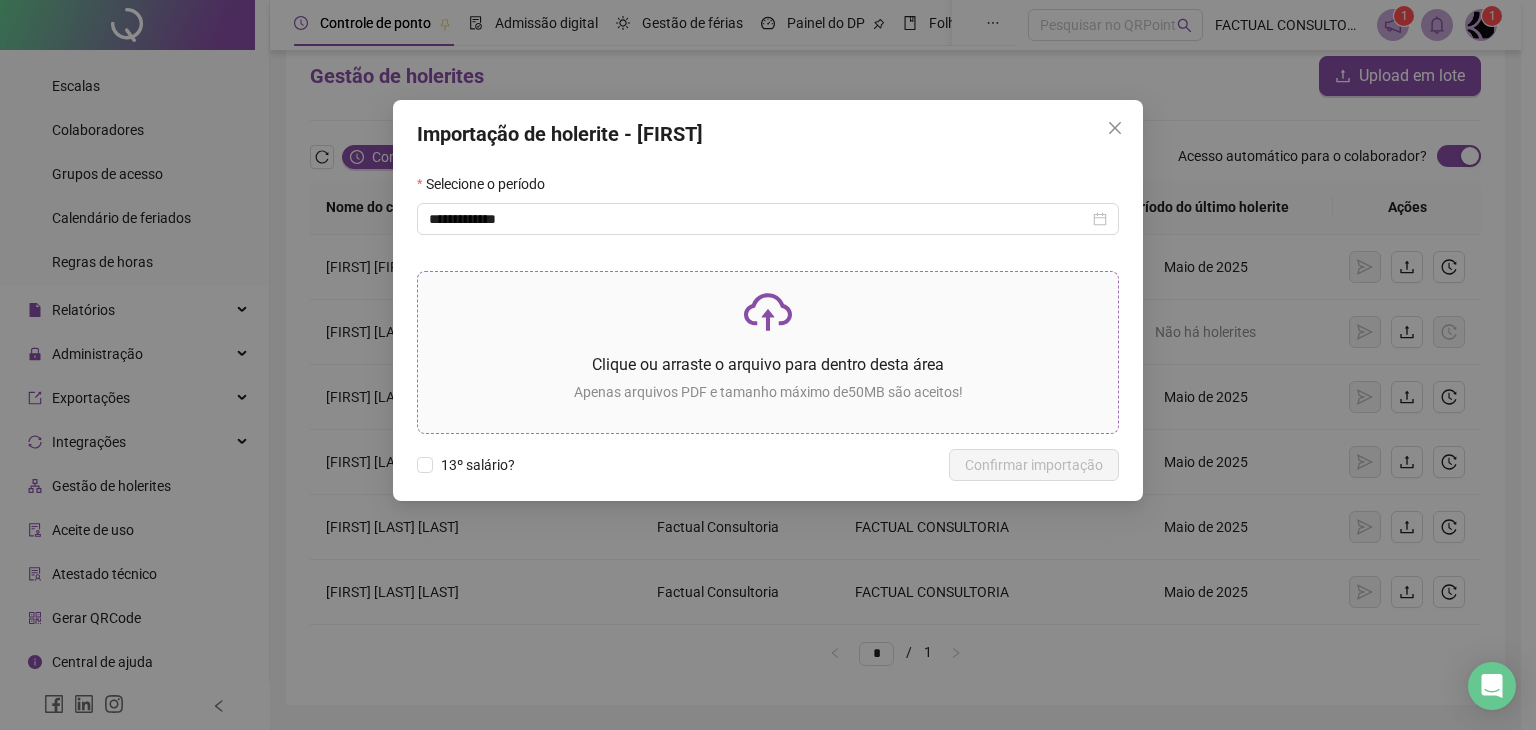 click at bounding box center [768, 312] 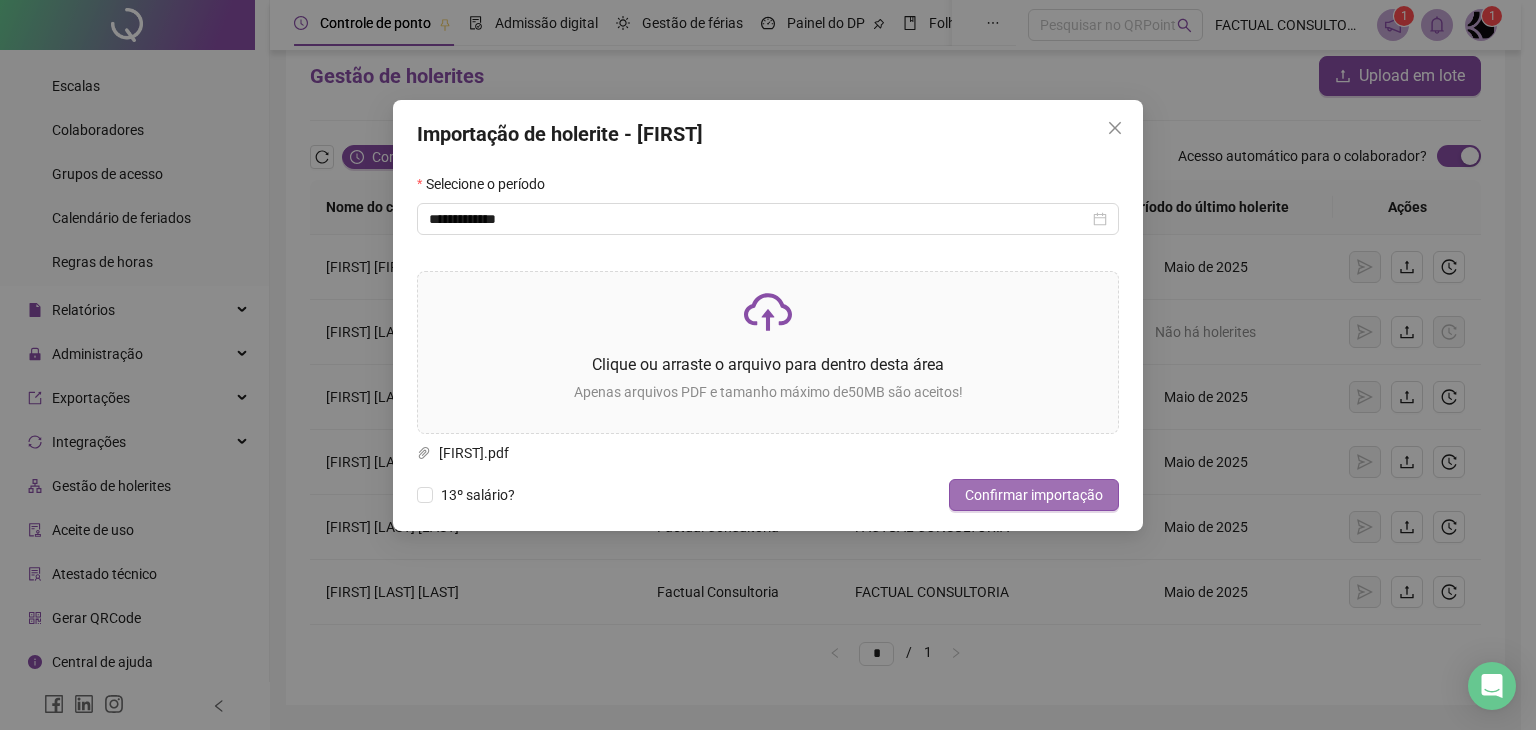 click on "Confirmar importação" at bounding box center [1034, 495] 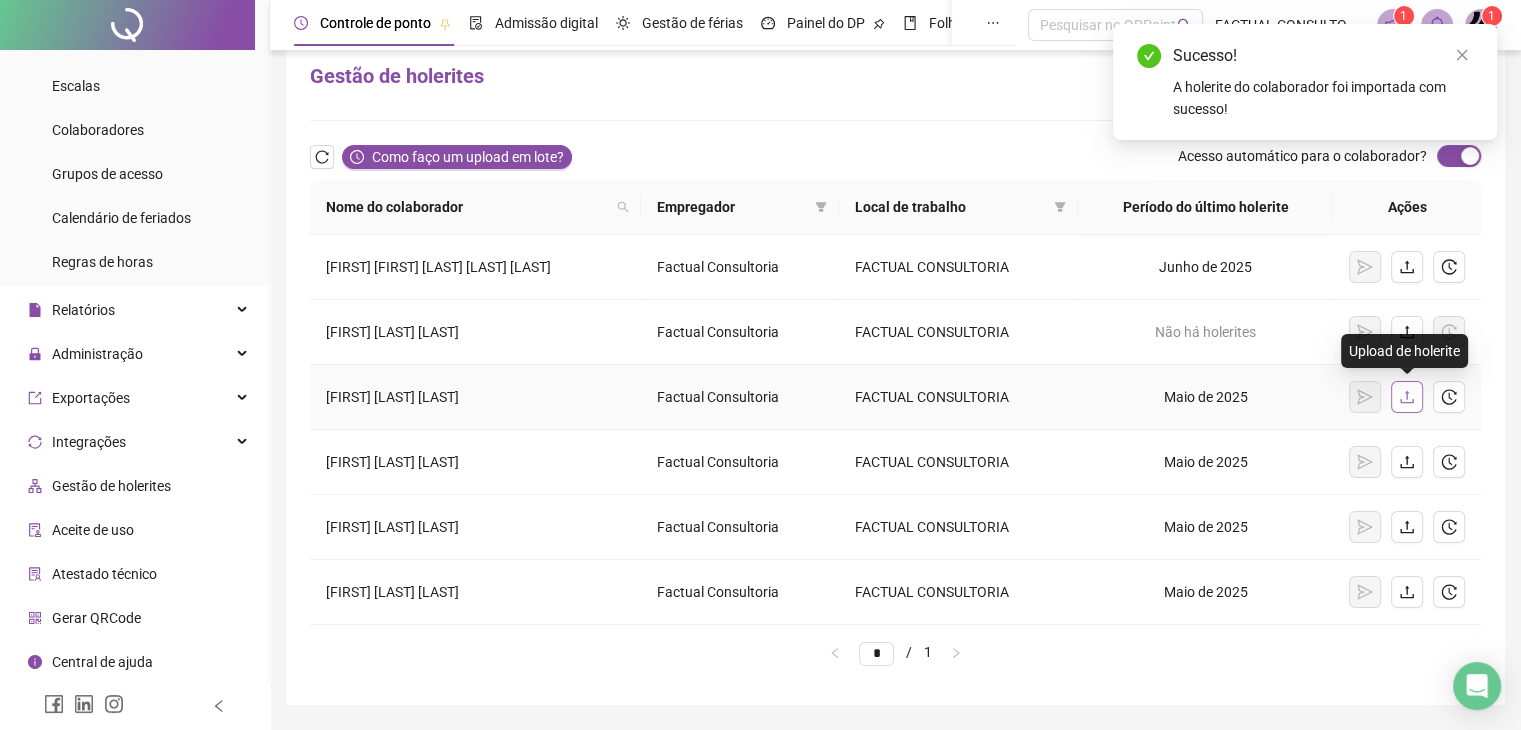 click 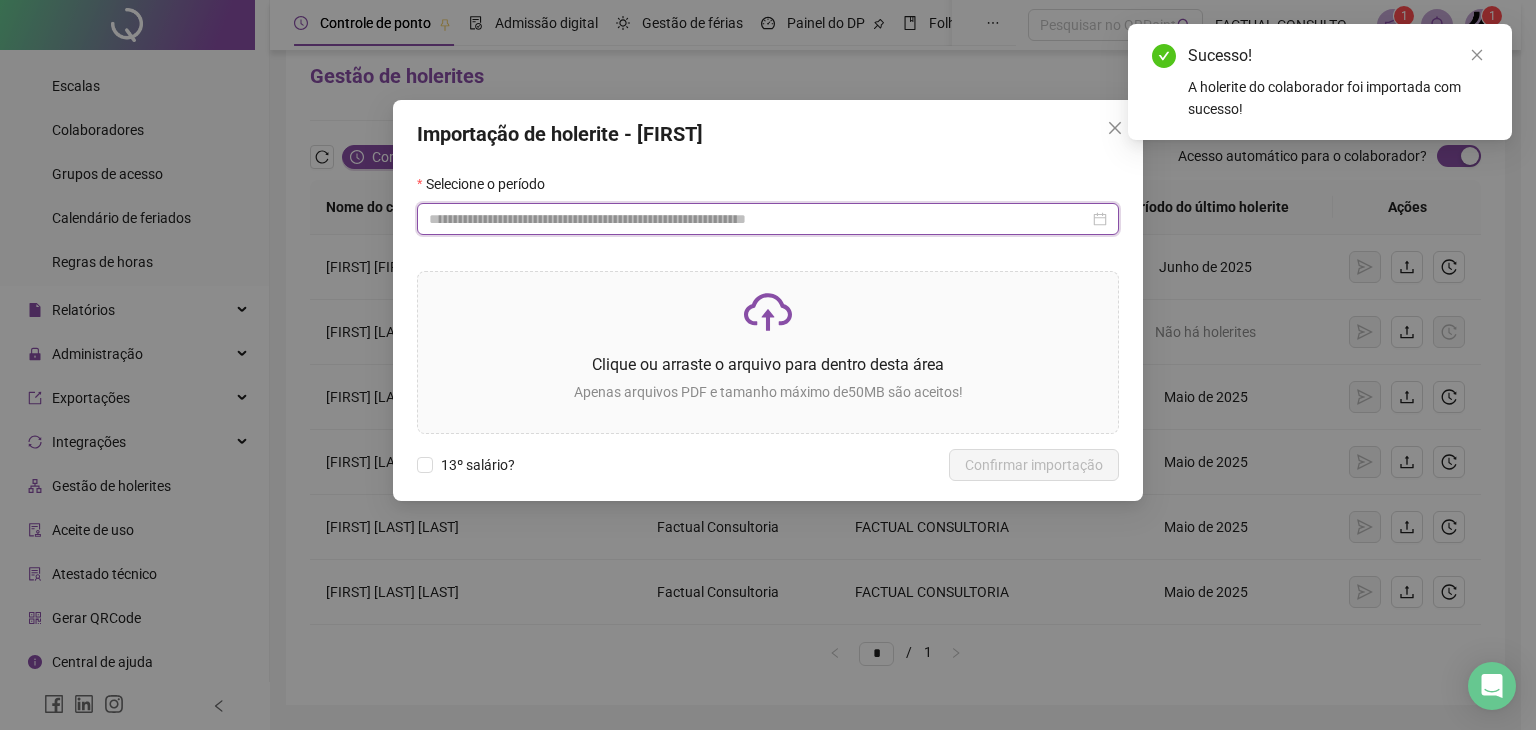 click at bounding box center [759, 219] 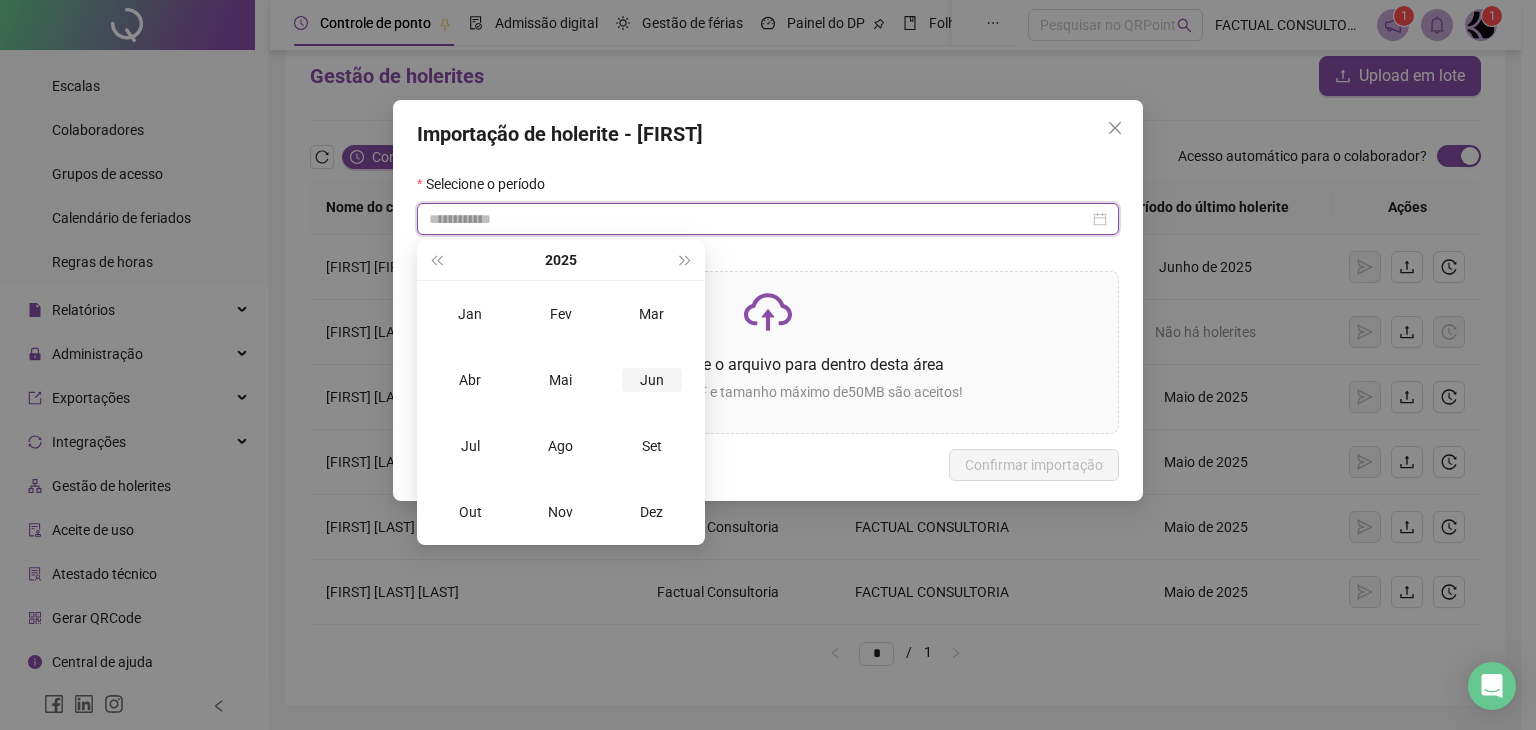 type on "**********" 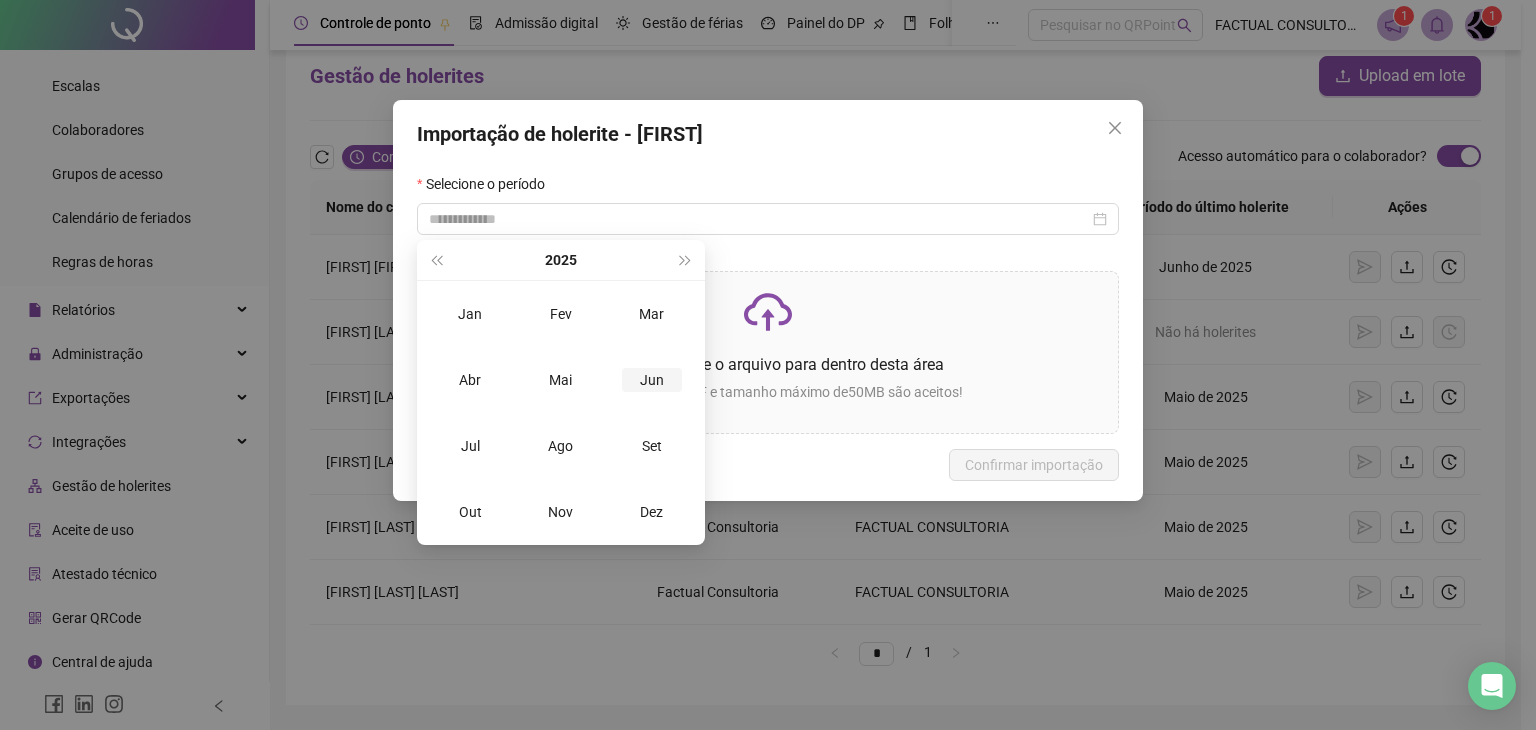 click on "Jun" at bounding box center [652, 380] 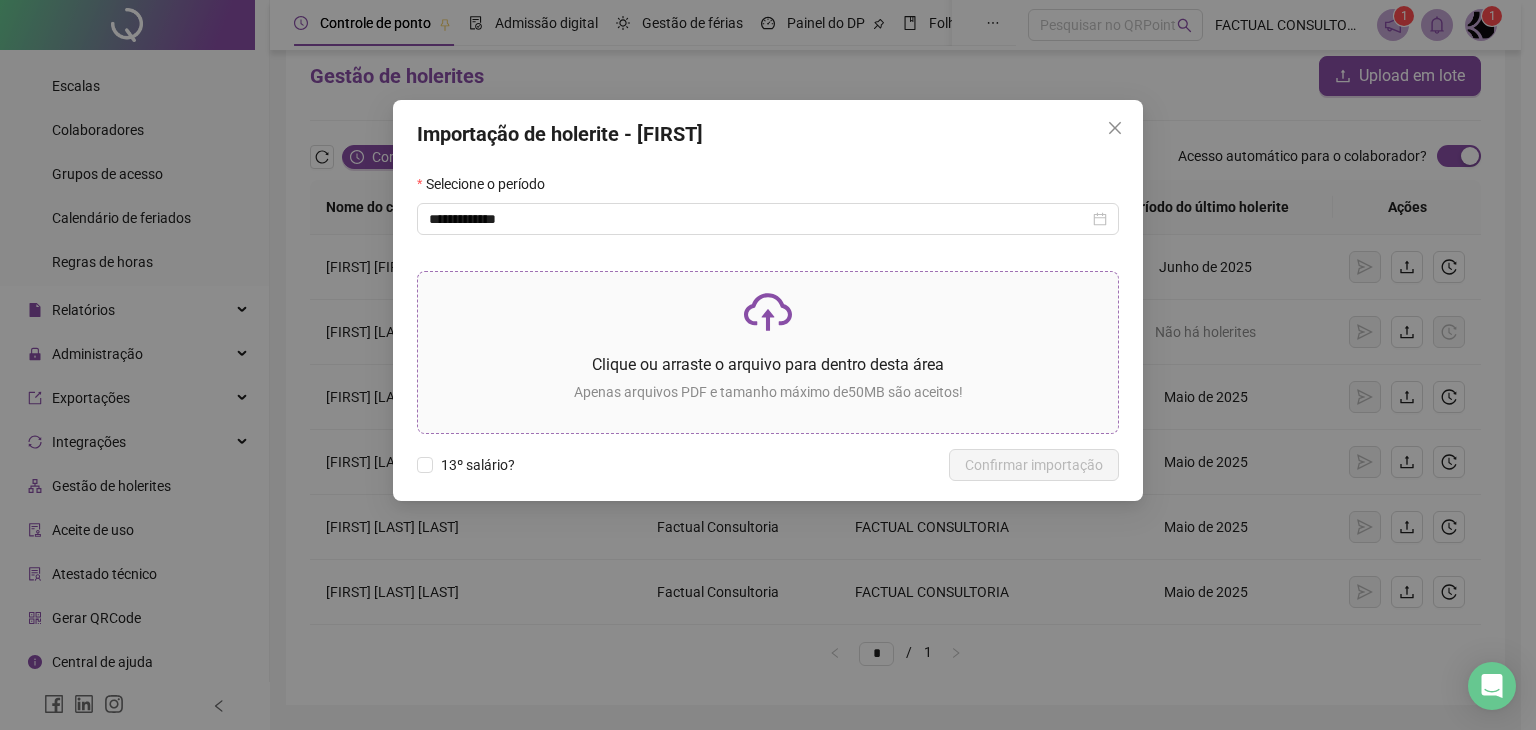 click at bounding box center (768, 312) 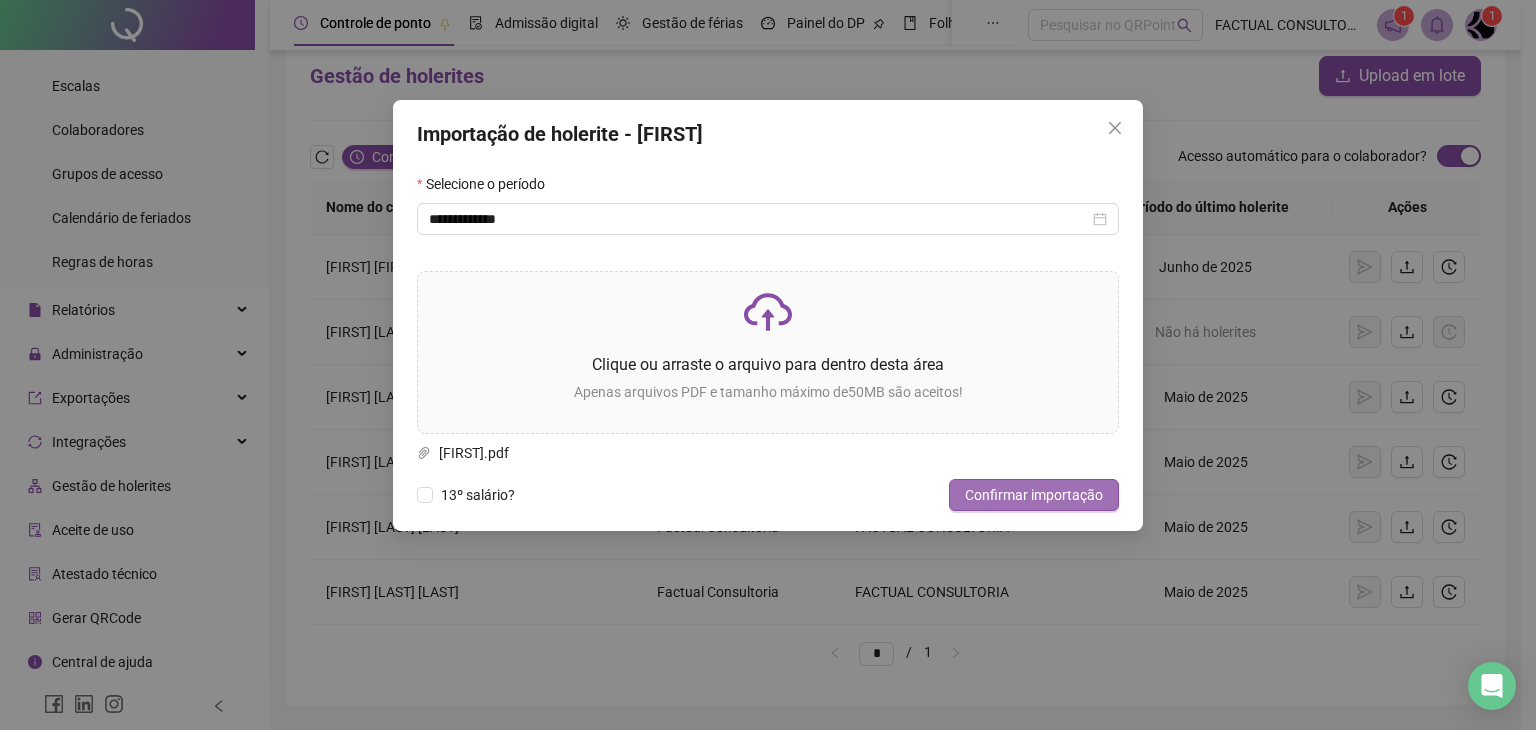 click on "Confirmar importação" at bounding box center (1034, 495) 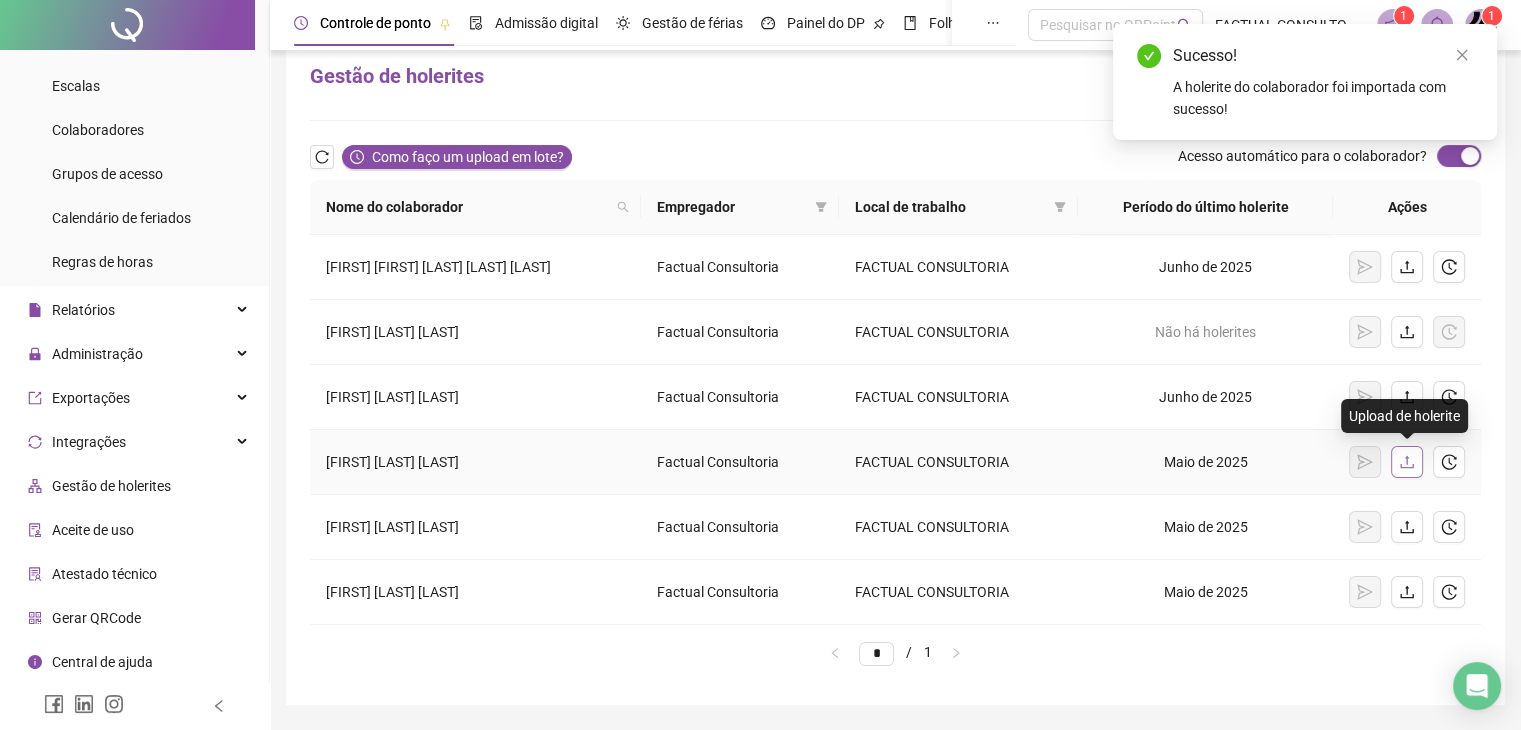 click 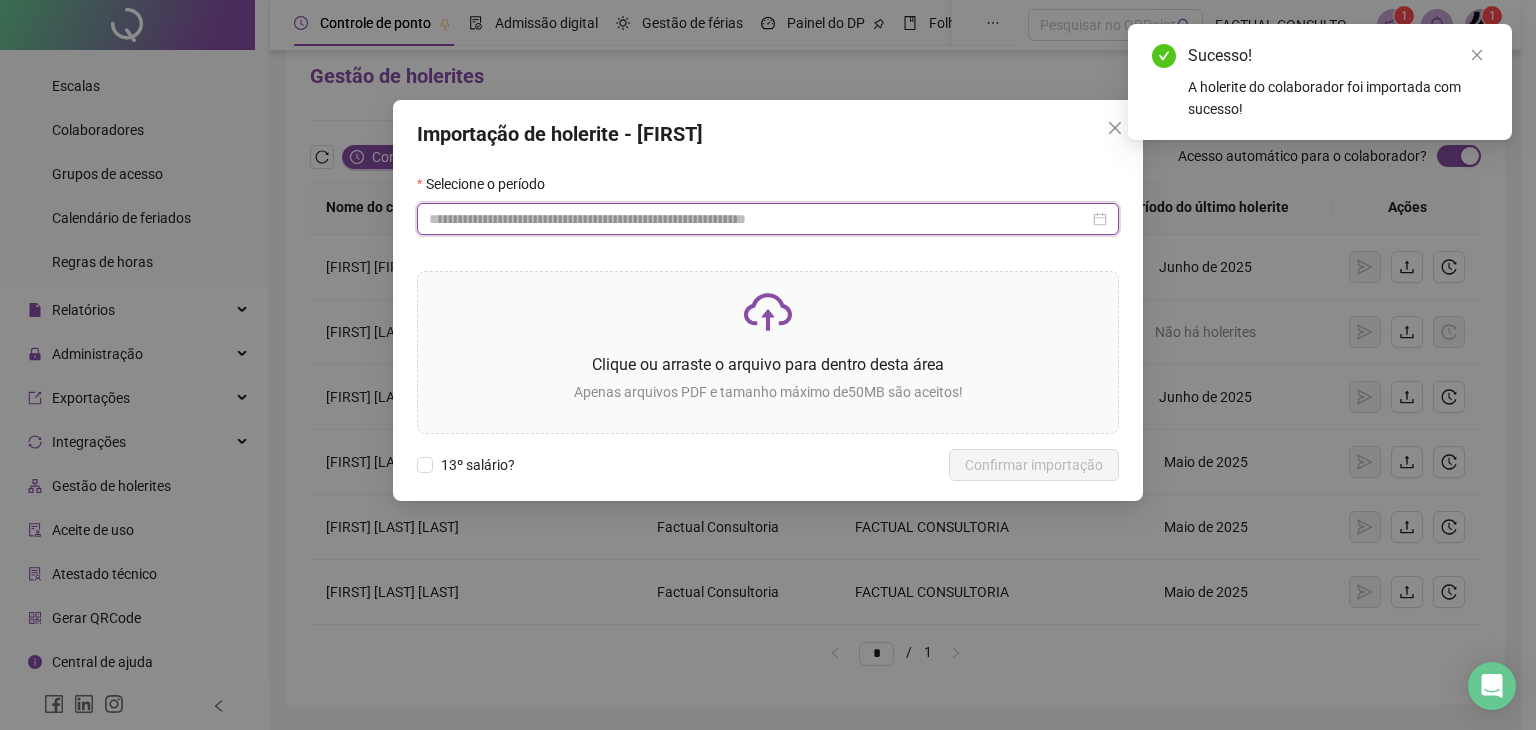 click at bounding box center (759, 219) 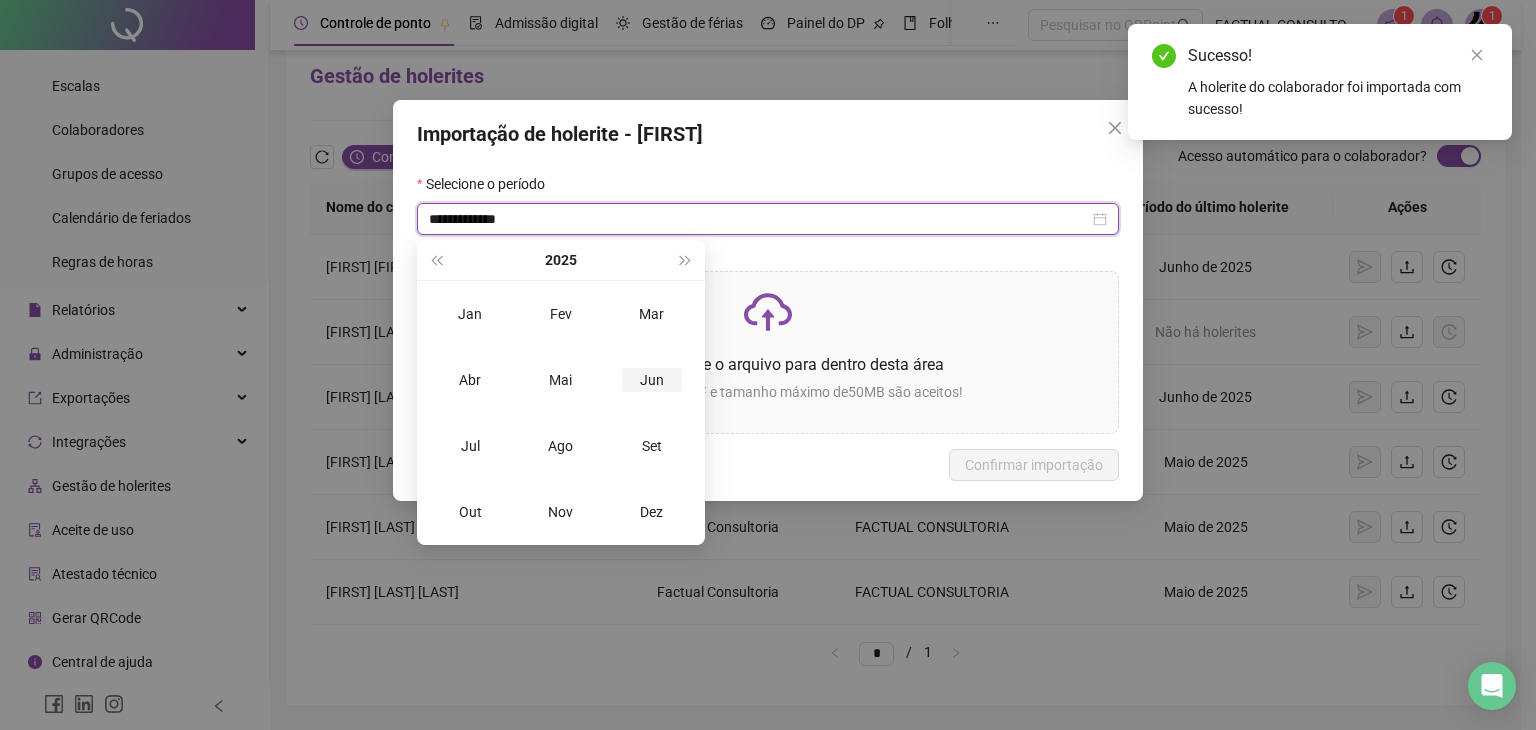 type on "**********" 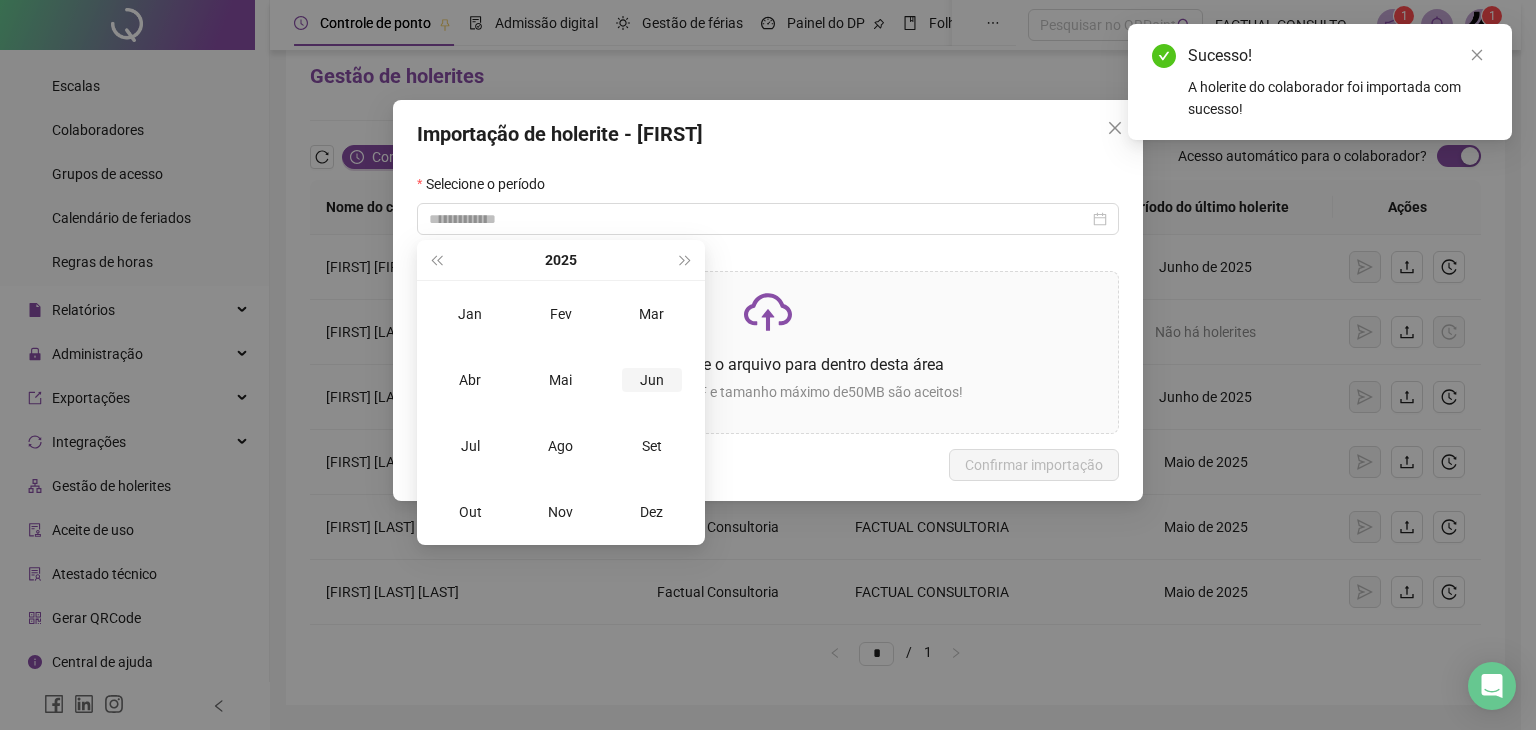 click on "Jun" at bounding box center [652, 380] 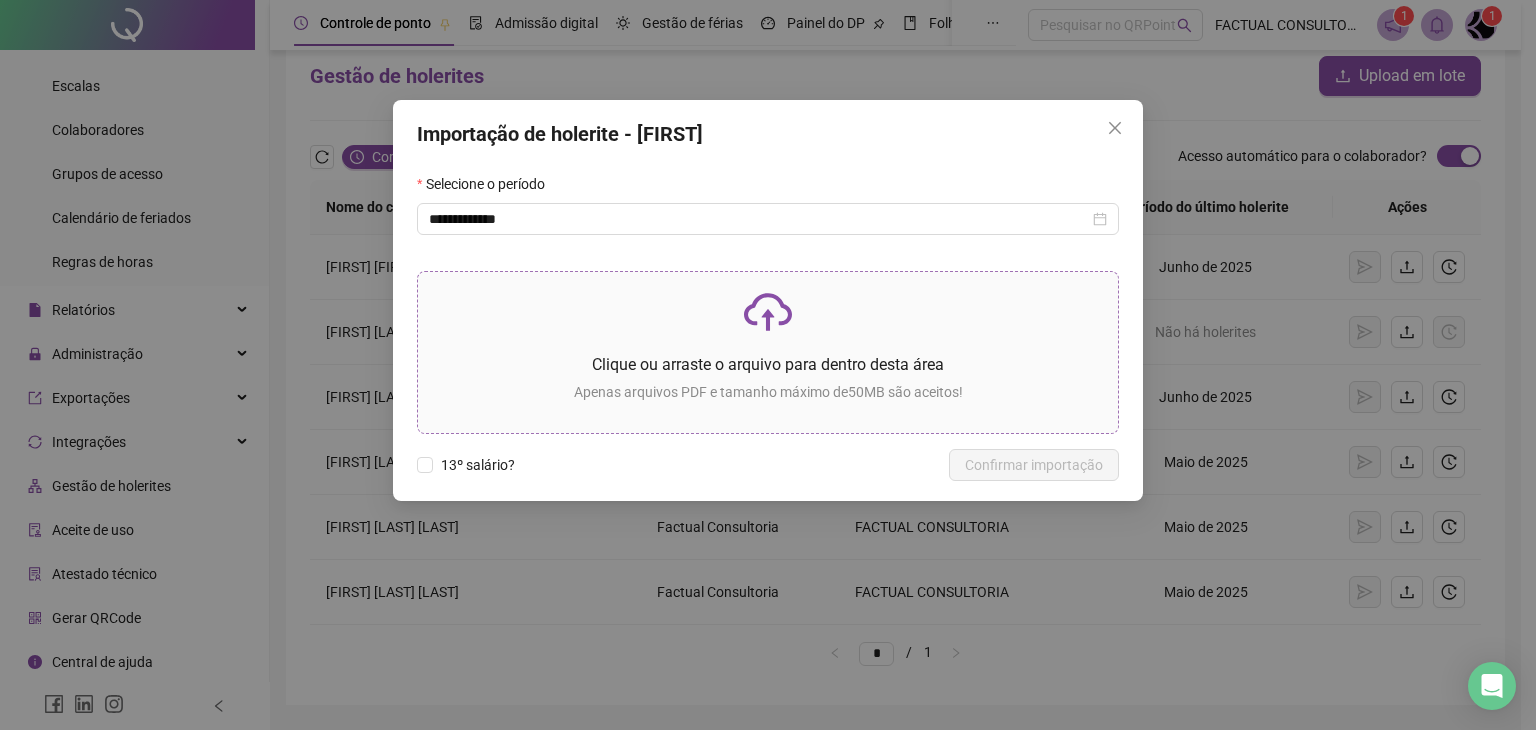 click on "Clique ou arraste o arquivo para dentro desta área Apenas arquivos PDF e tamanho máximo de  50  MB são aceitos!" at bounding box center [768, 352] 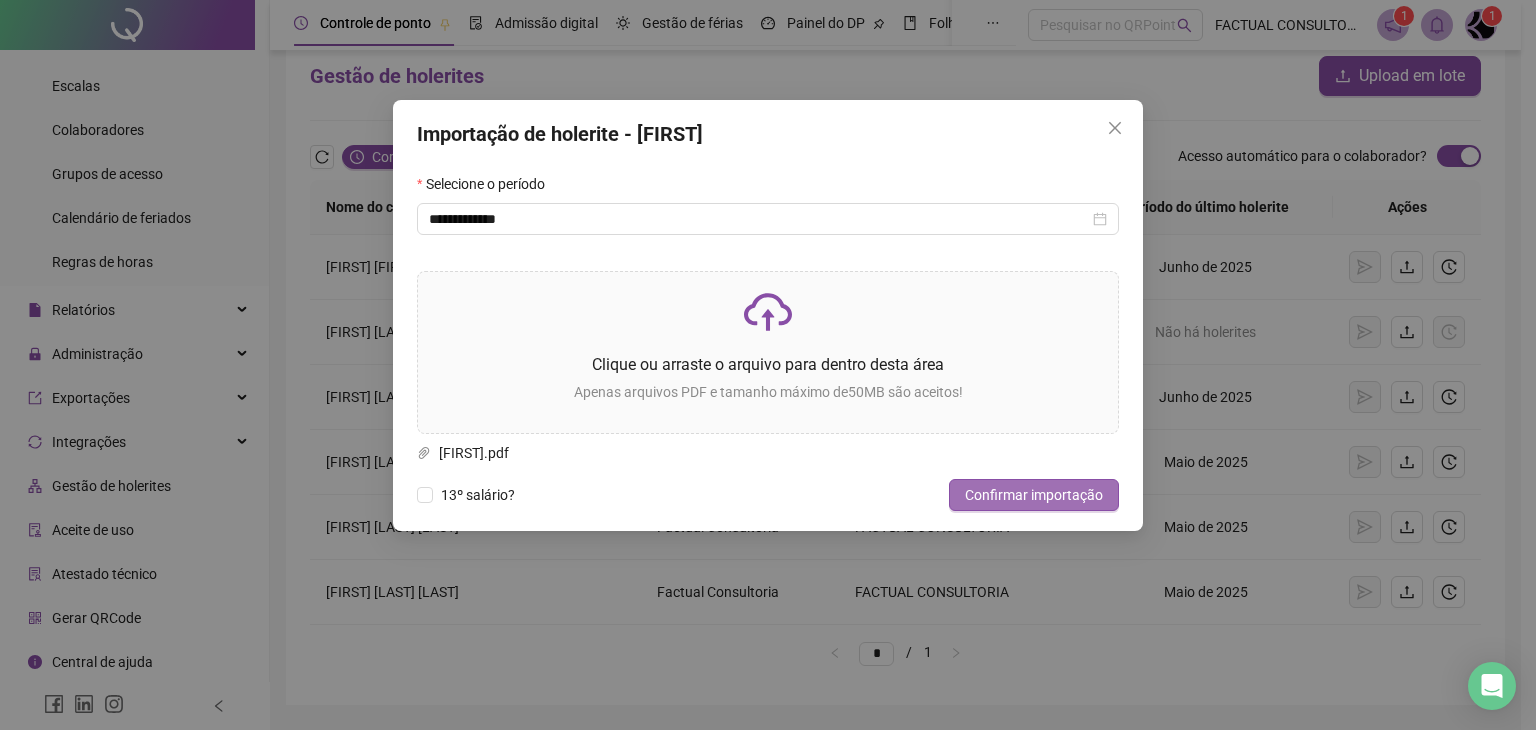 click on "Confirmar importação" at bounding box center [1034, 495] 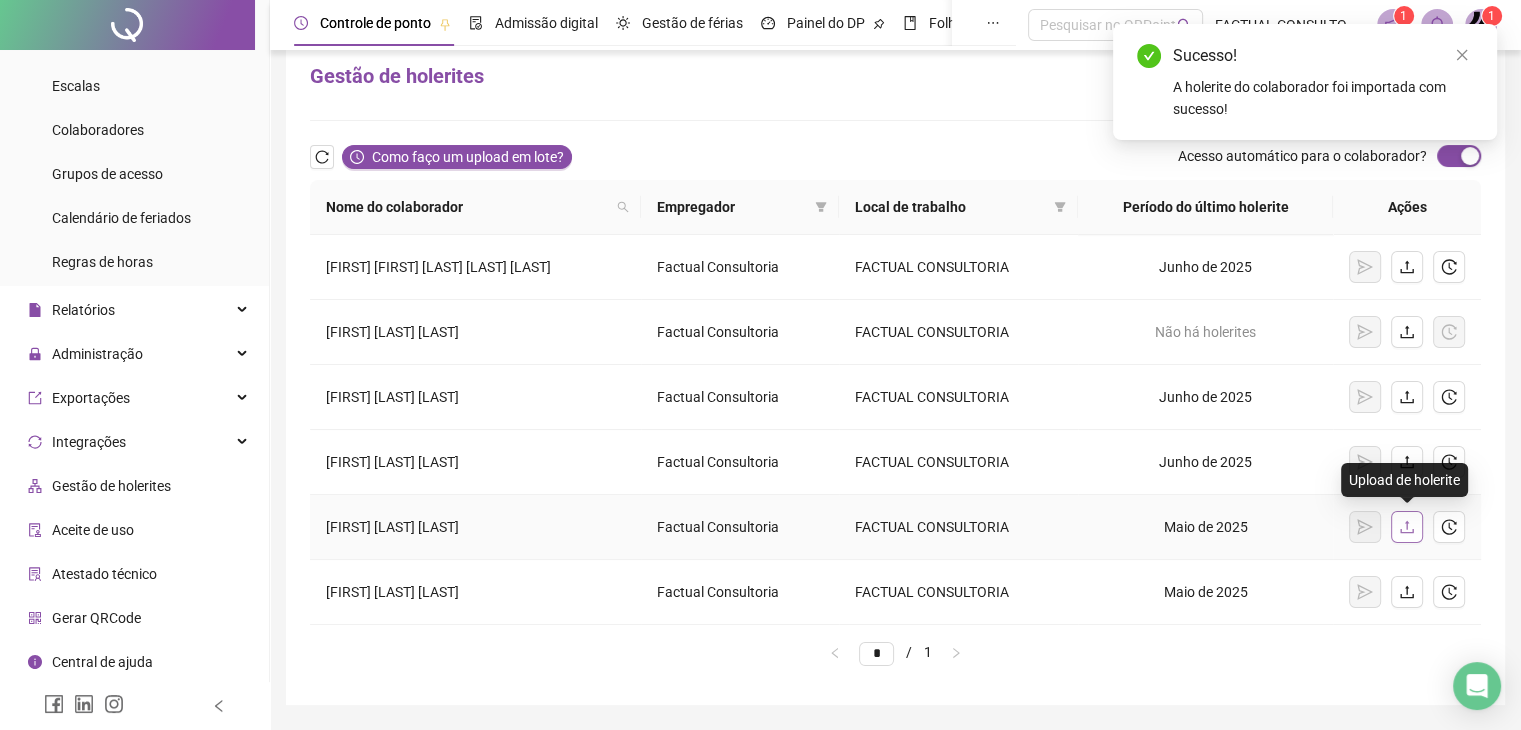 click 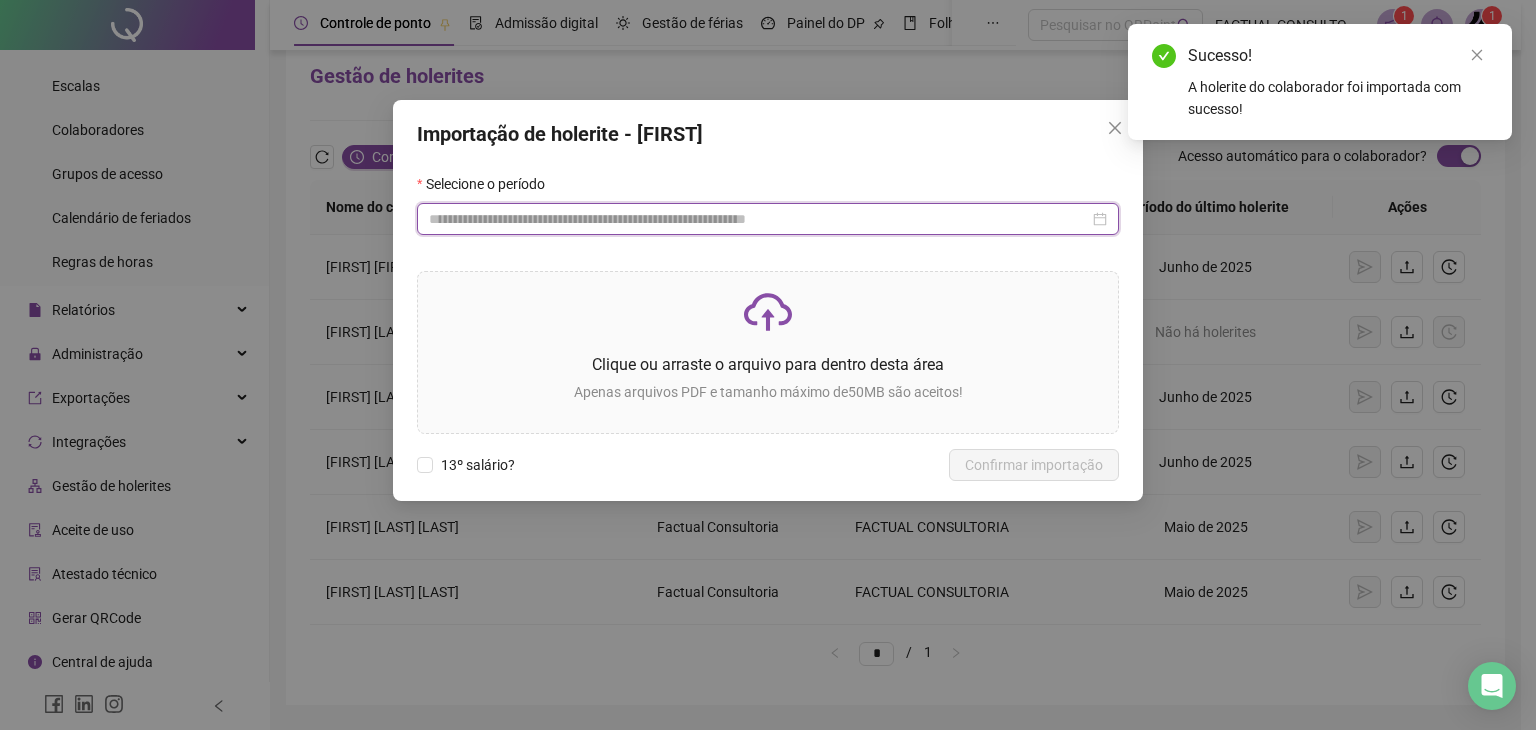 click at bounding box center [759, 219] 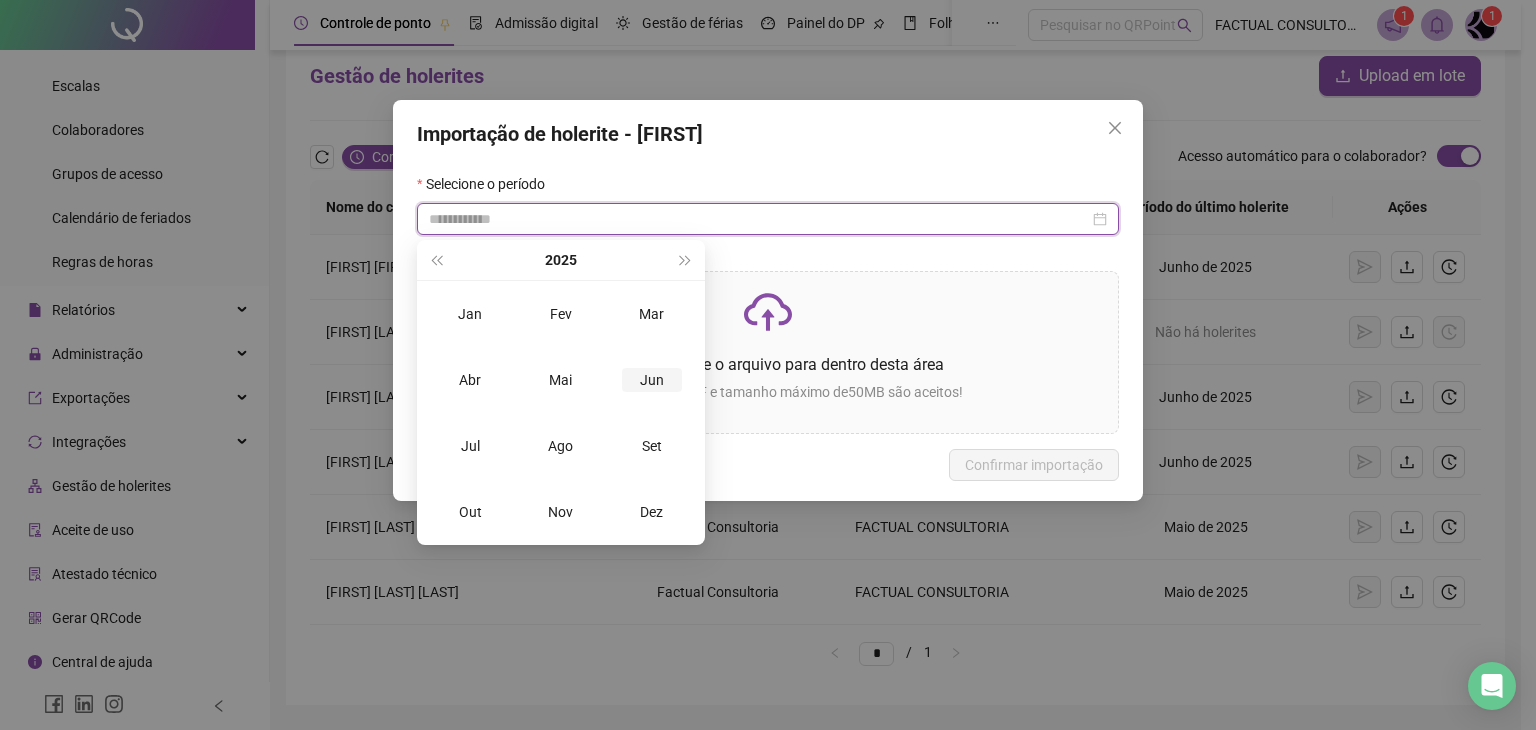 type on "**********" 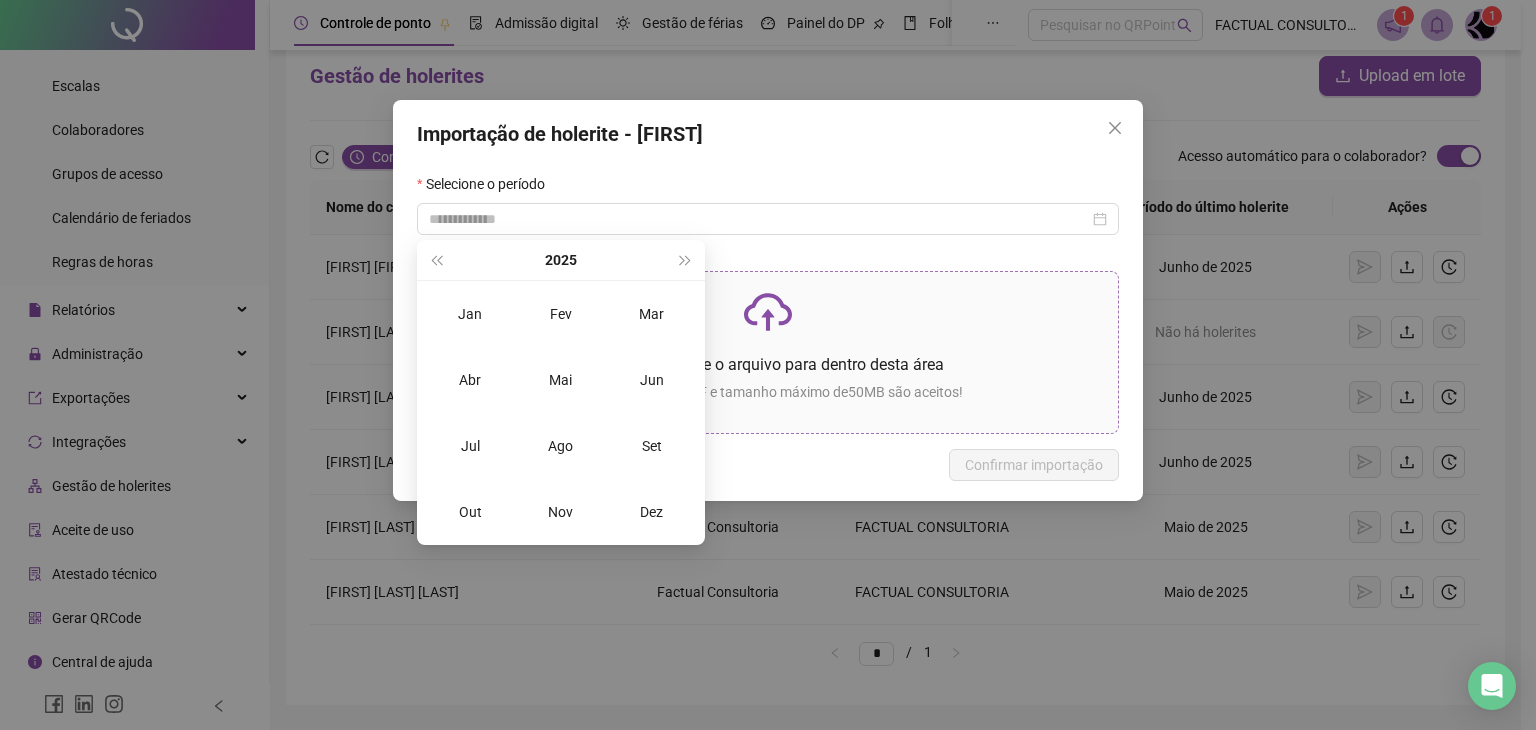 click on "Jun" at bounding box center [652, 380] 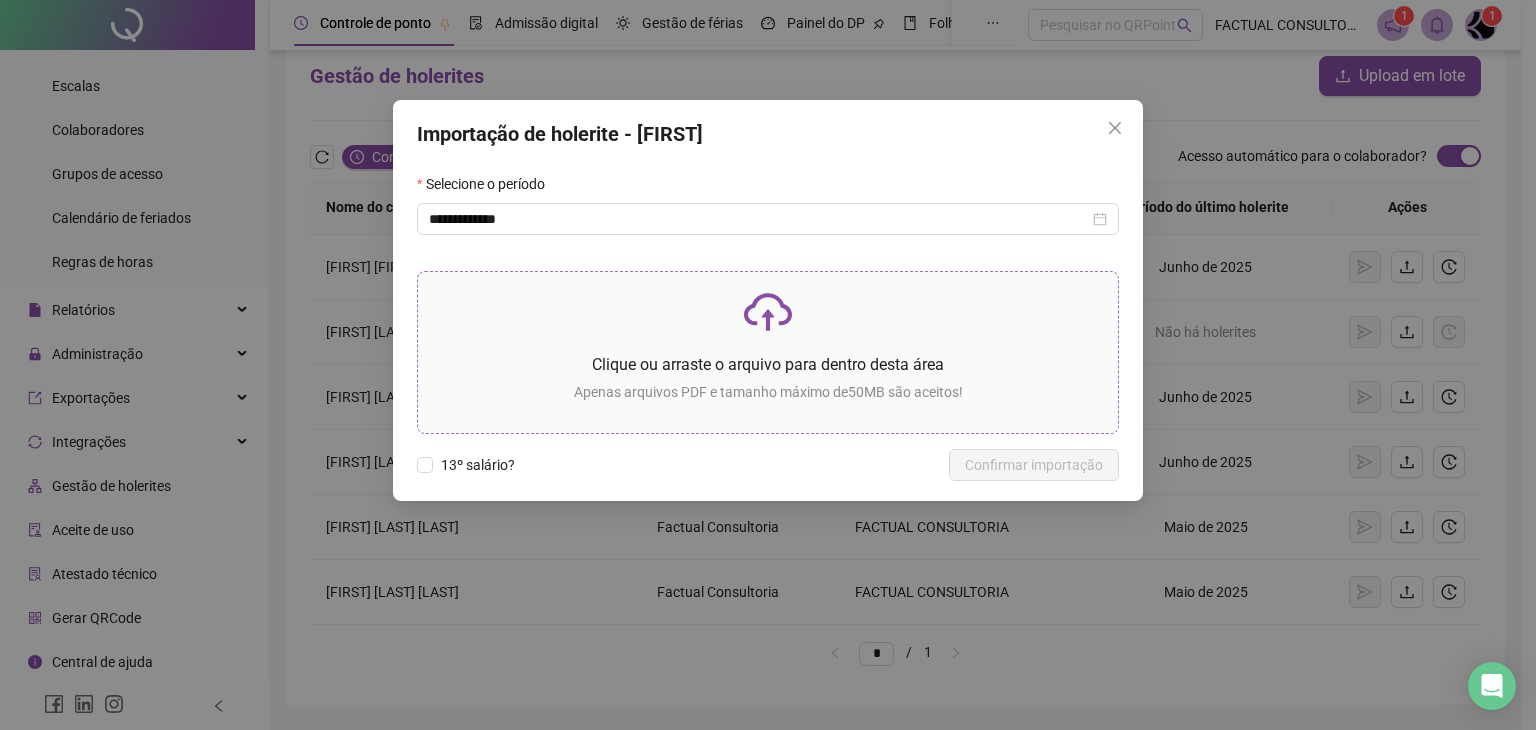 click on "Clique ou arraste o arquivo para dentro desta área Apenas arquivos PDF e tamanho máximo de  50  MB são aceitos!" at bounding box center (768, 352) 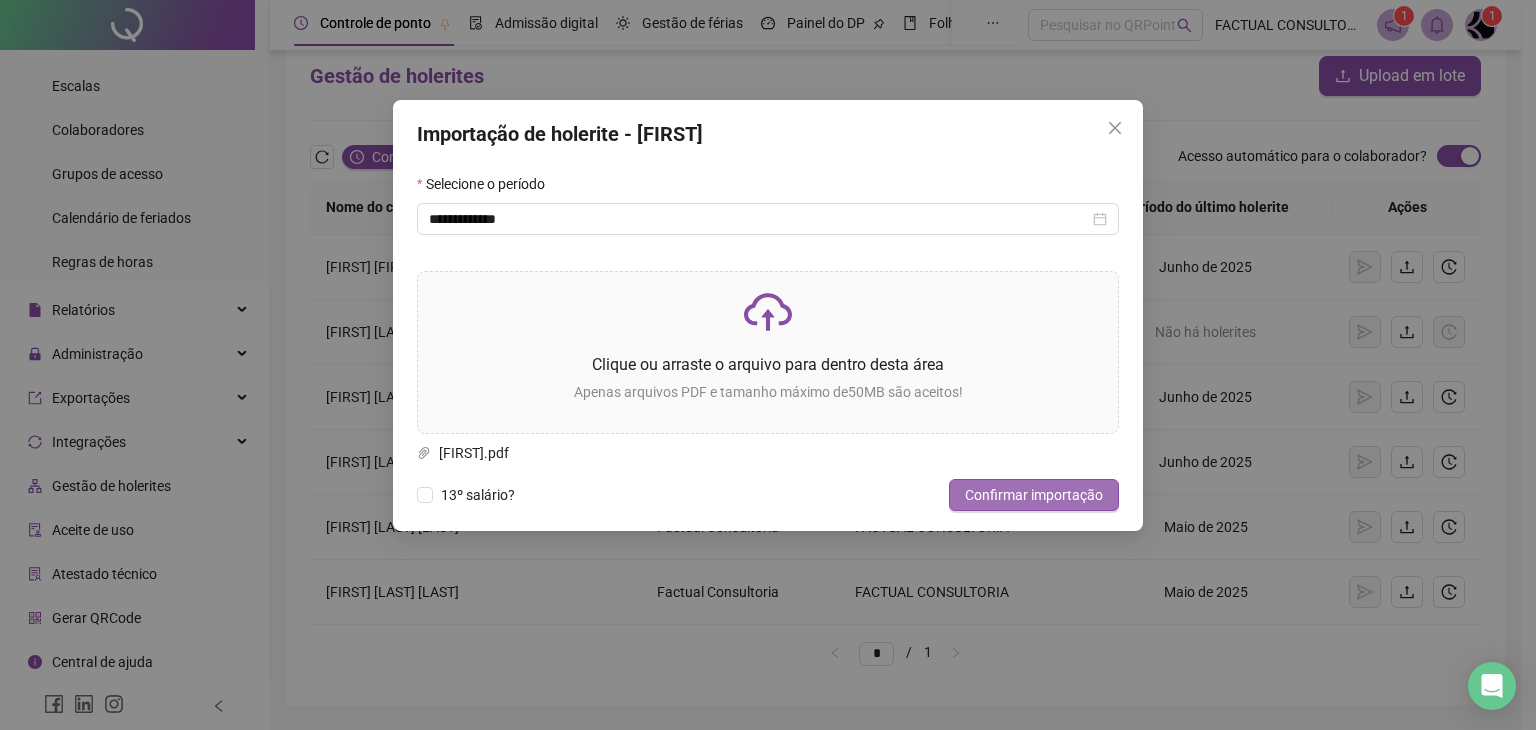 click on "Confirmar importação" at bounding box center (1034, 495) 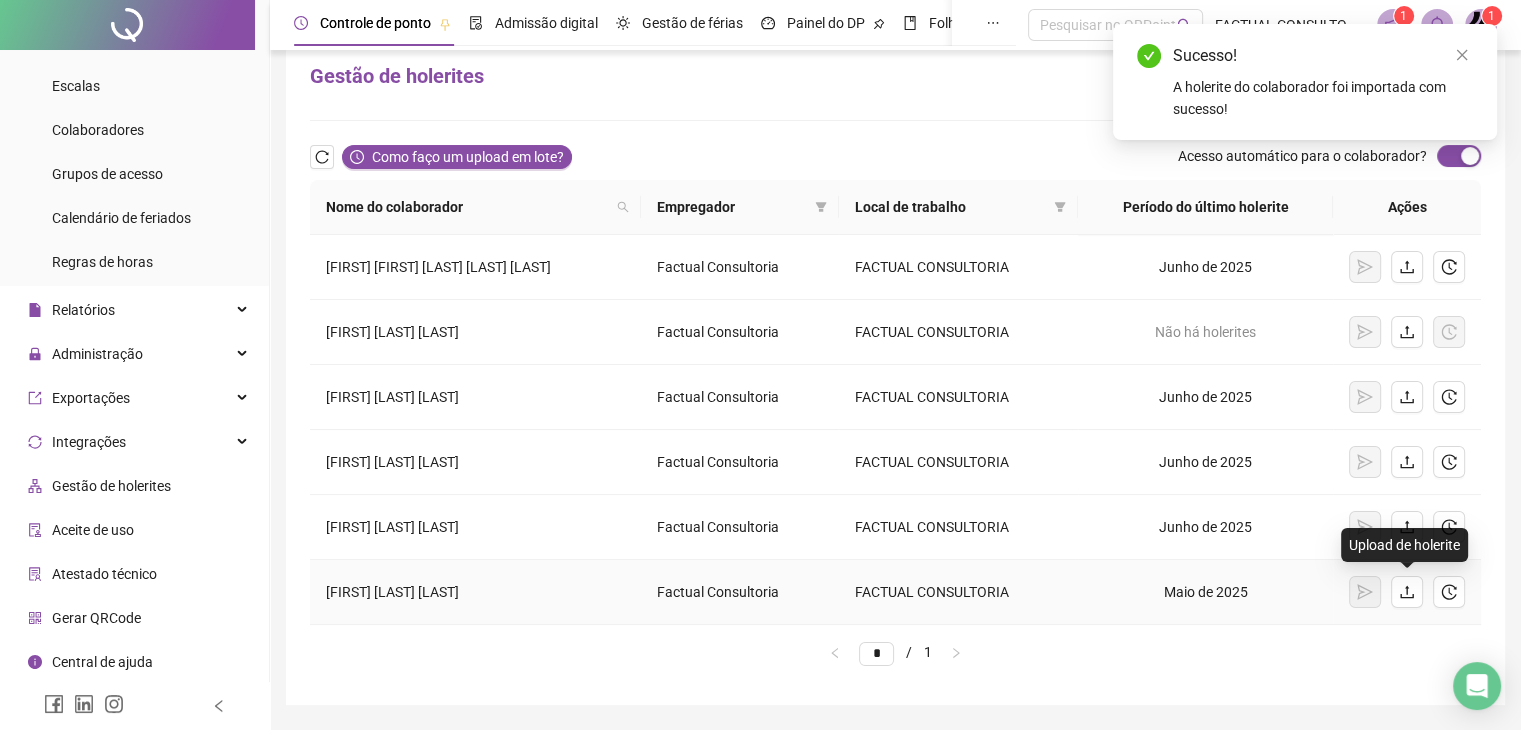 click 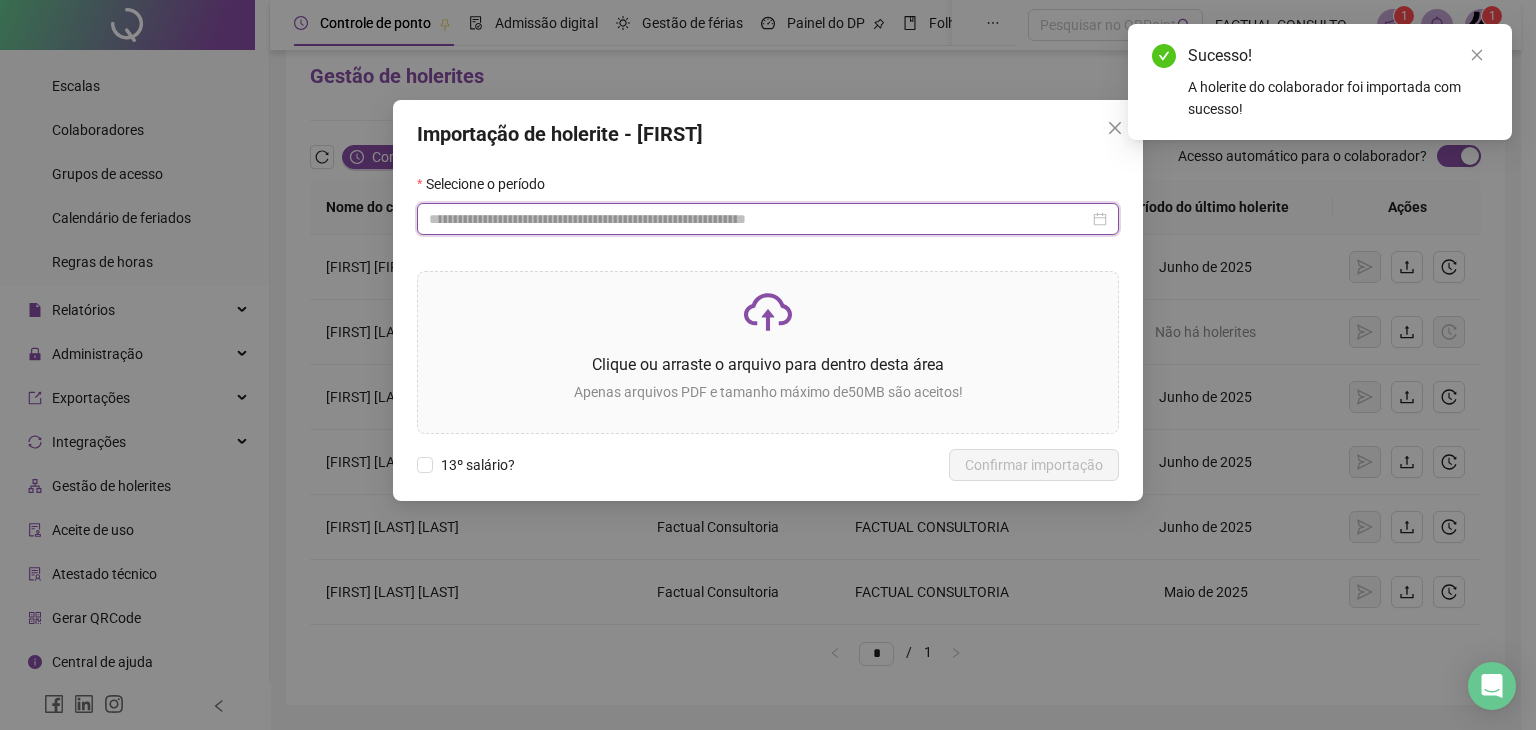 click at bounding box center (759, 219) 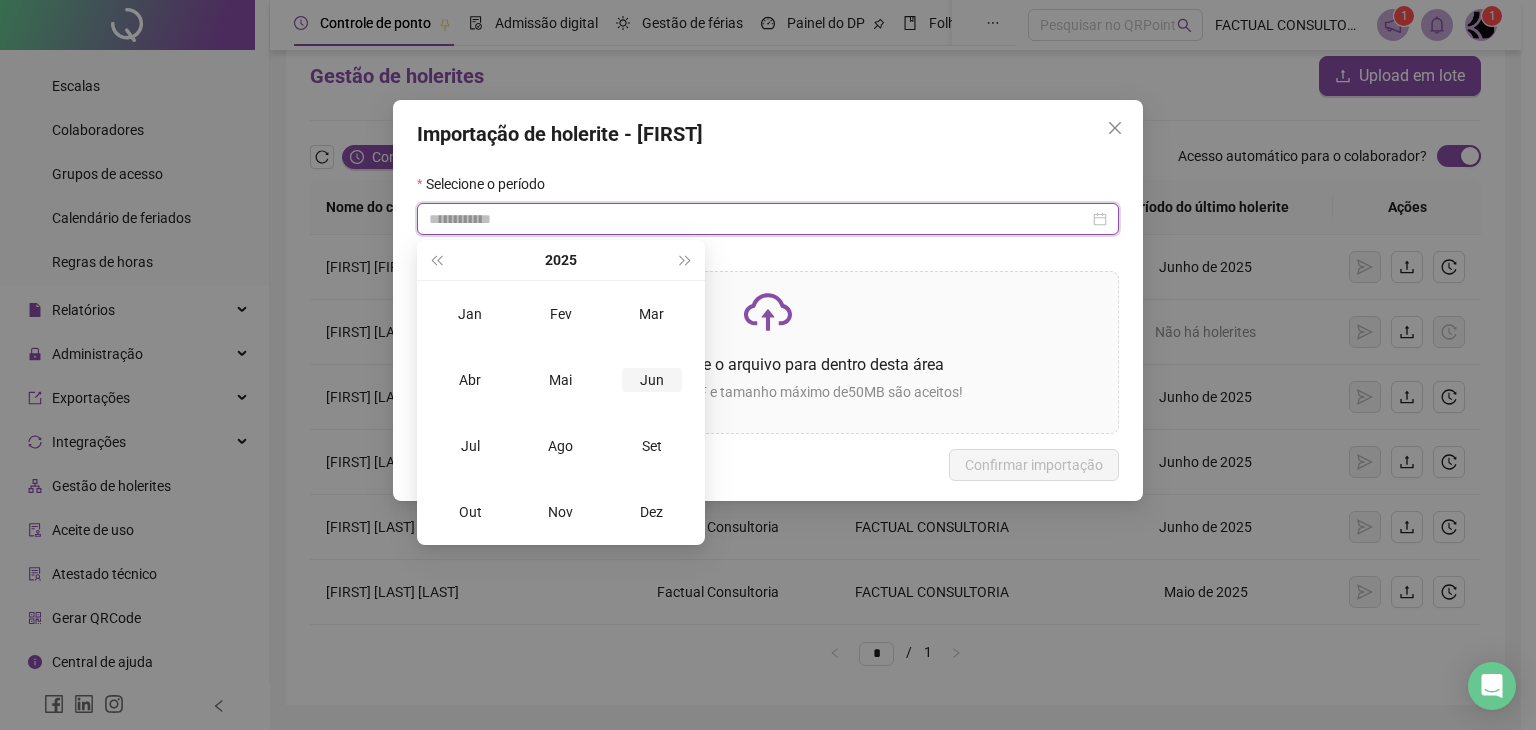 type on "**********" 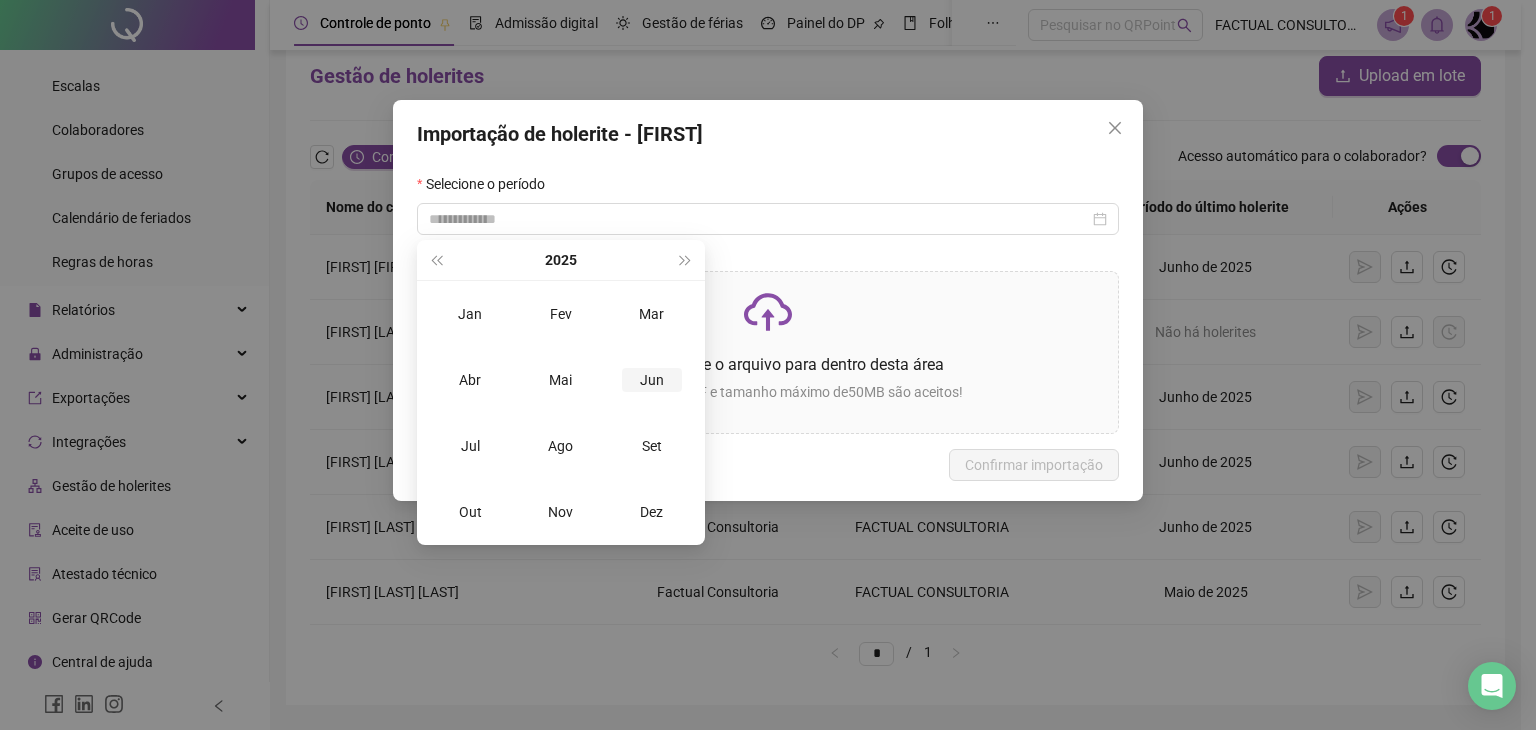 click on "Jun" at bounding box center (652, 380) 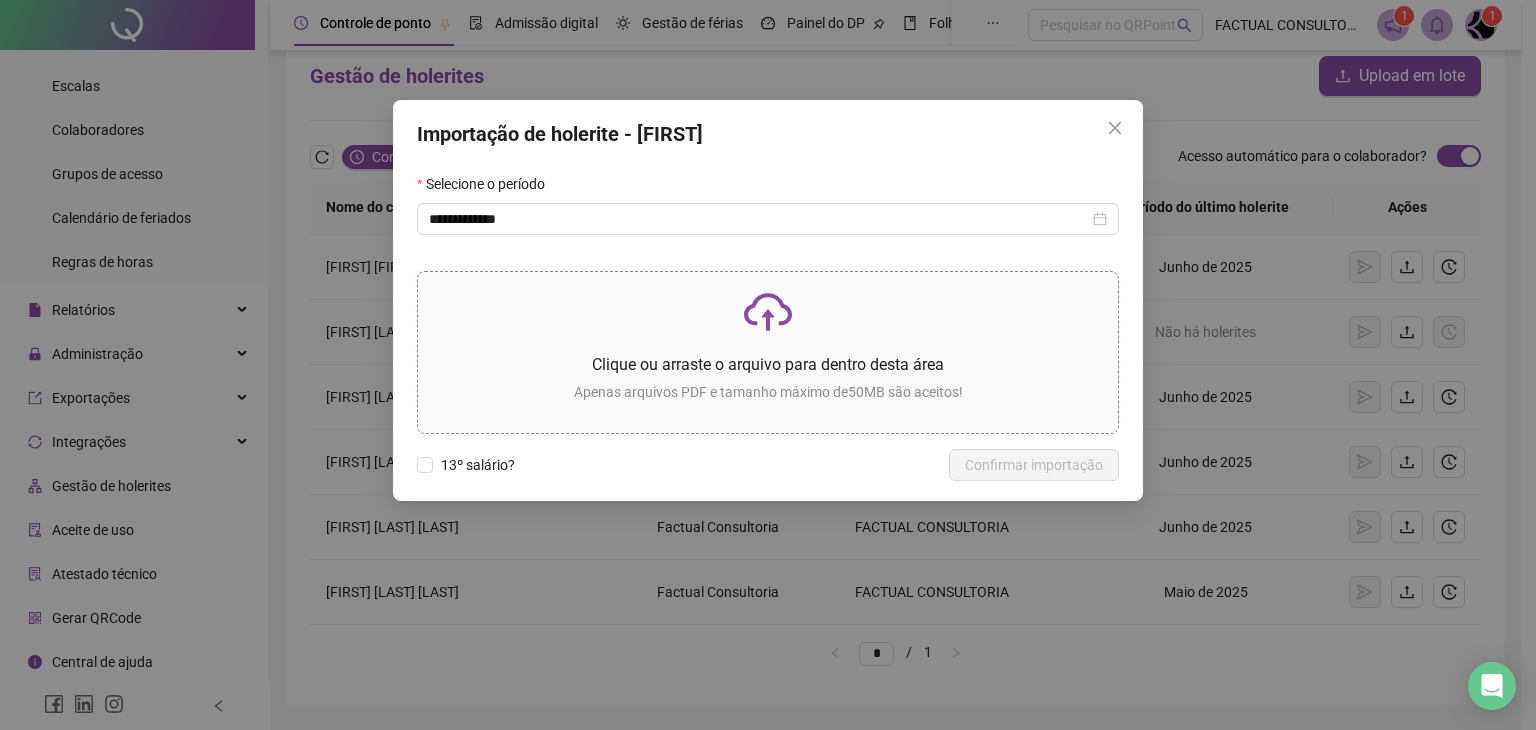 click on "Clique ou arraste o arquivo para dentro desta área" at bounding box center (768, 364) 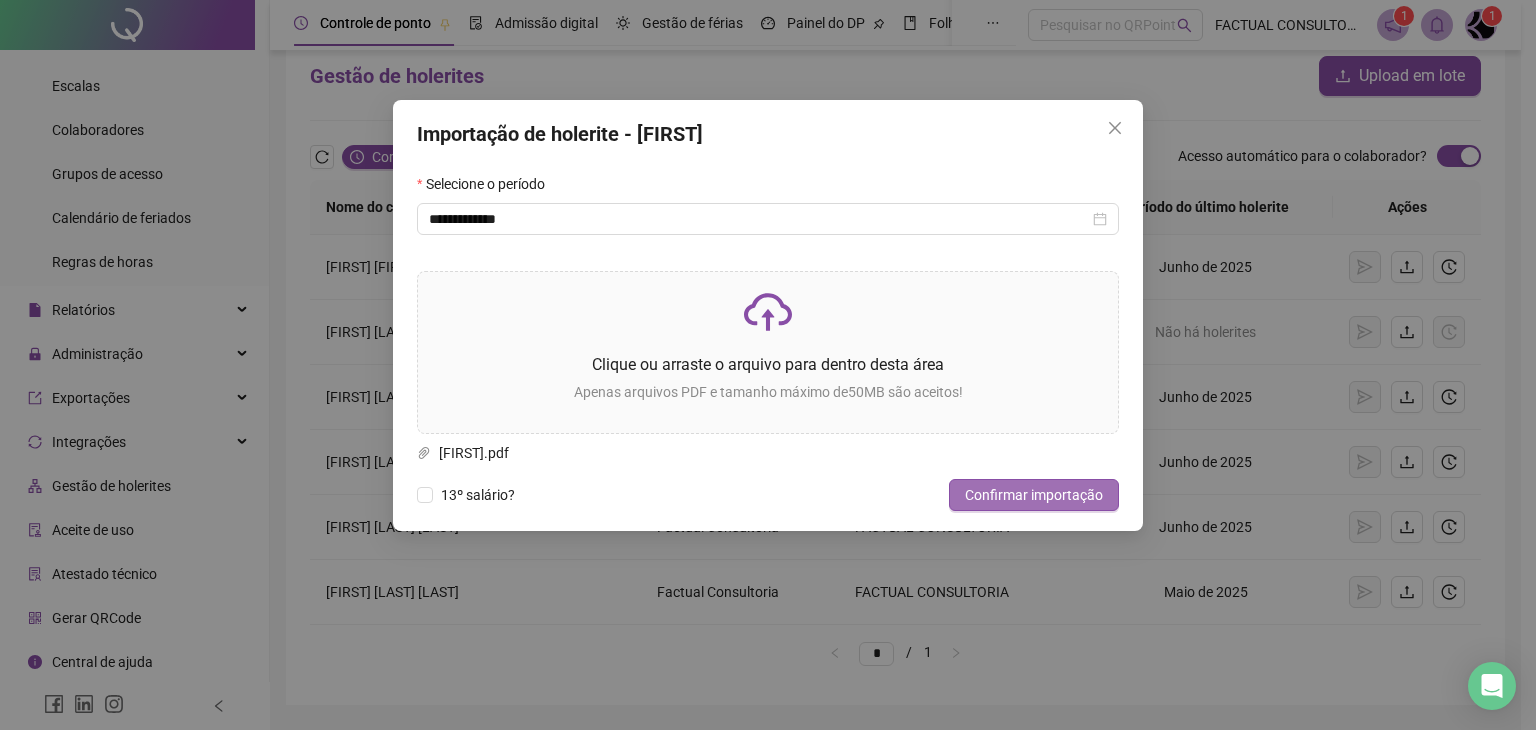 click on "Confirmar importação" at bounding box center [1034, 495] 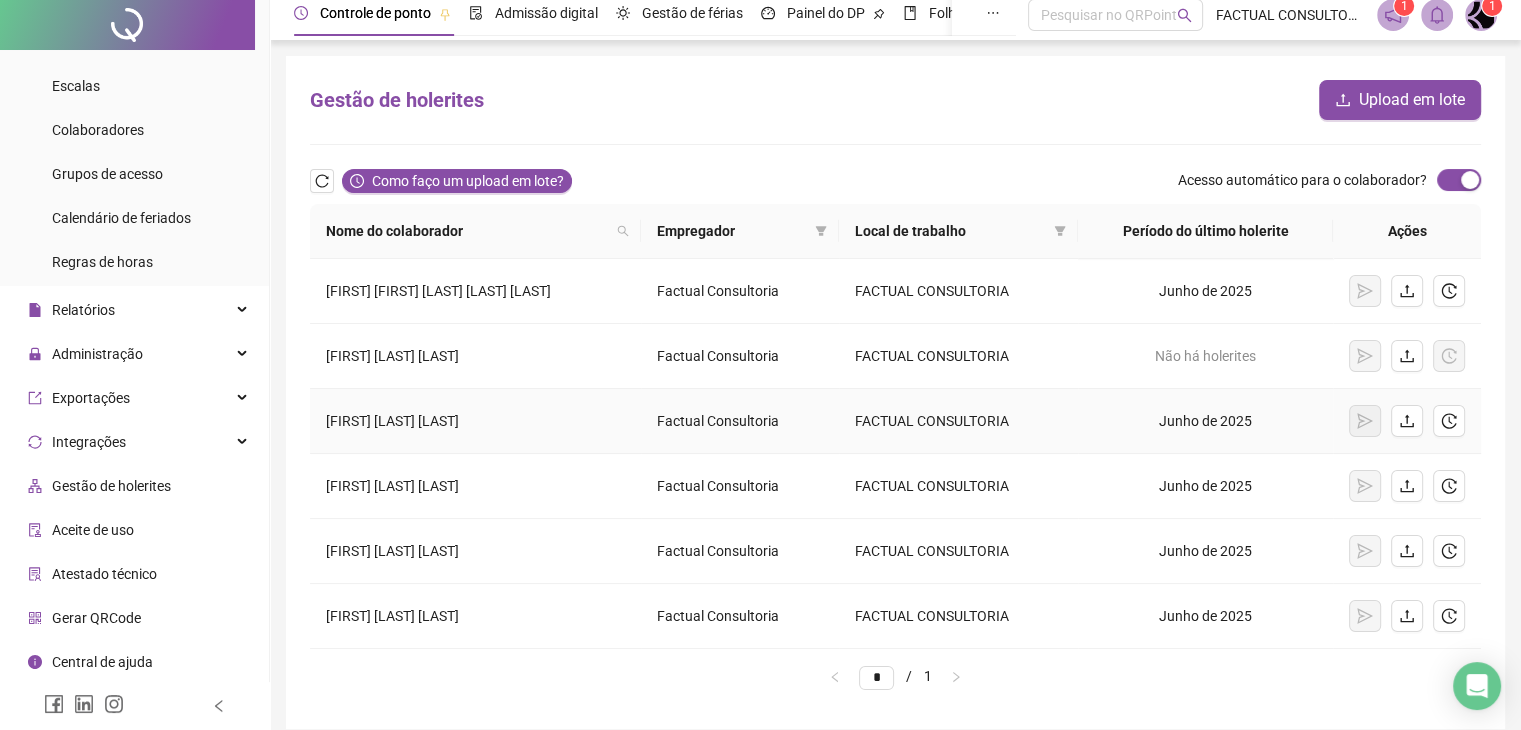 scroll, scrollTop: 0, scrollLeft: 0, axis: both 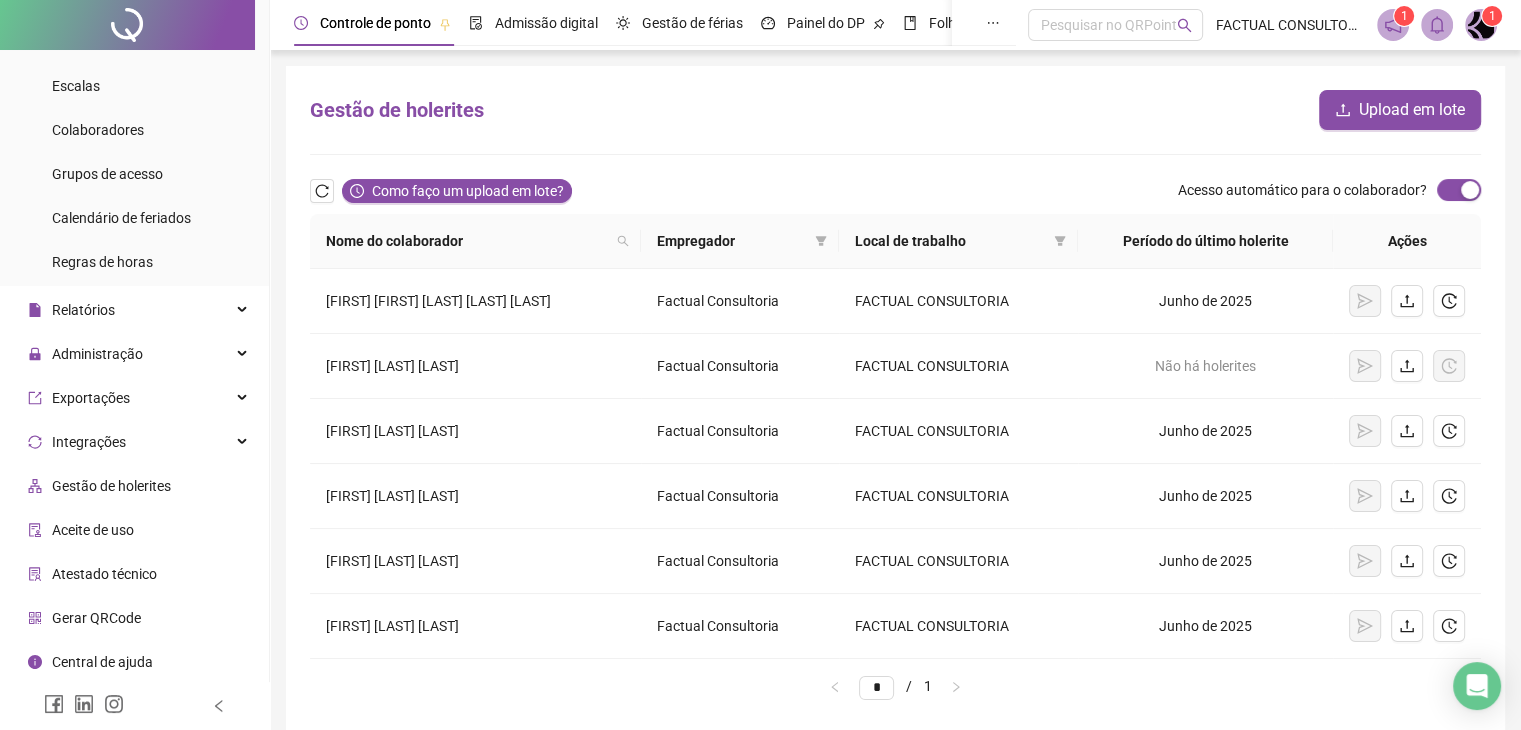 click on "Gestão de holerites" at bounding box center [111, 486] 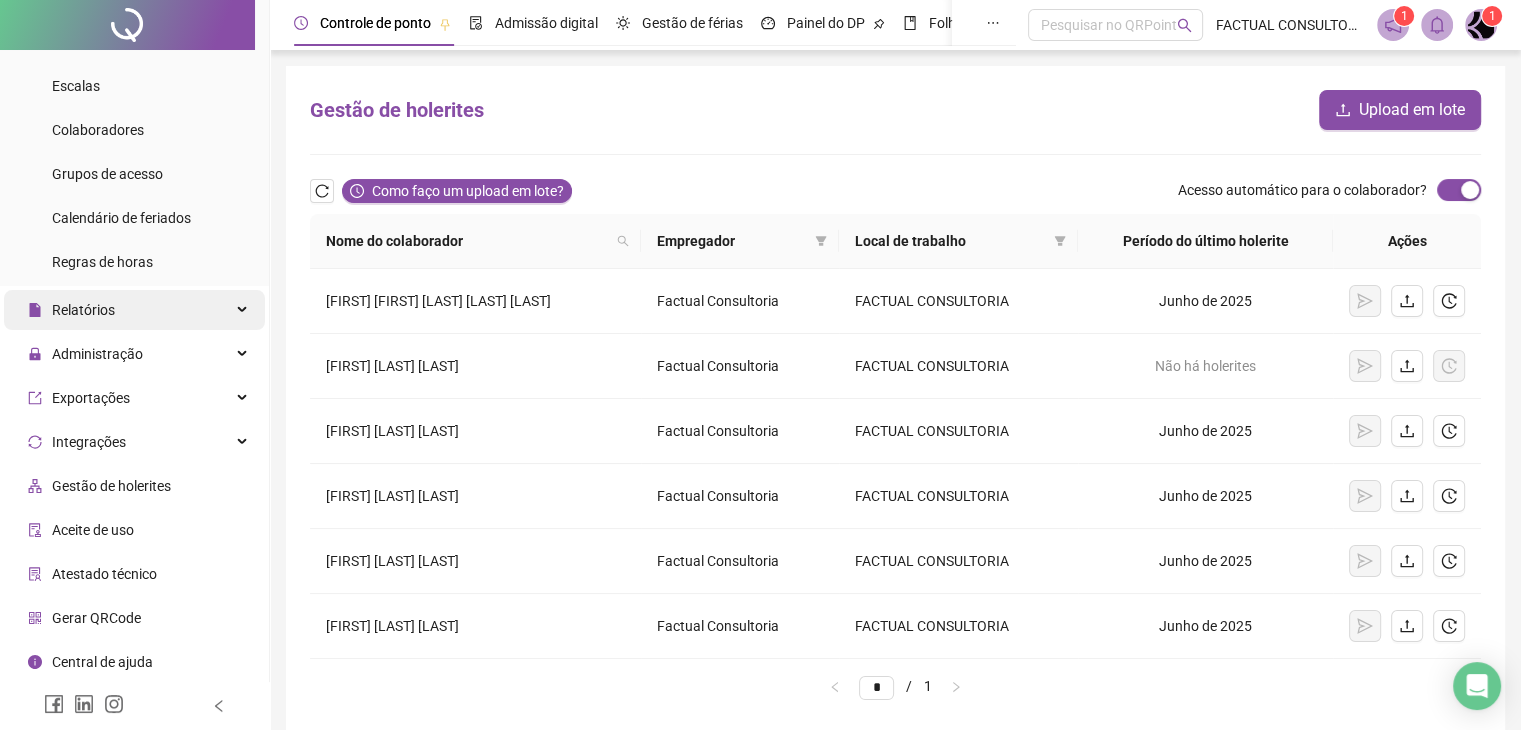 click on "Relatórios" at bounding box center [134, 310] 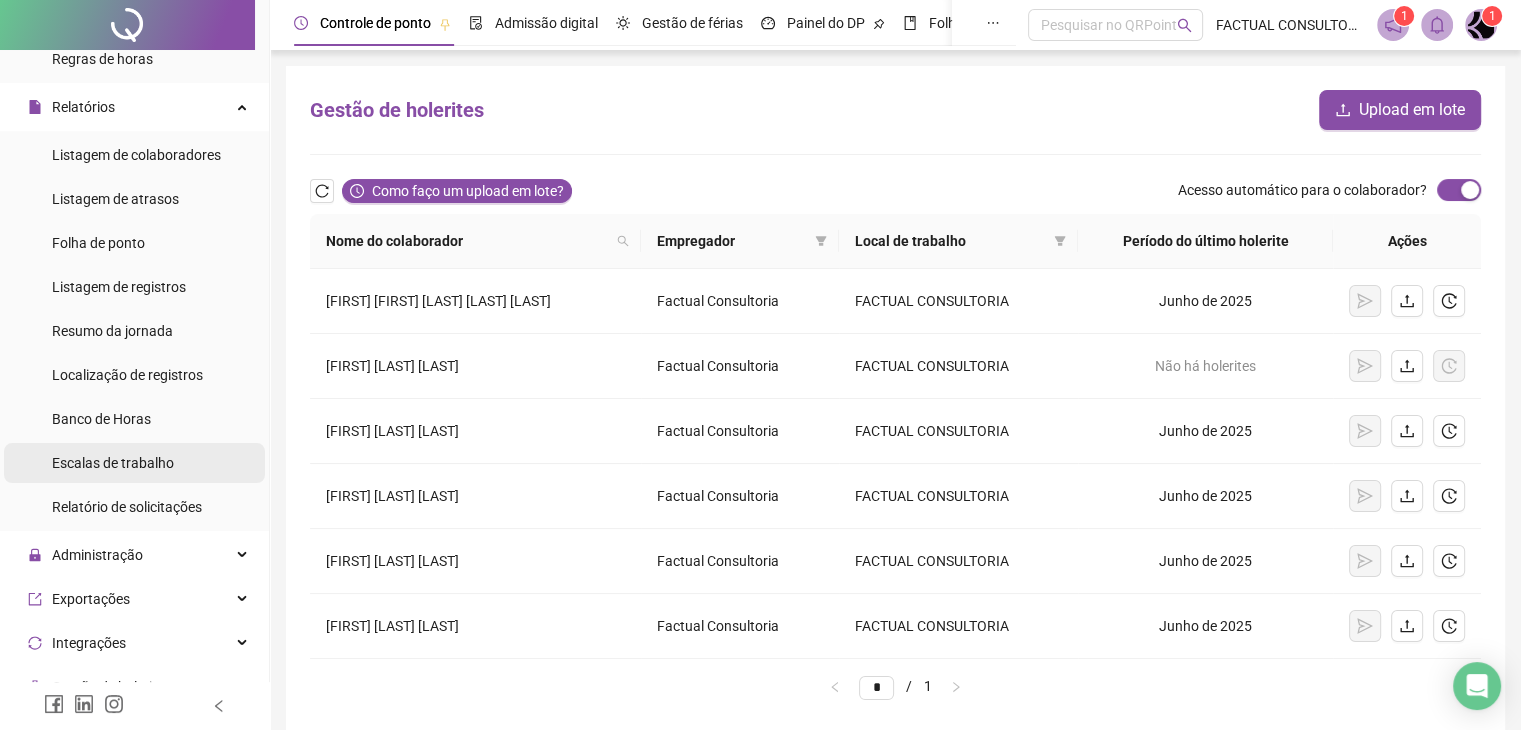 scroll, scrollTop: 468, scrollLeft: 0, axis: vertical 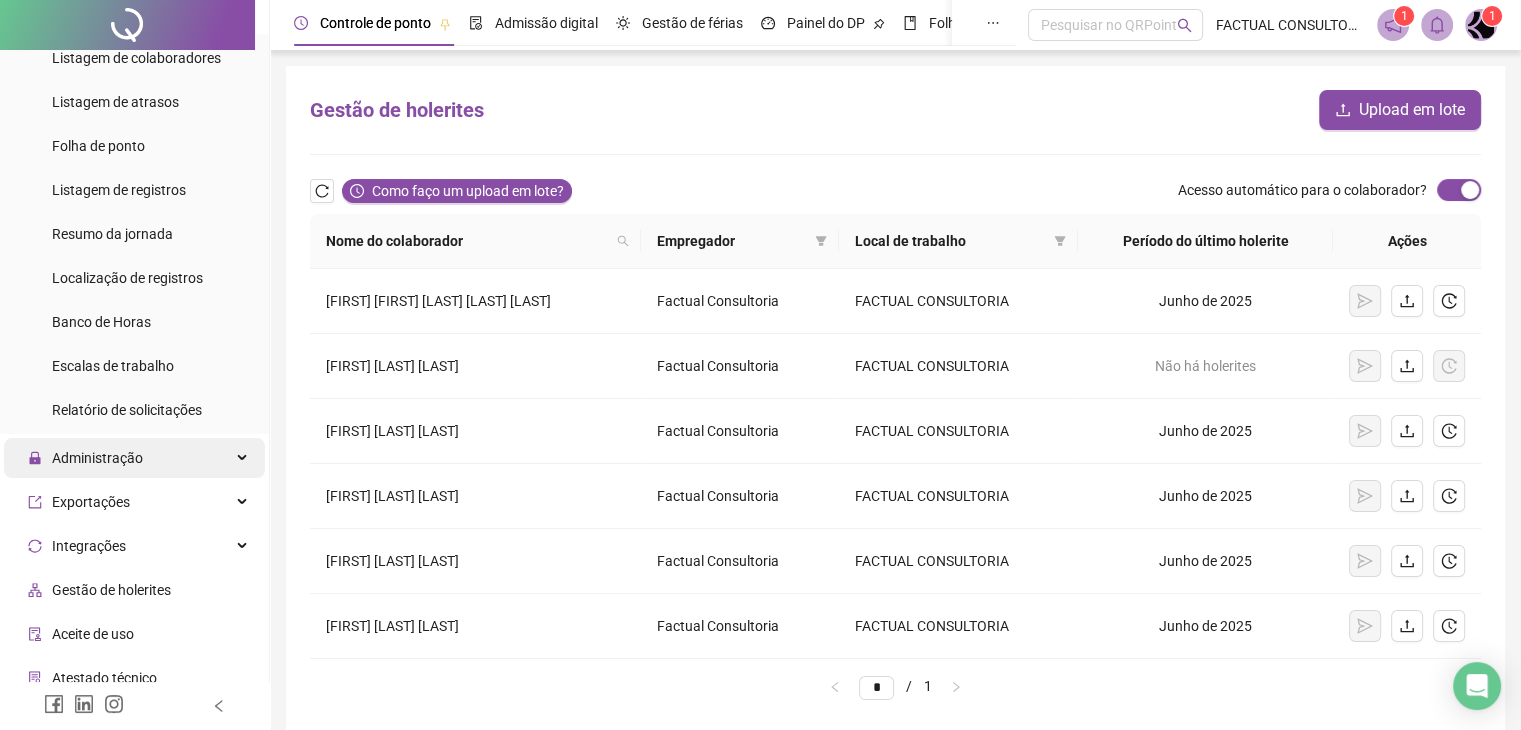 click on "Administração" at bounding box center [134, 458] 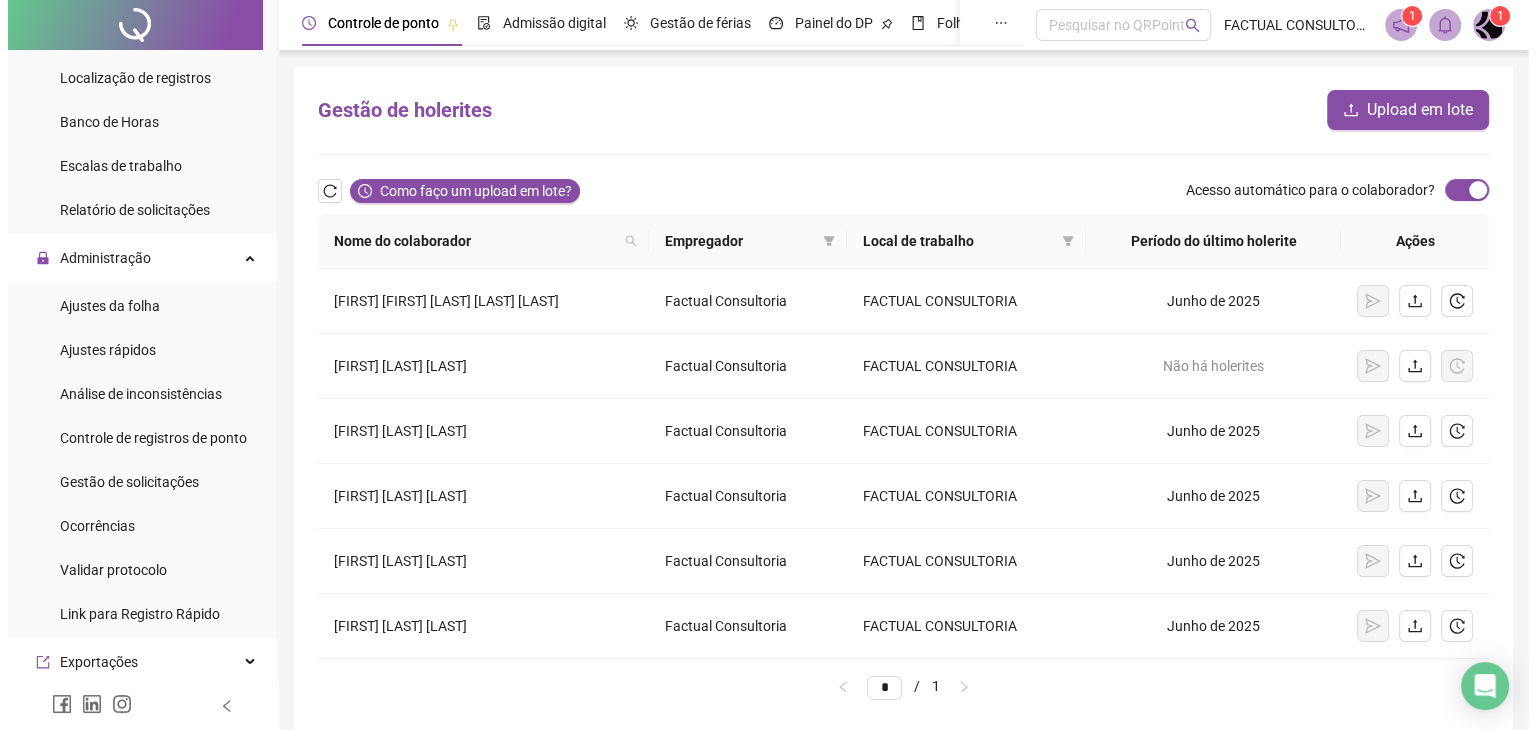 scroll, scrollTop: 768, scrollLeft: 0, axis: vertical 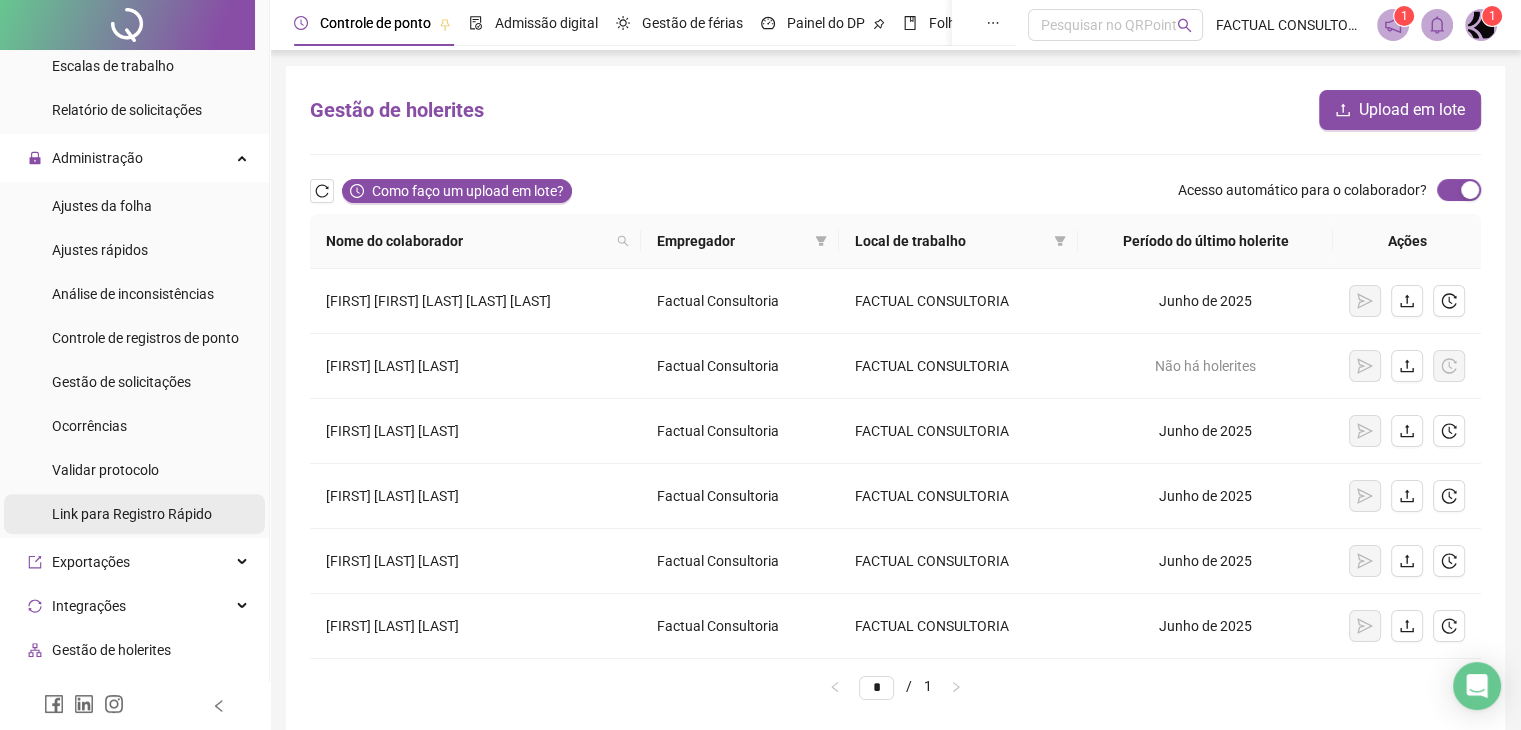 click on "Link para Registro Rápido" at bounding box center (132, 514) 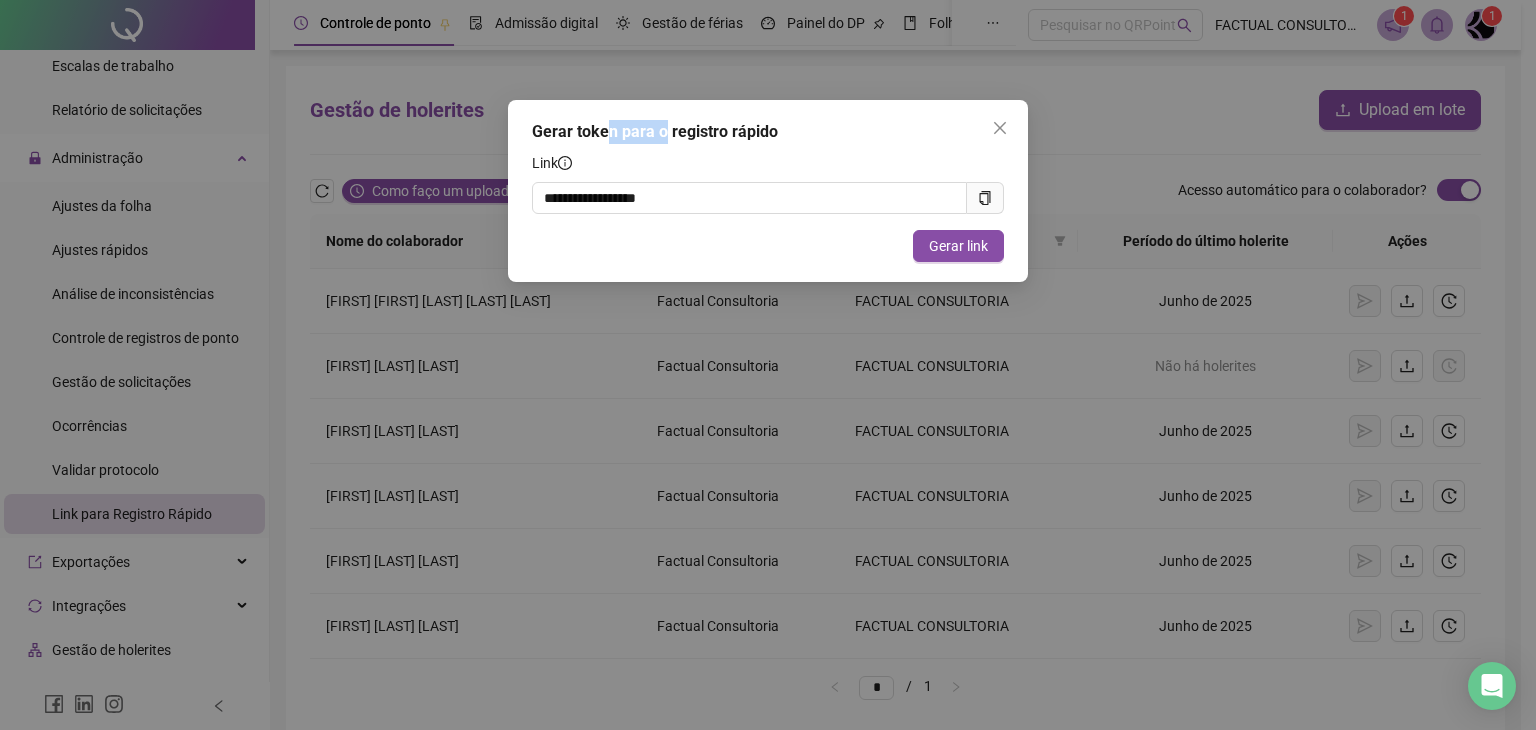 drag, startPoint x: 647, startPoint y: 134, endPoint x: 730, endPoint y: 134, distance: 83 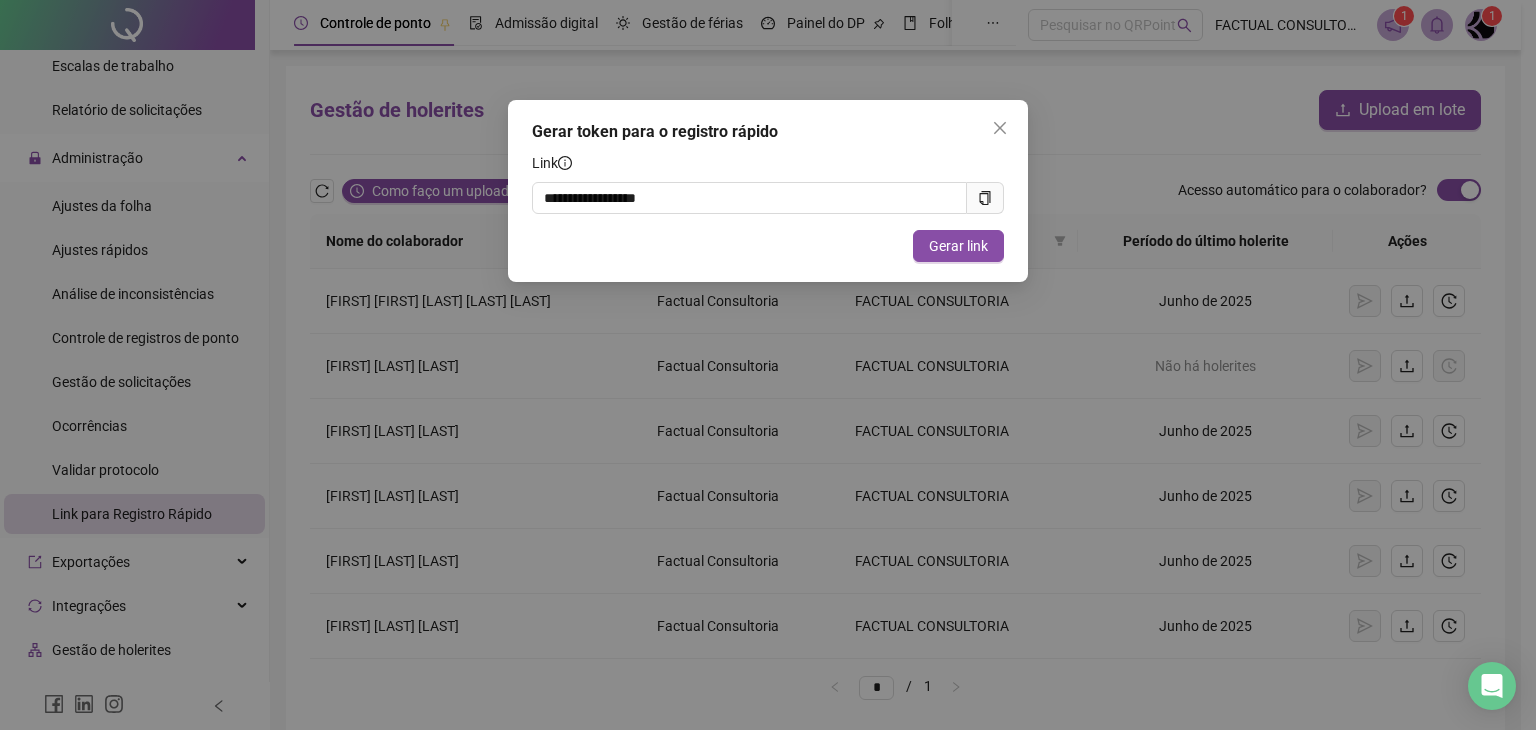 click on "Gerar token para o registro rápido" at bounding box center [768, 132] 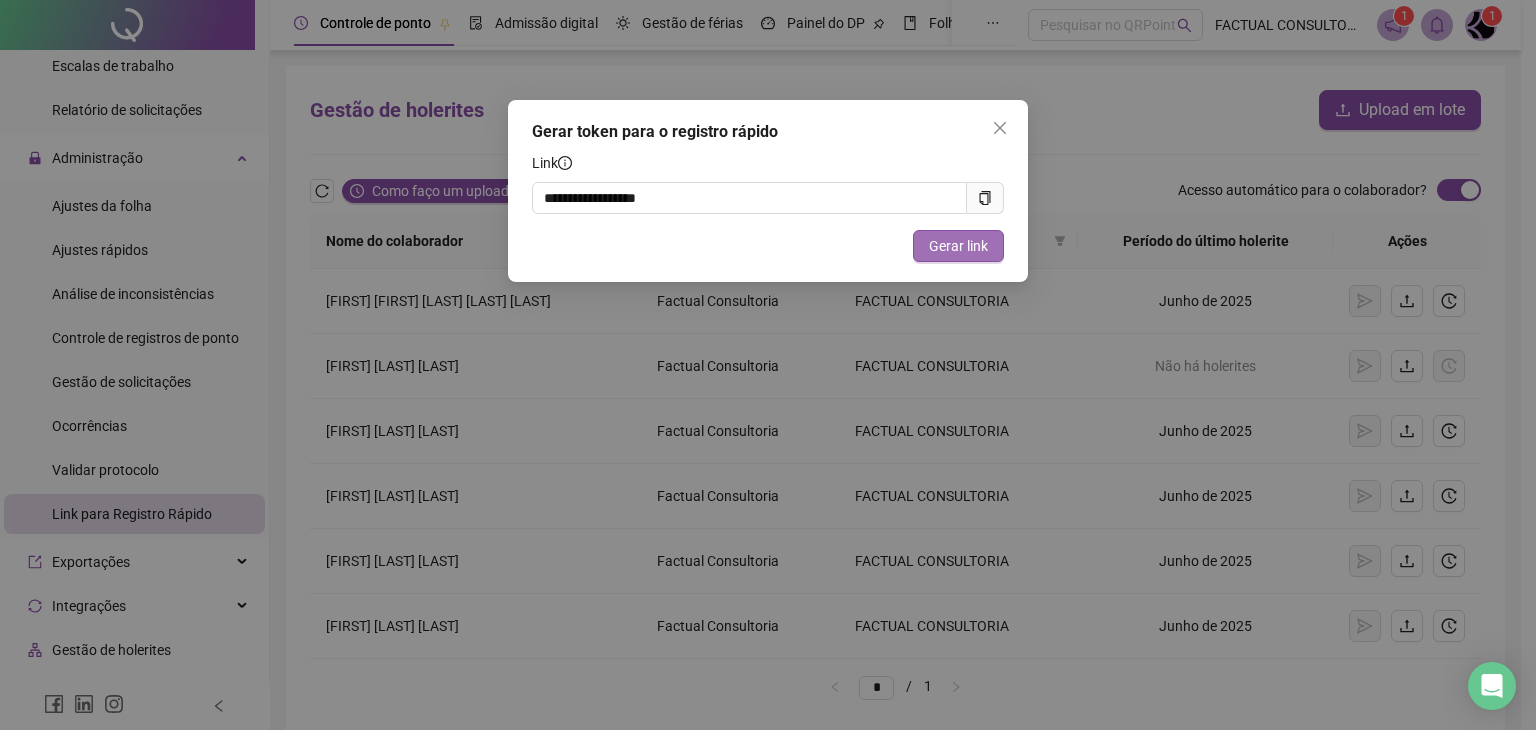 click on "Gerar link" at bounding box center (958, 246) 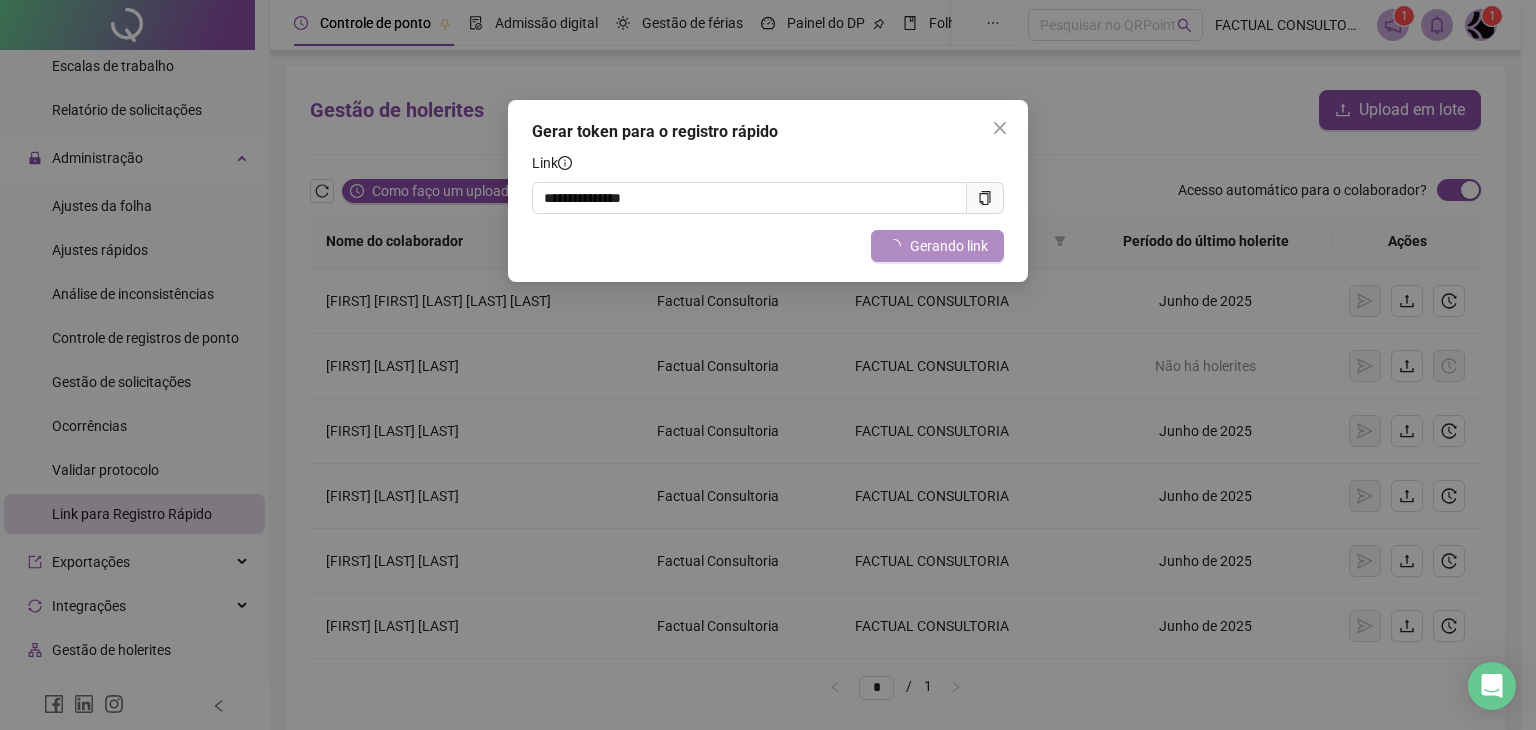 type on "**********" 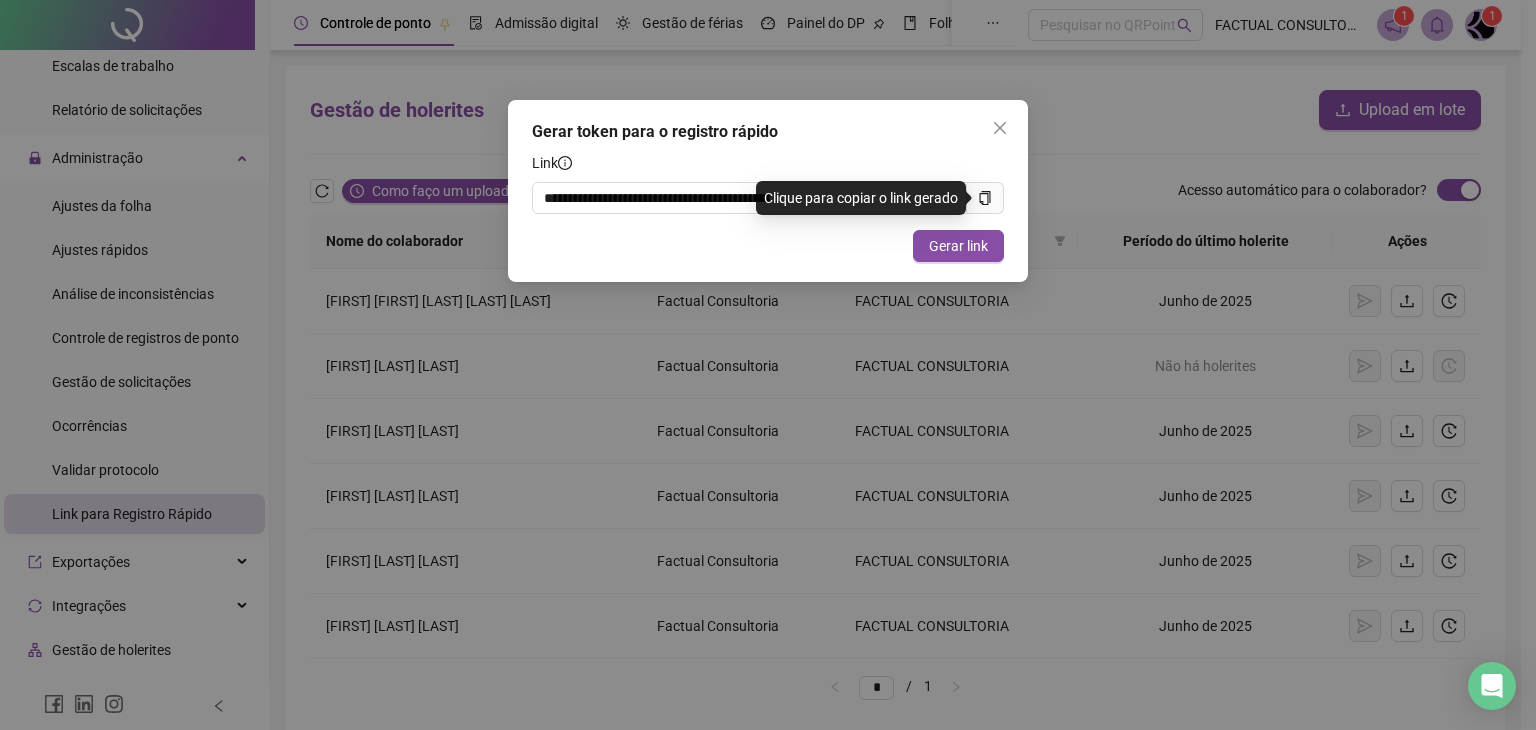 click 